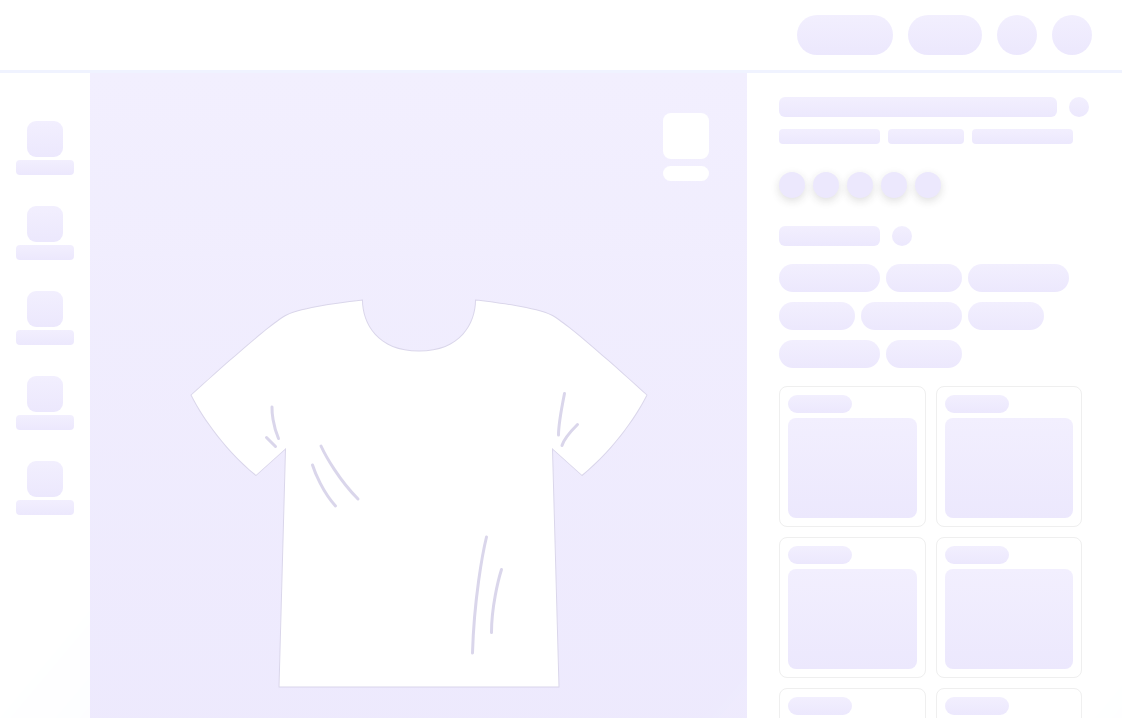 scroll, scrollTop: 0, scrollLeft: 0, axis: both 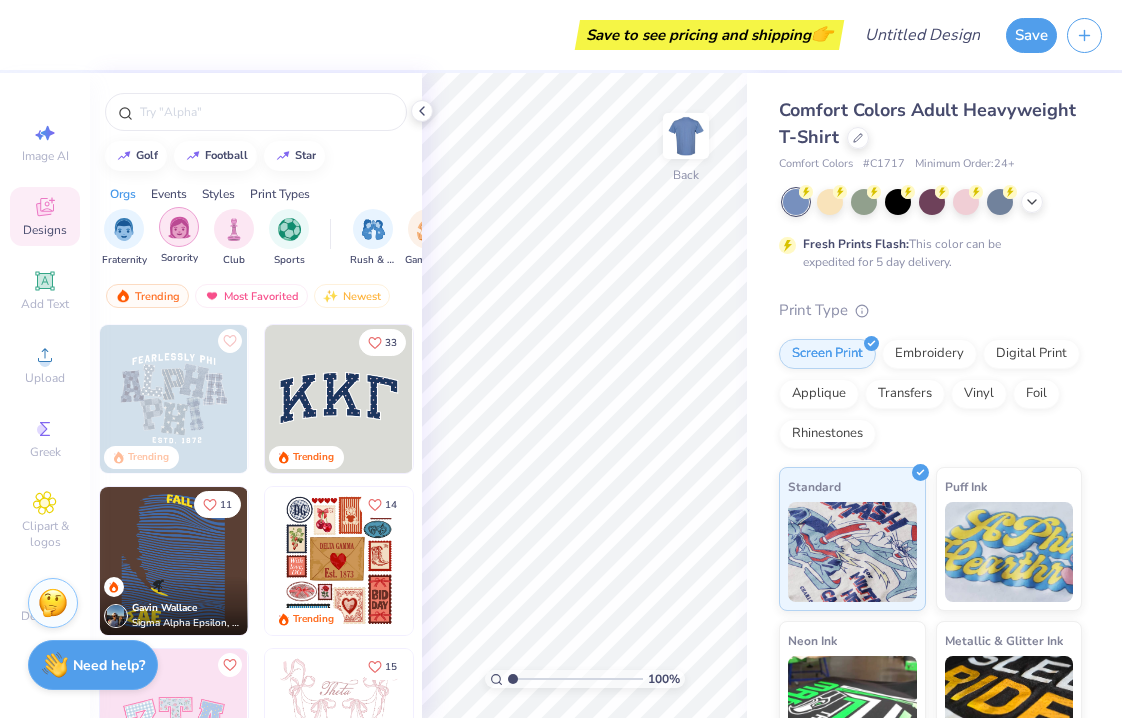click at bounding box center [179, 227] 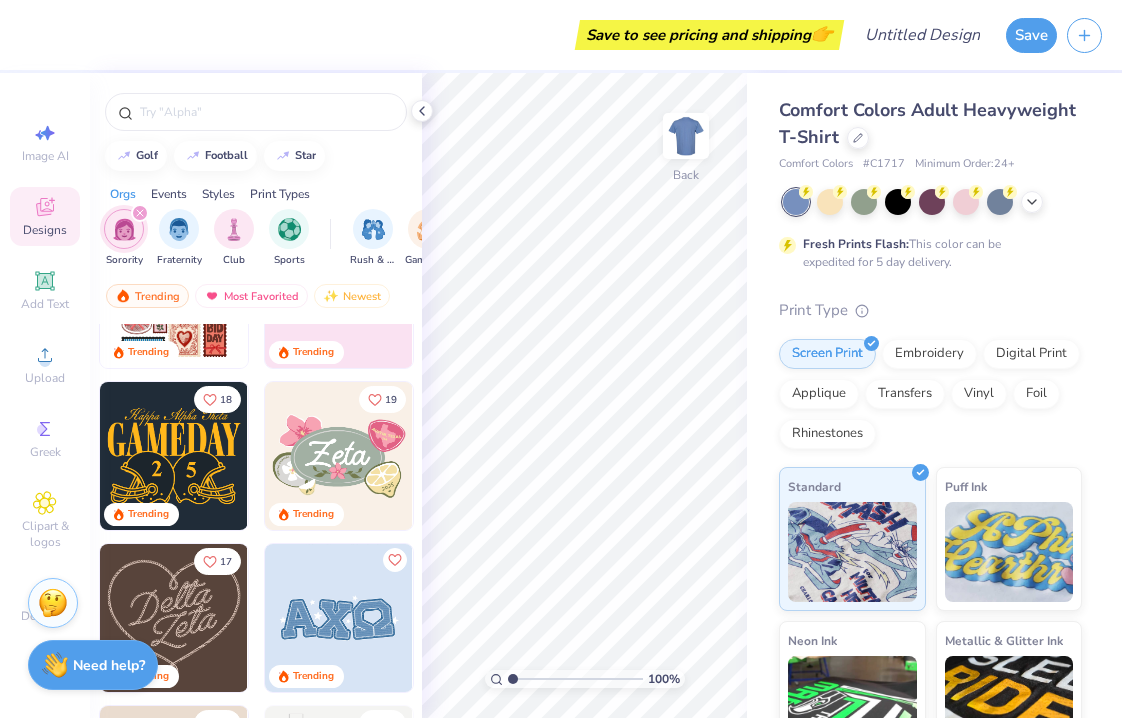 scroll, scrollTop: 287, scrollLeft: 0, axis: vertical 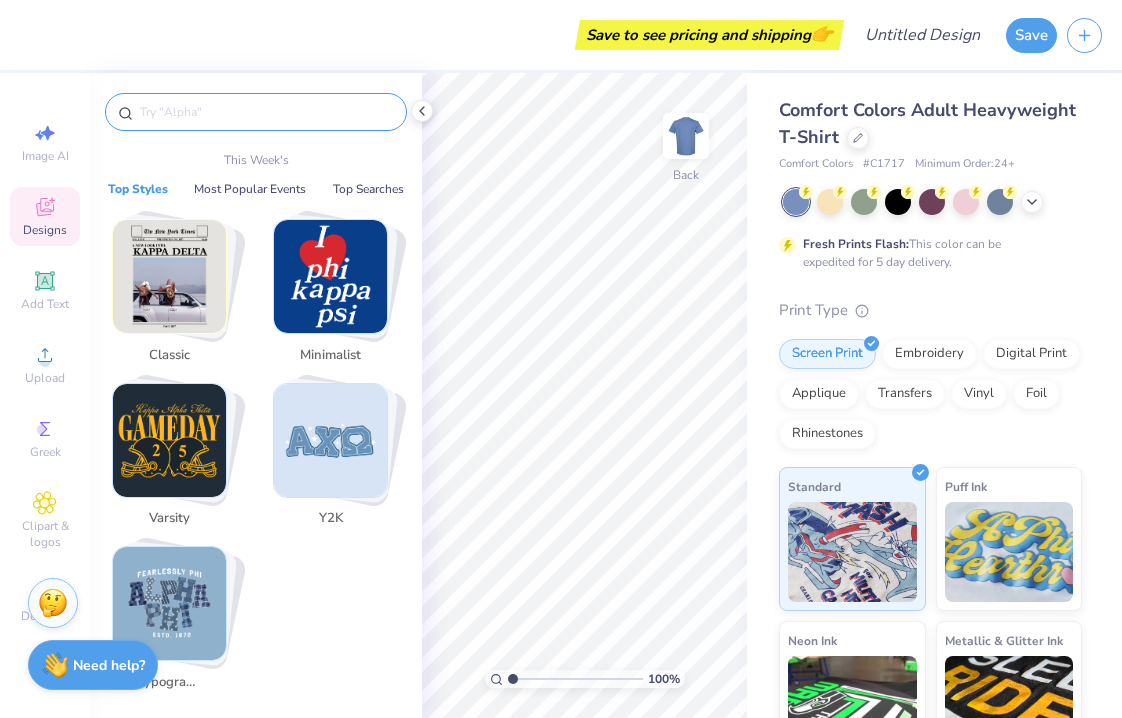 click at bounding box center [266, 112] 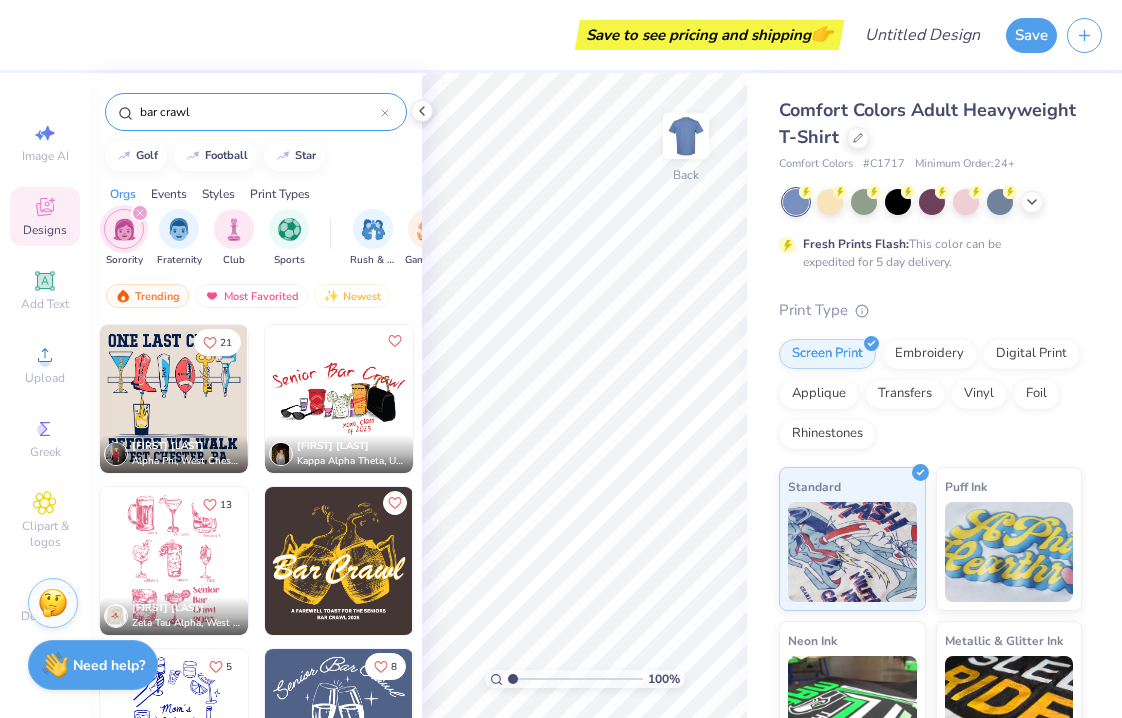 type on "bar crawl" 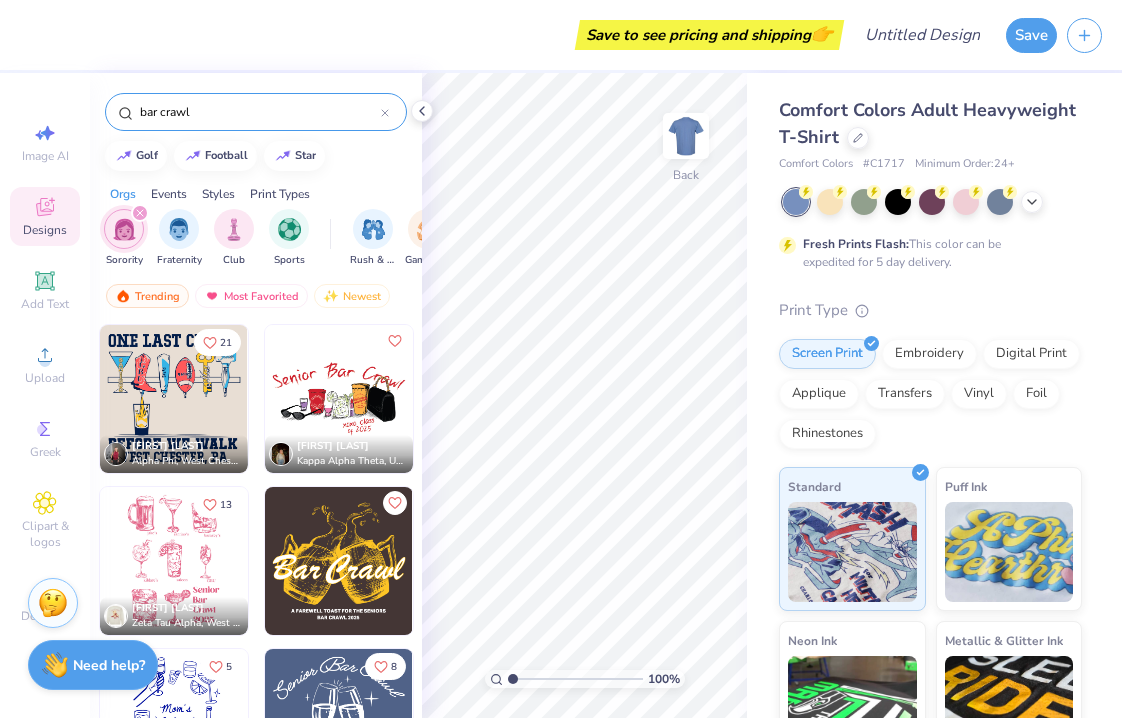 scroll, scrollTop: 17, scrollLeft: 0, axis: vertical 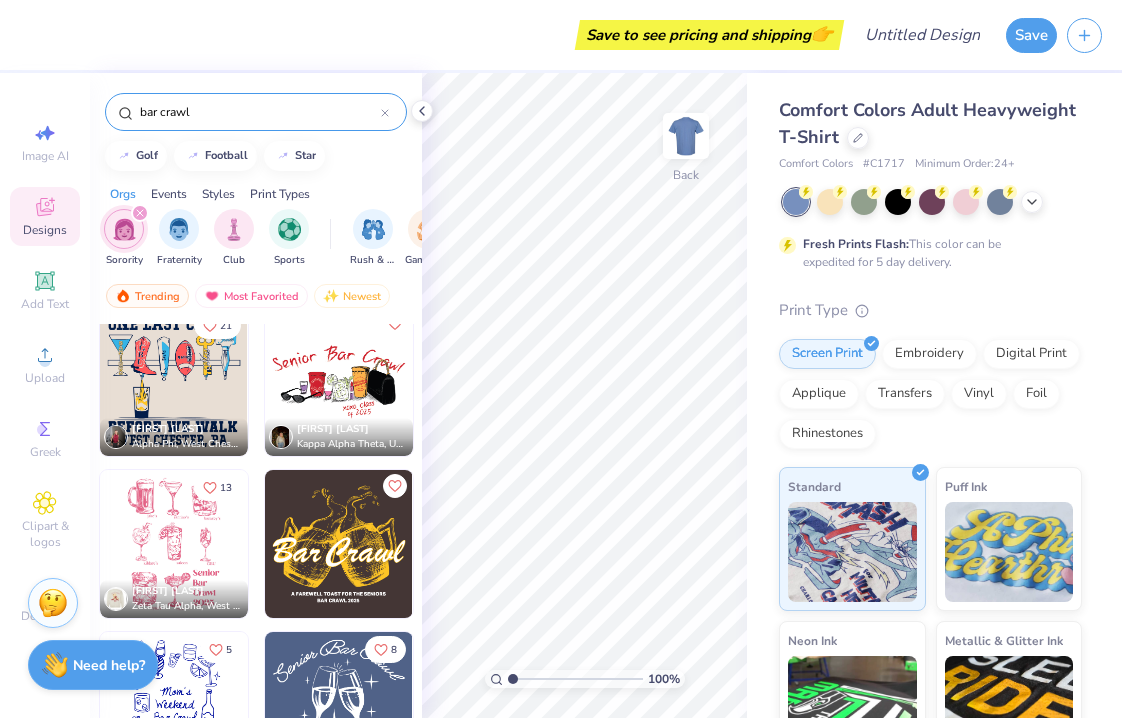 click at bounding box center [174, 382] 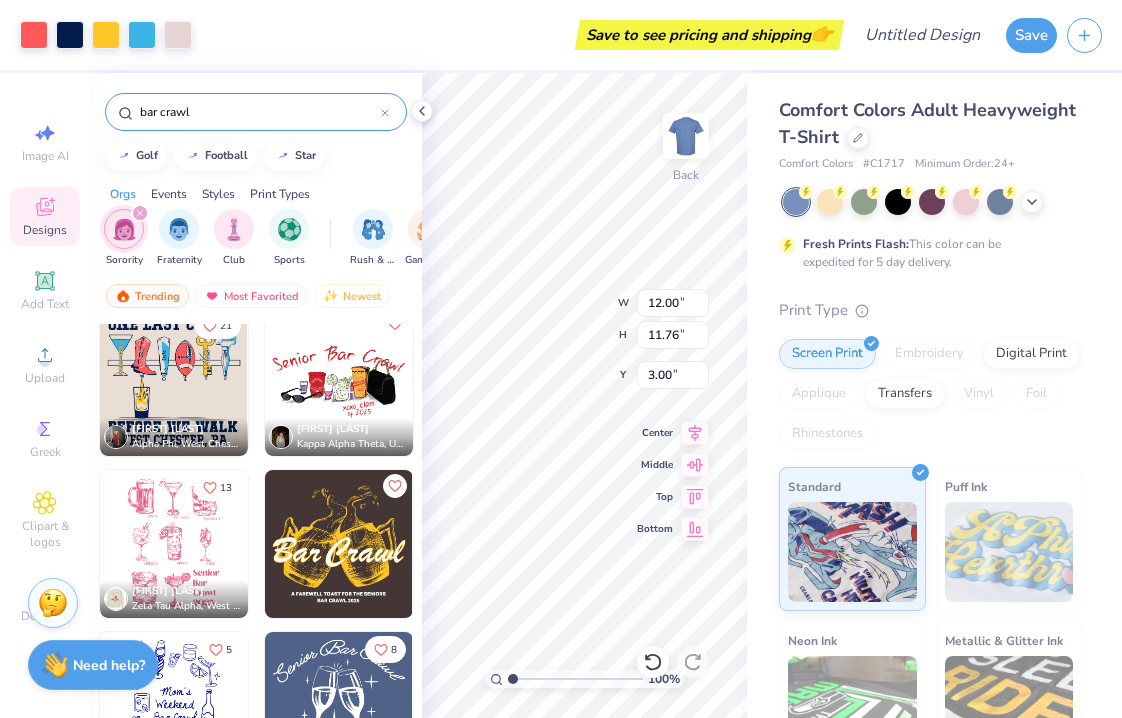 click at bounding box center (339, 382) 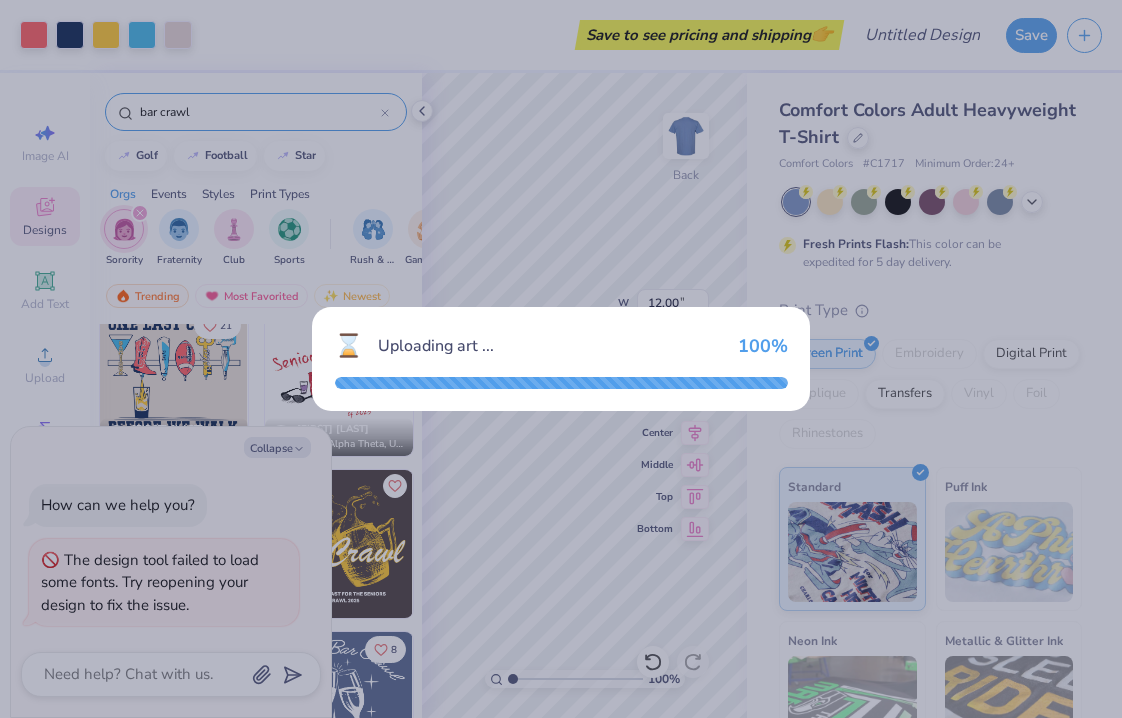 type on "x" 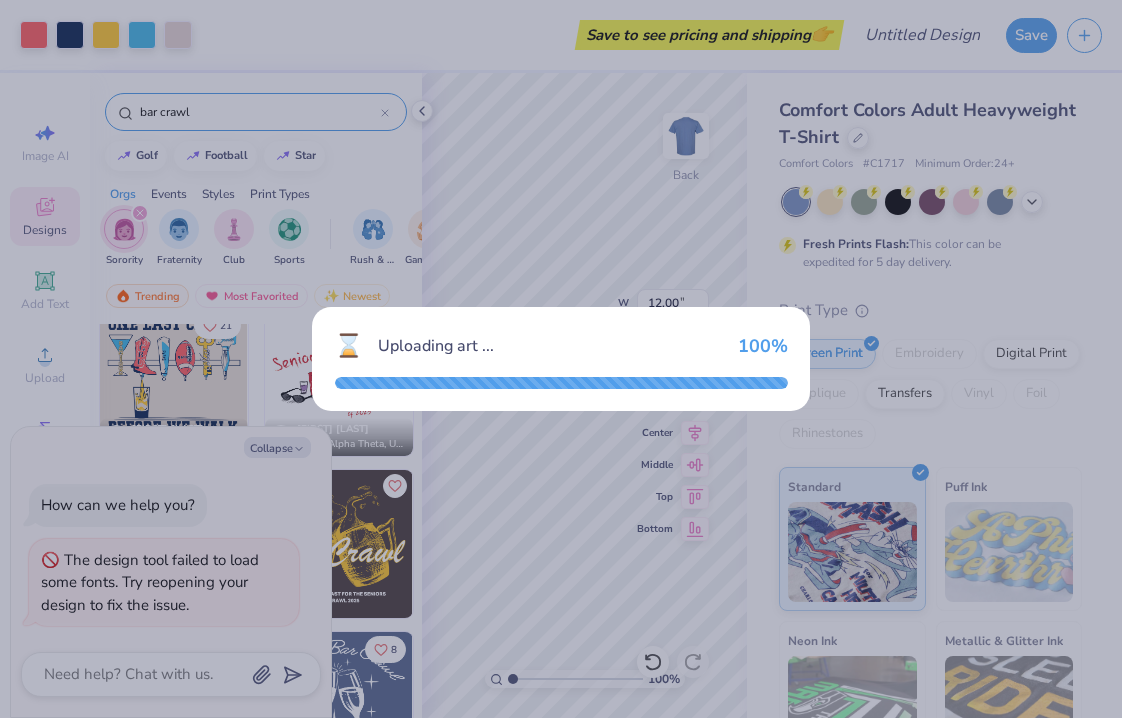 type on "11.00" 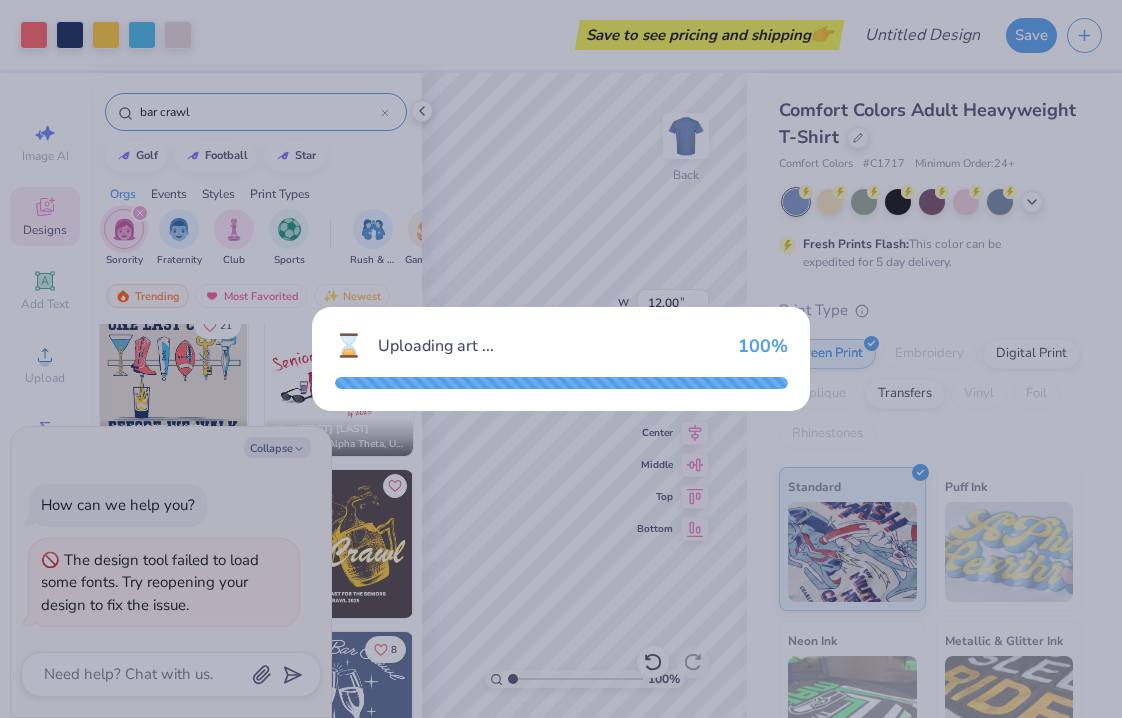 type on "6.08" 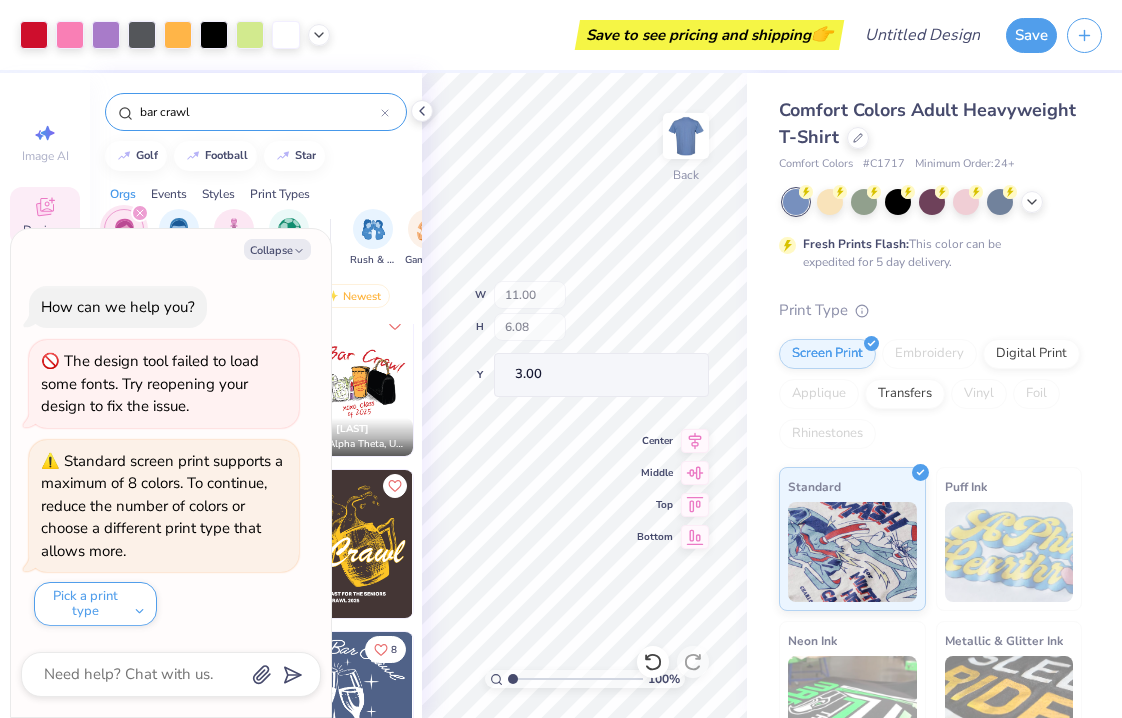 type on "x" 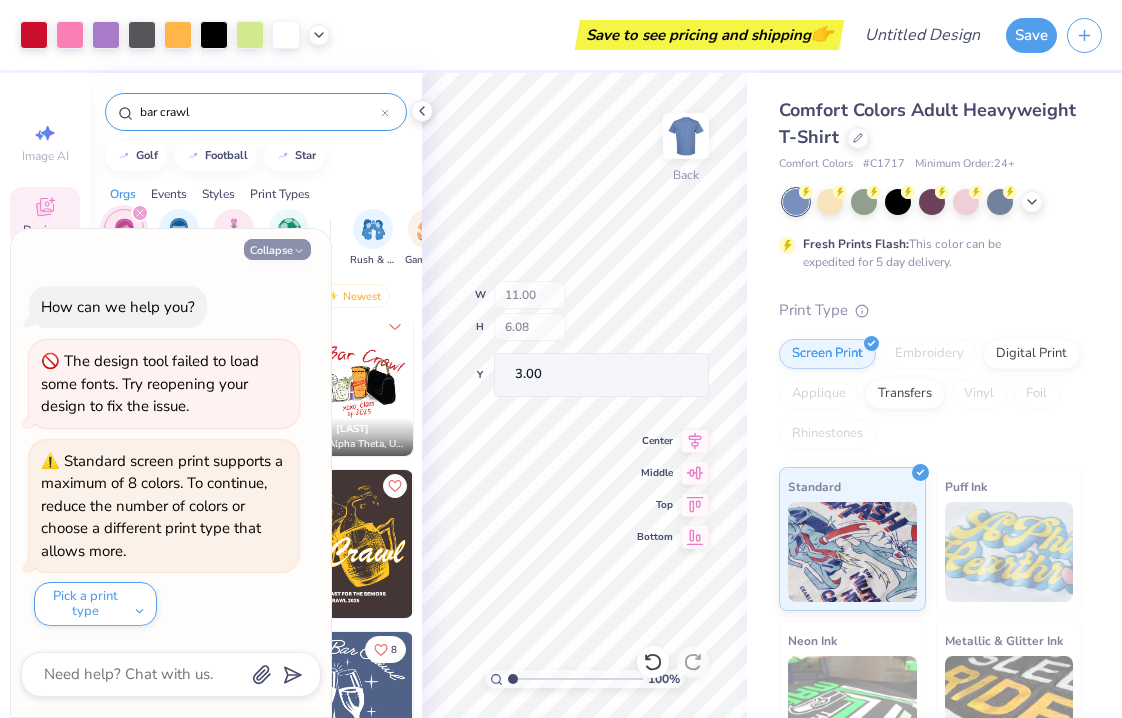 click on "Collapse" at bounding box center [277, 249] 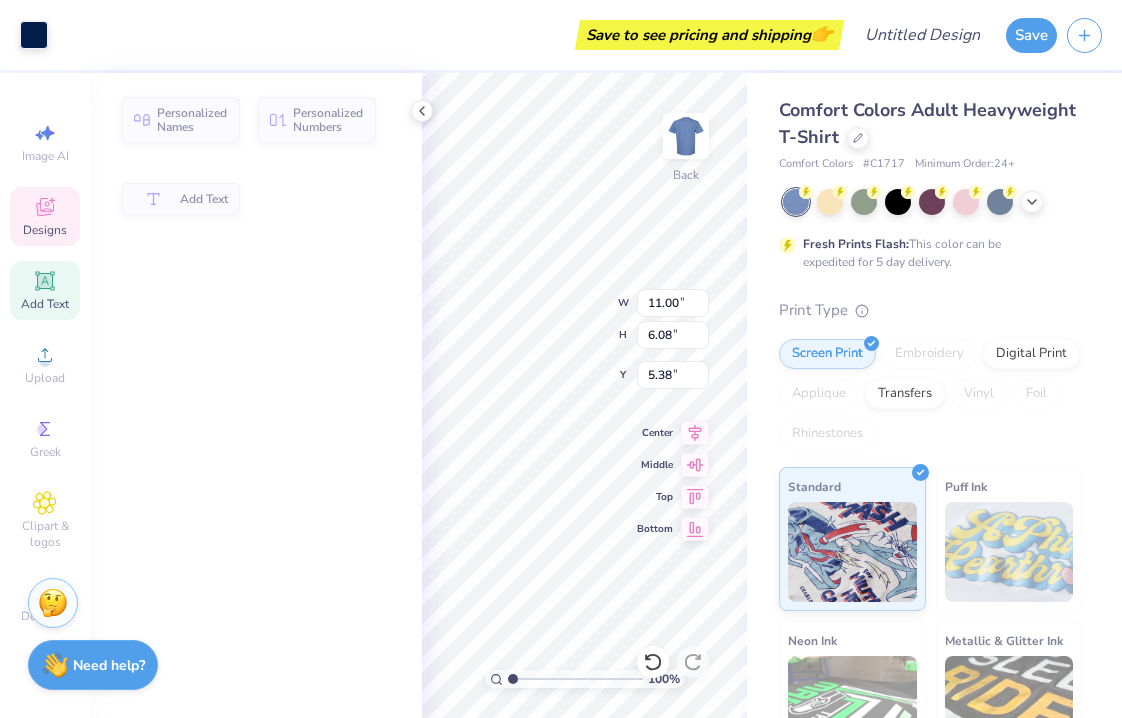 type on "11.79" 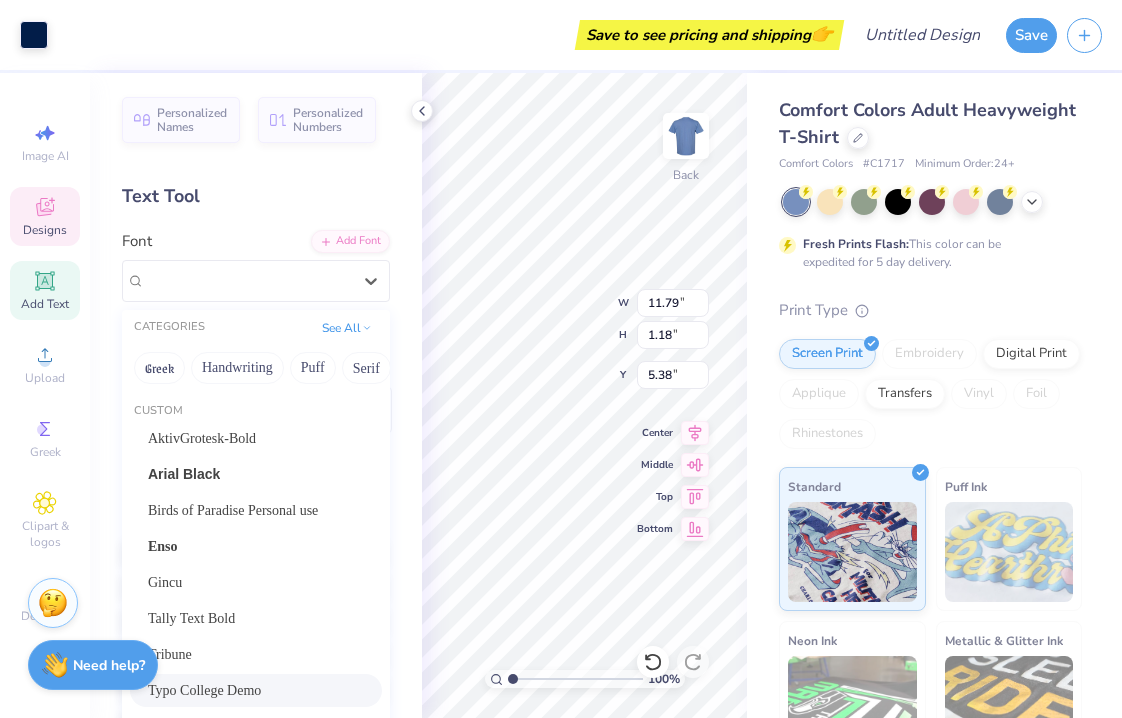 click on "Typo College Demo" at bounding box center [256, 281] 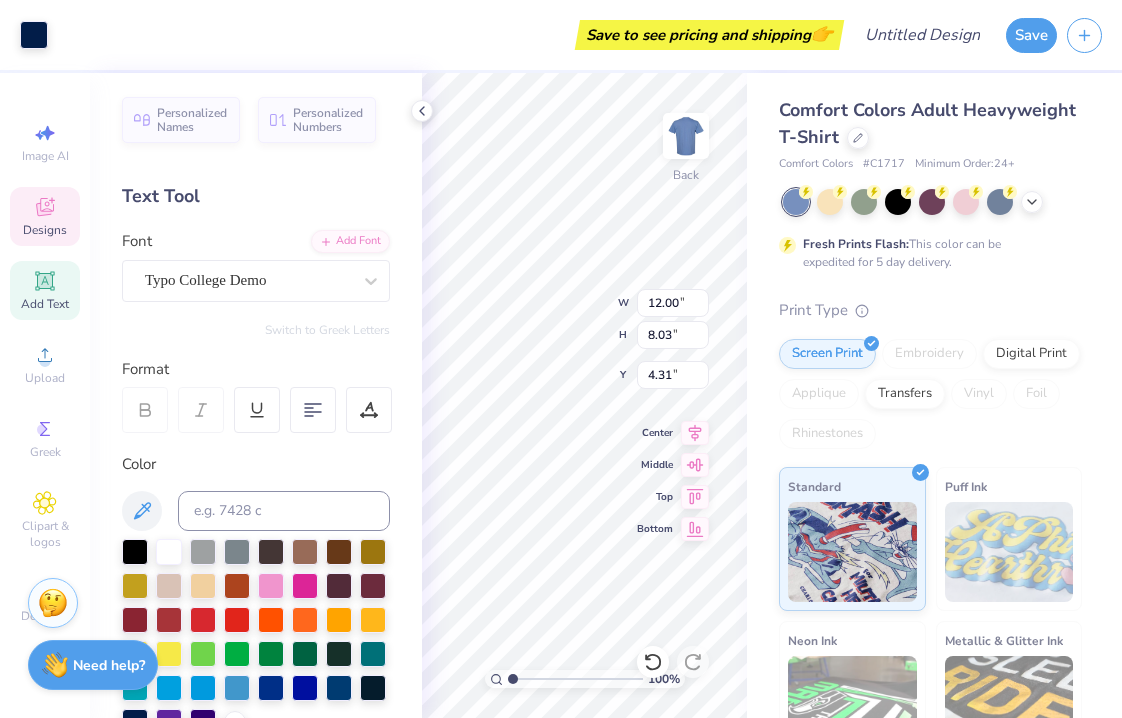 click on "100  % Back W 12.00 12.00 " H 8.03 8.03 " Y 4.31 4.31 " Center Middle Top Bottom" at bounding box center (584, 395) 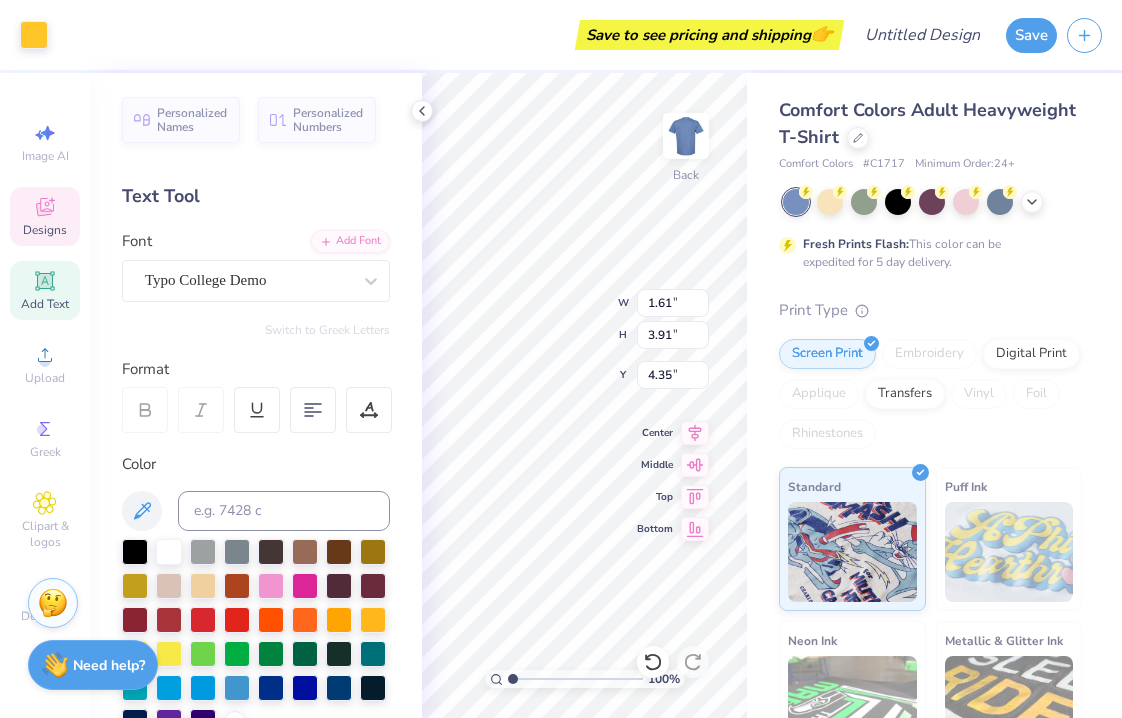 click on "3.91" at bounding box center (673, 335) 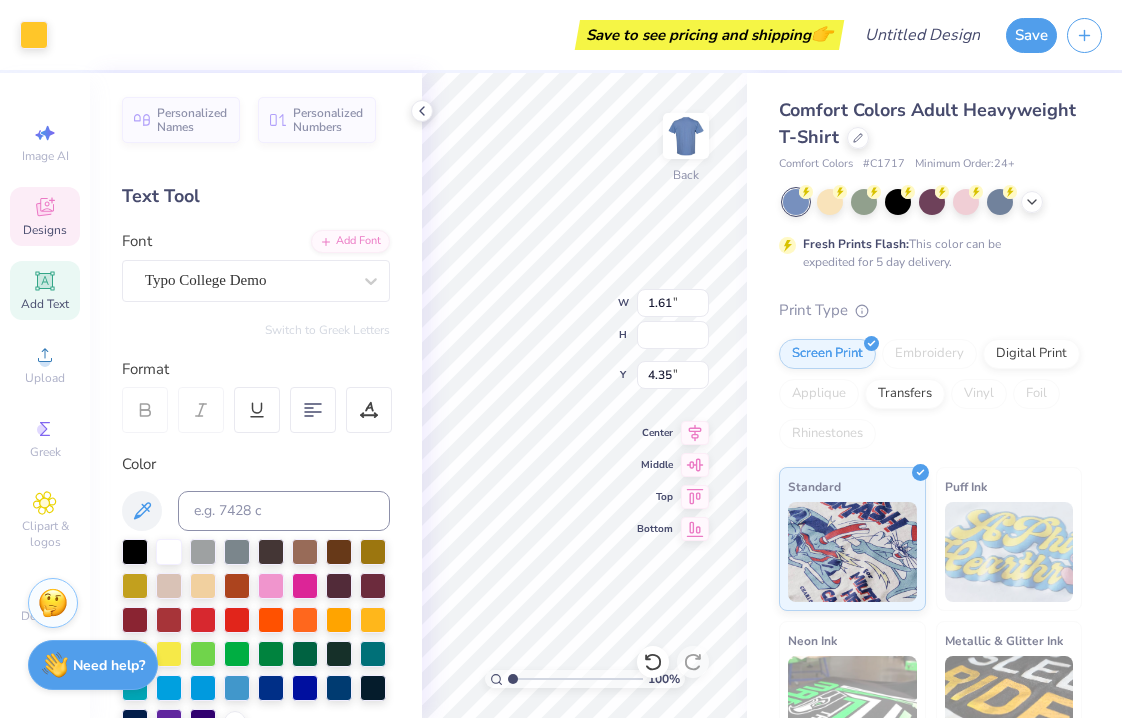 type 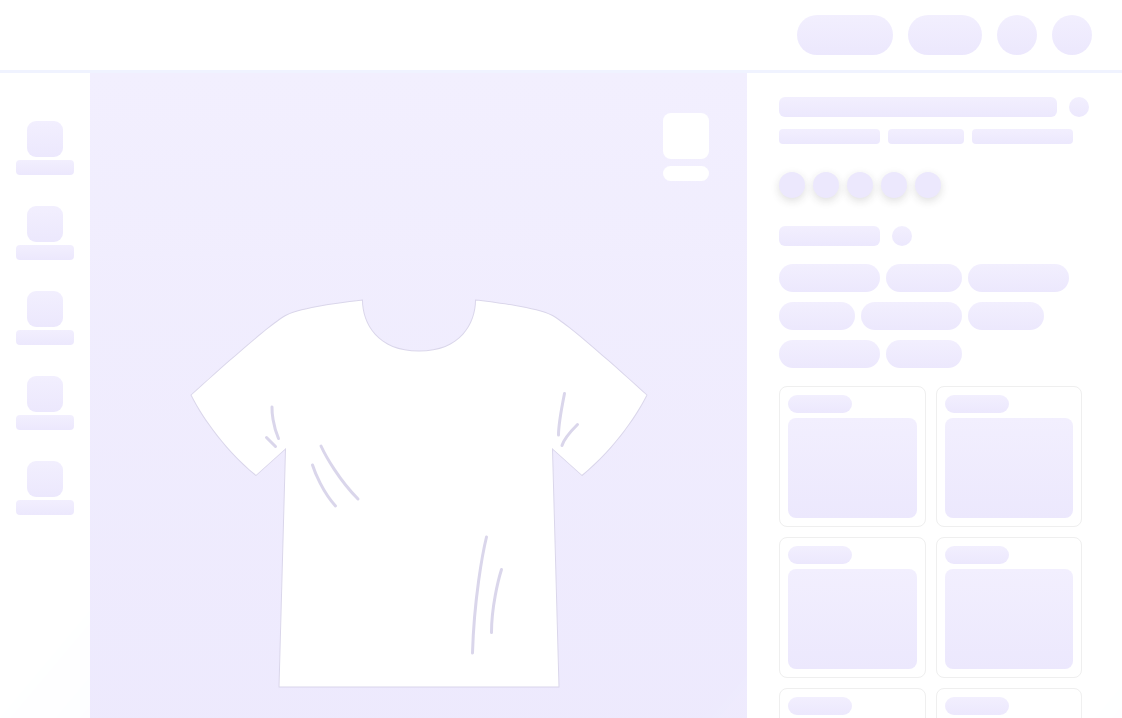 scroll, scrollTop: 0, scrollLeft: 0, axis: both 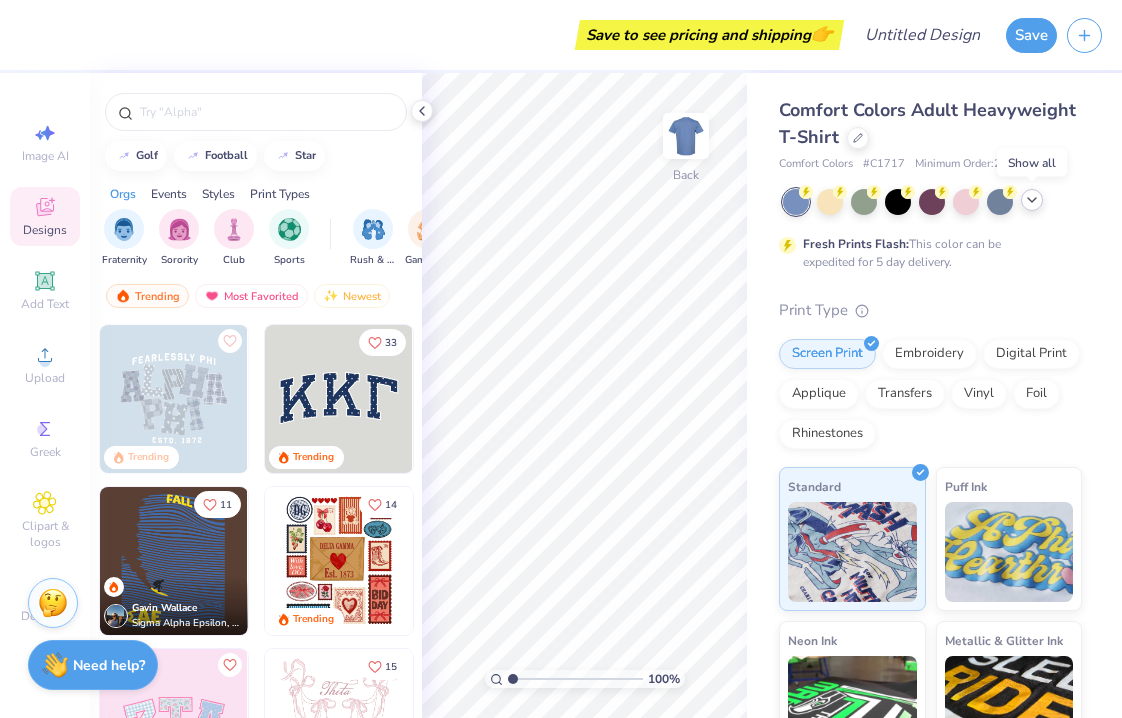 click 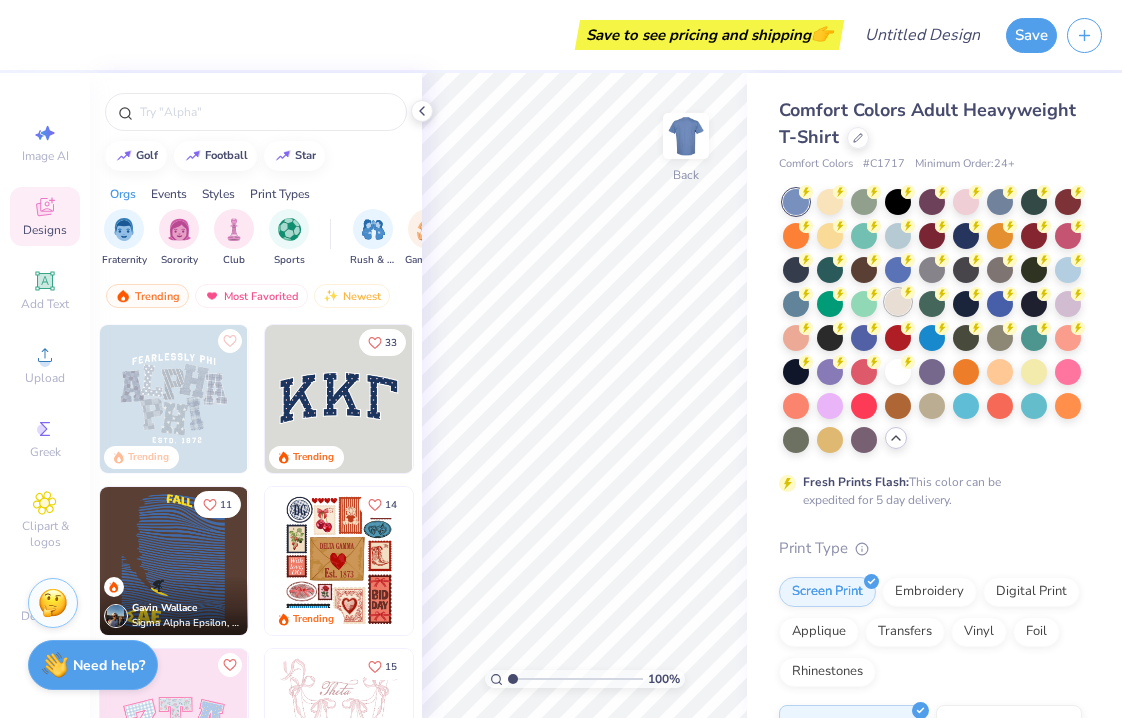 click at bounding box center [898, 302] 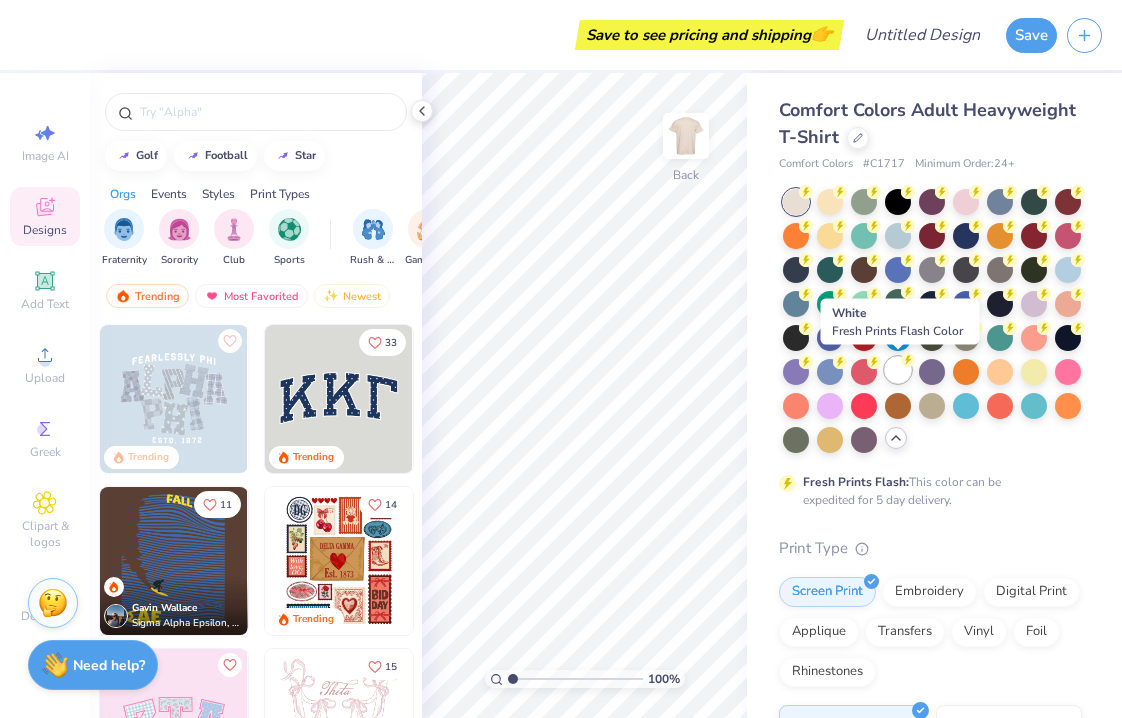 click at bounding box center (898, 370) 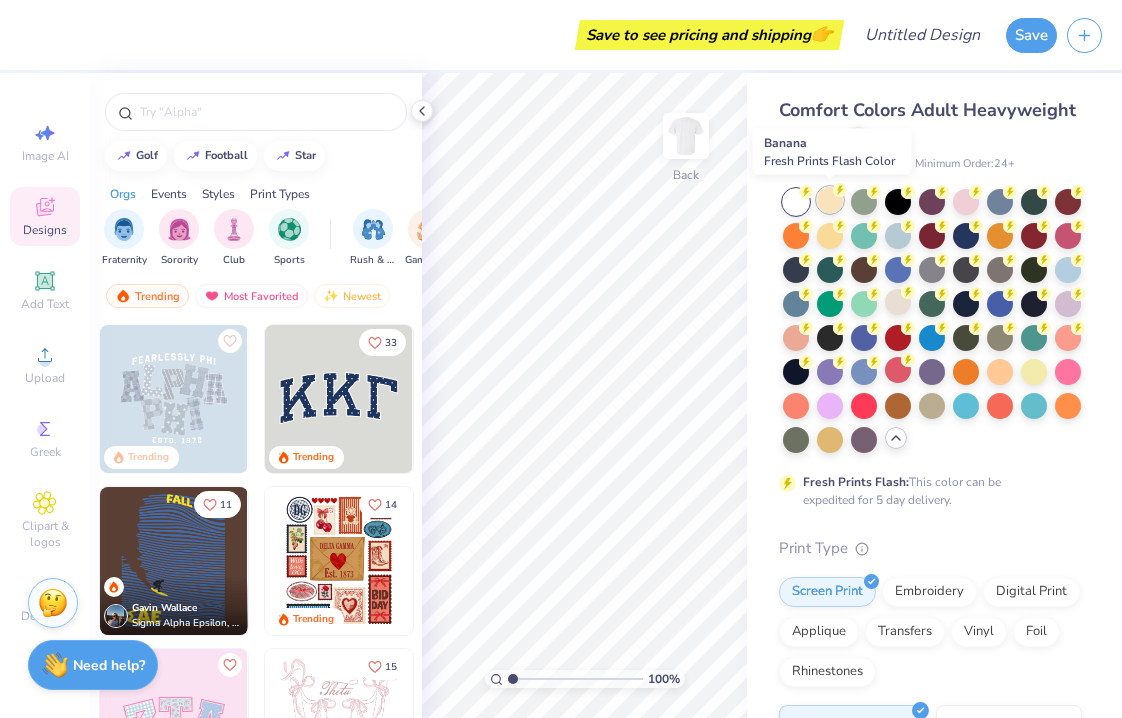 click at bounding box center [830, 200] 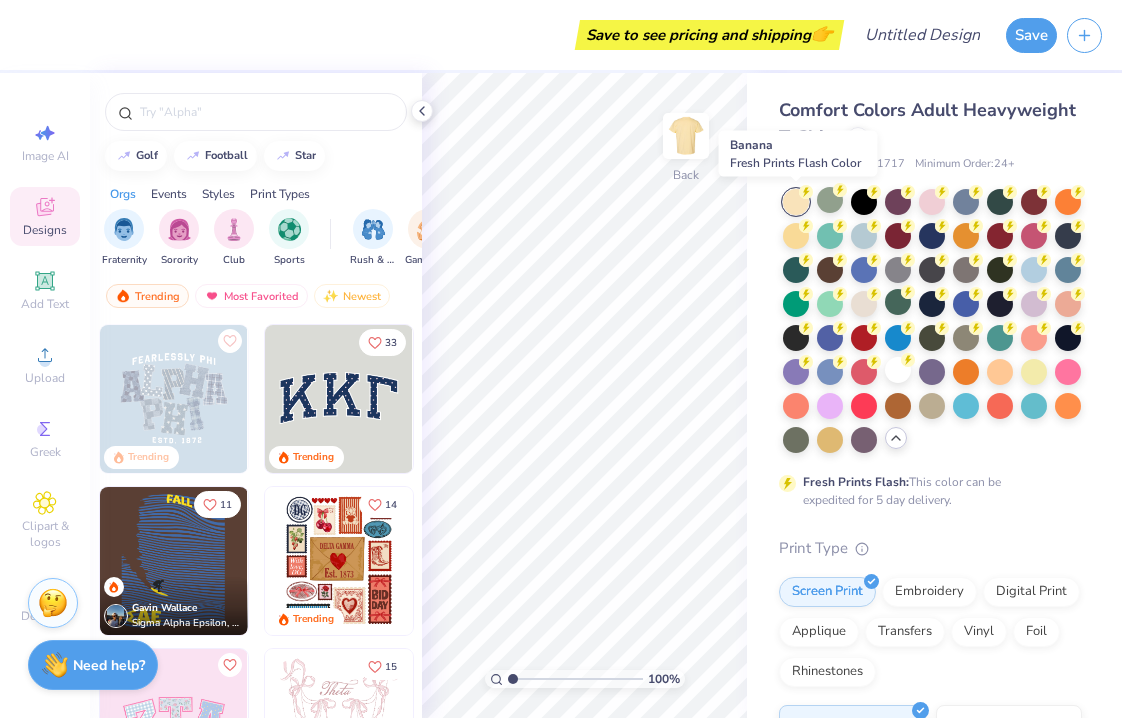 click at bounding box center [796, 202] 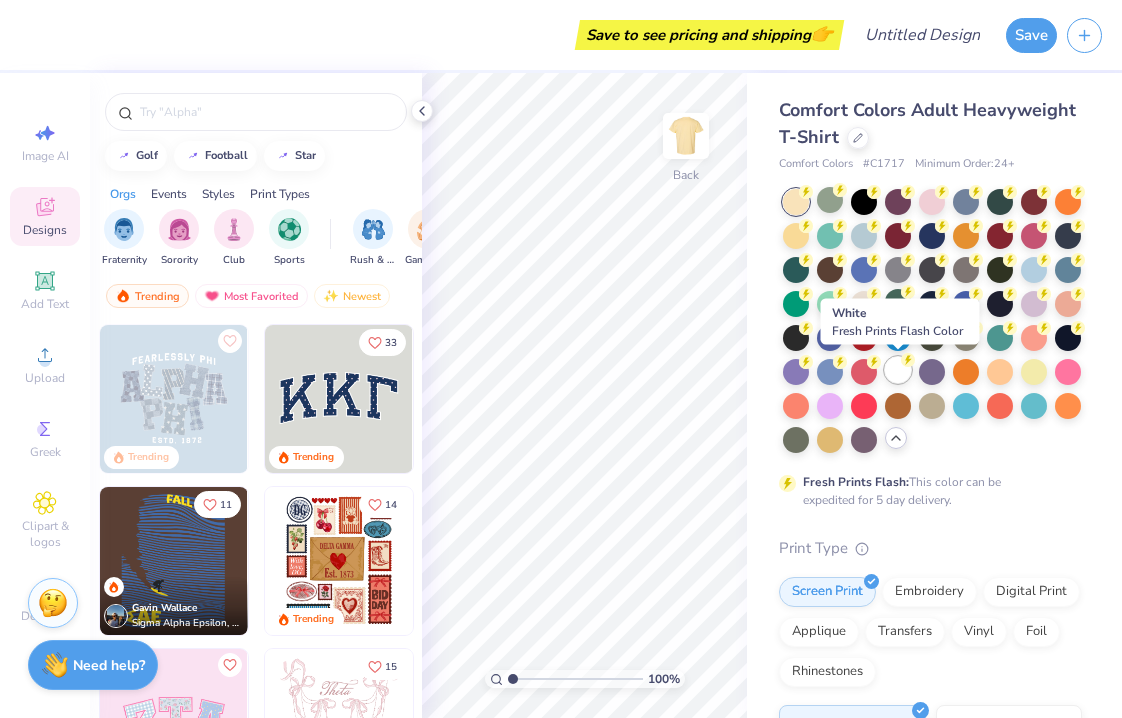 click at bounding box center (898, 370) 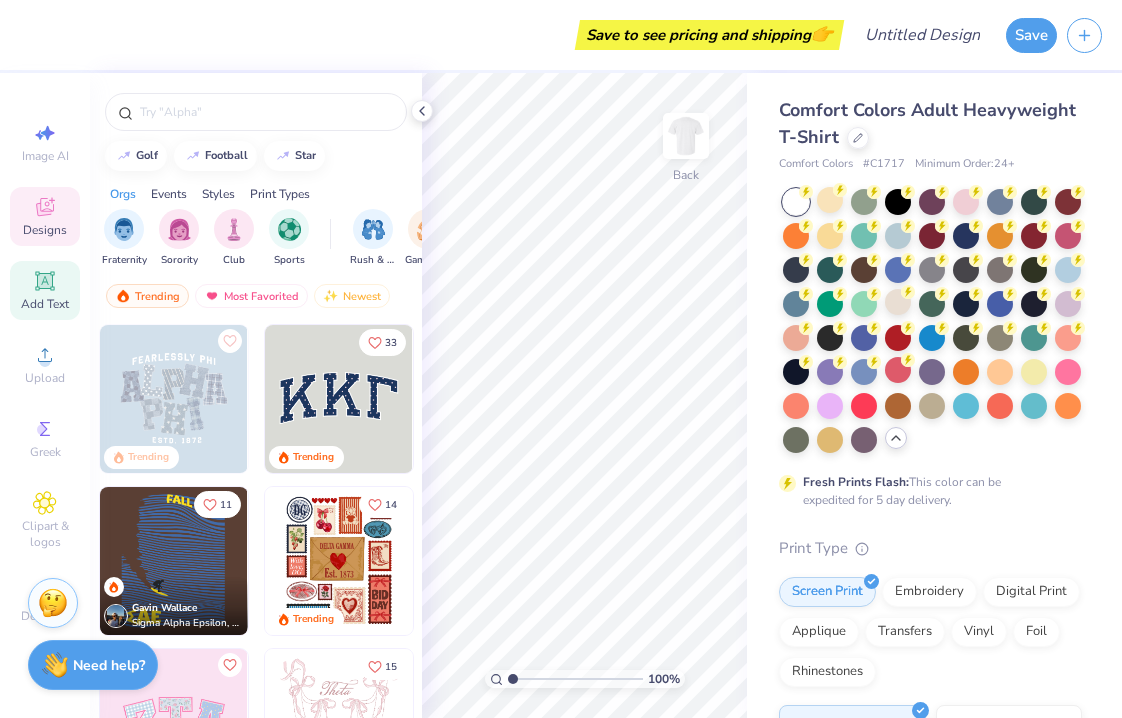 click 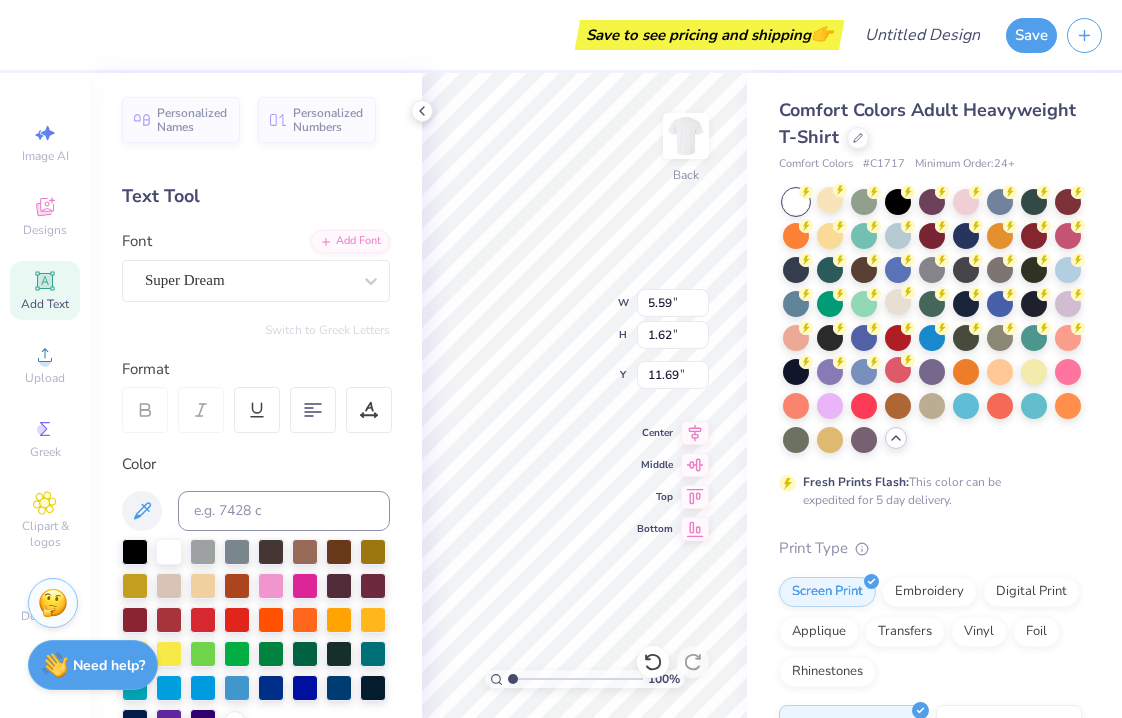 scroll, scrollTop: 0, scrollLeft: 7, axis: horizontal 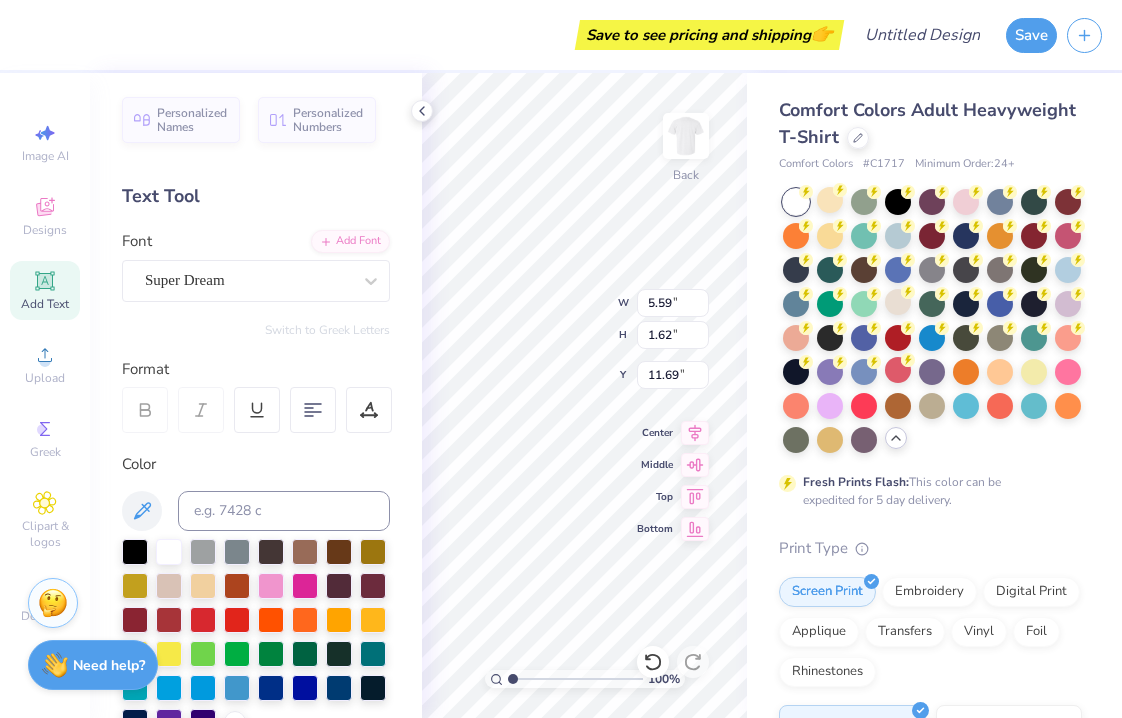type on "WE Crawl Before we Walk" 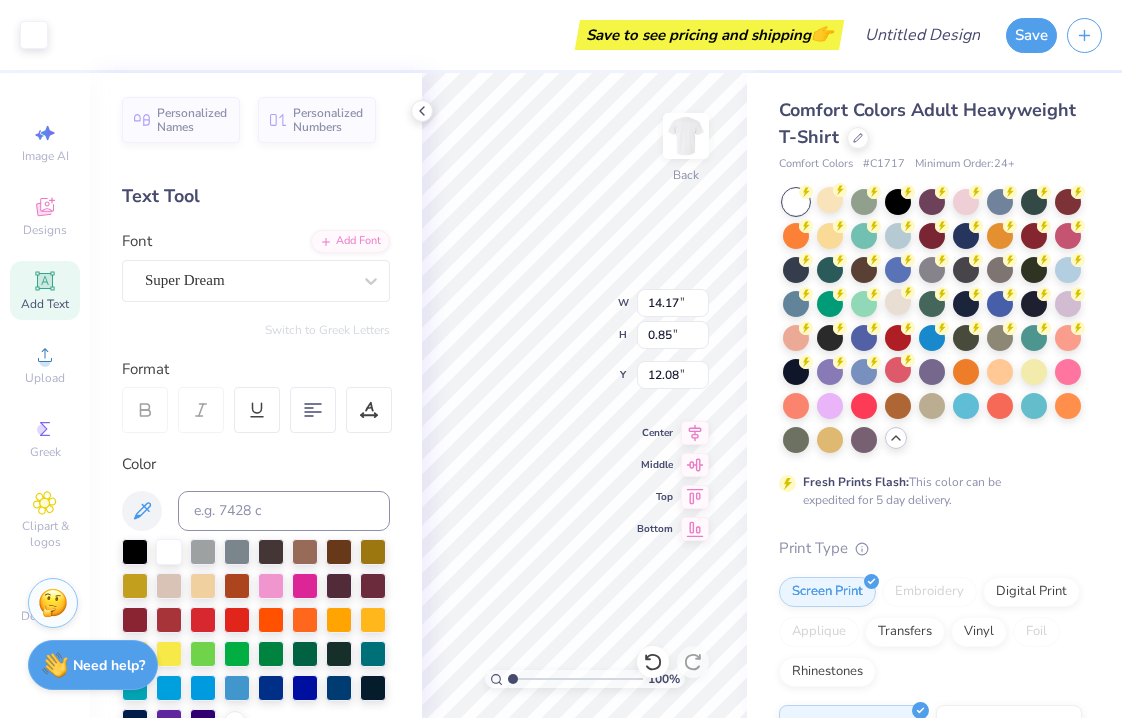 type on "9.12" 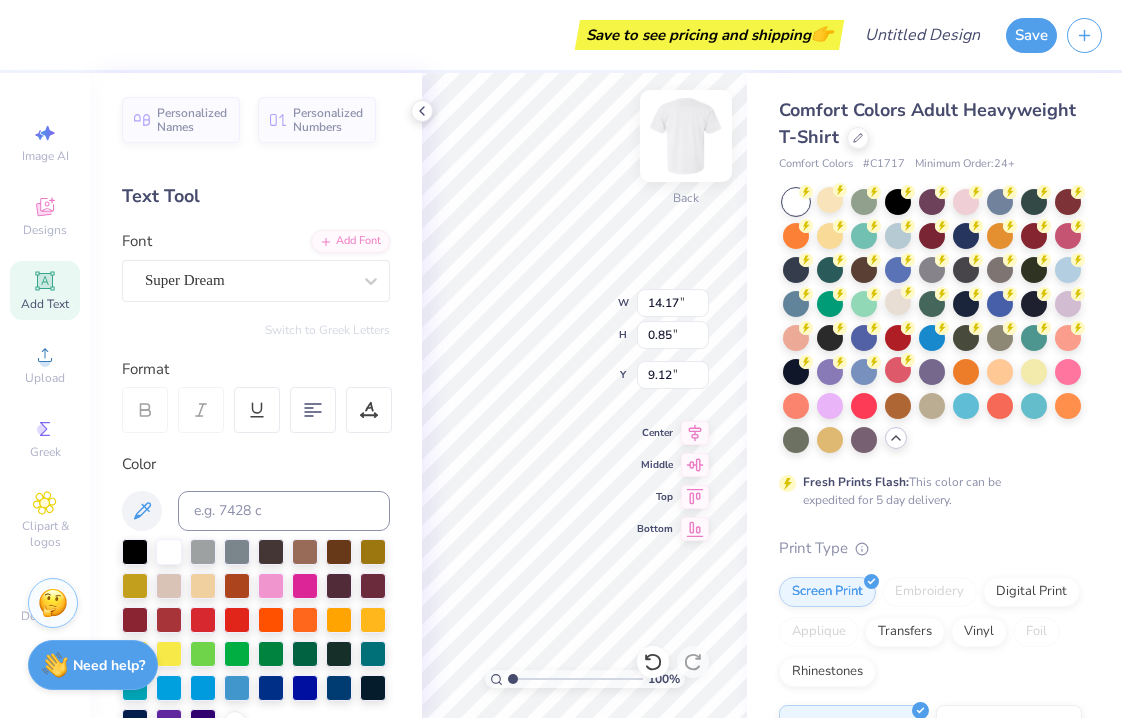 scroll, scrollTop: 0, scrollLeft: 8, axis: horizontal 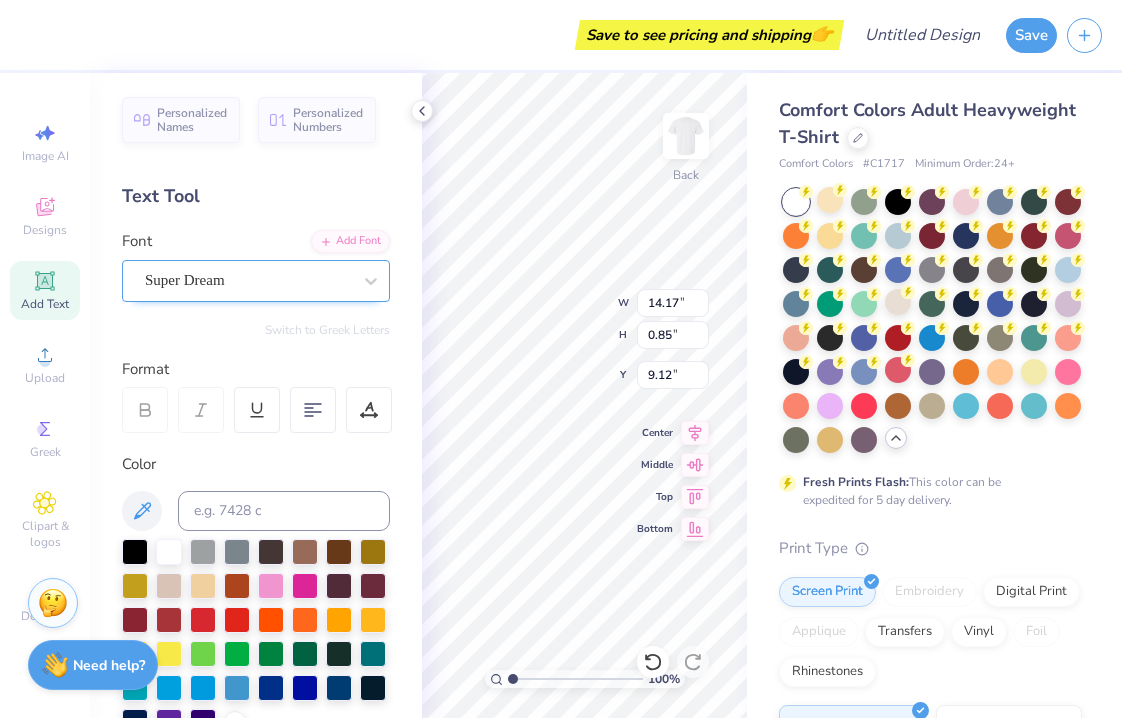 click on "Super Dream" at bounding box center (248, 280) 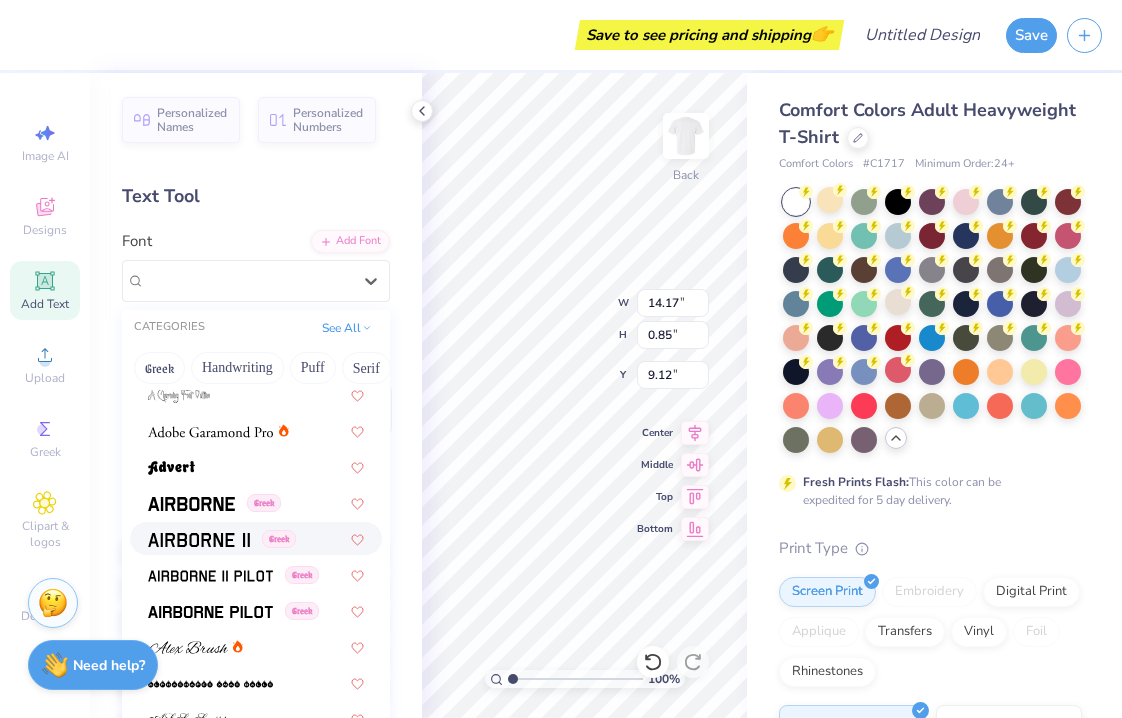 scroll, scrollTop: 258, scrollLeft: 0, axis: vertical 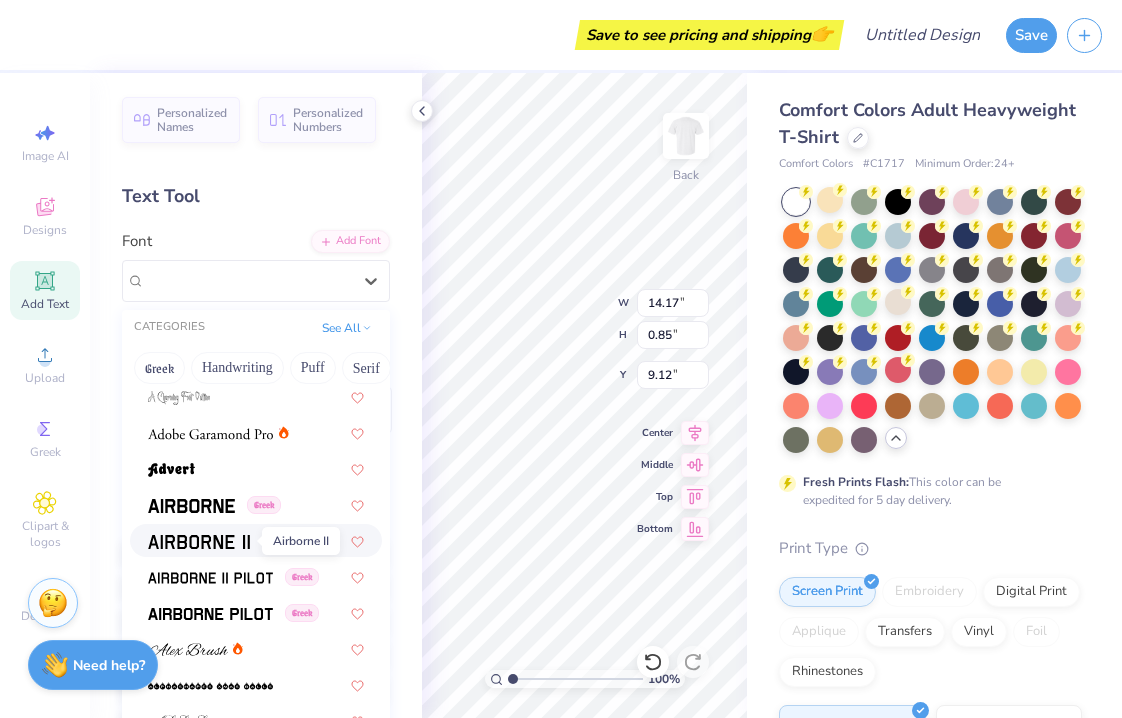 click at bounding box center [199, 542] 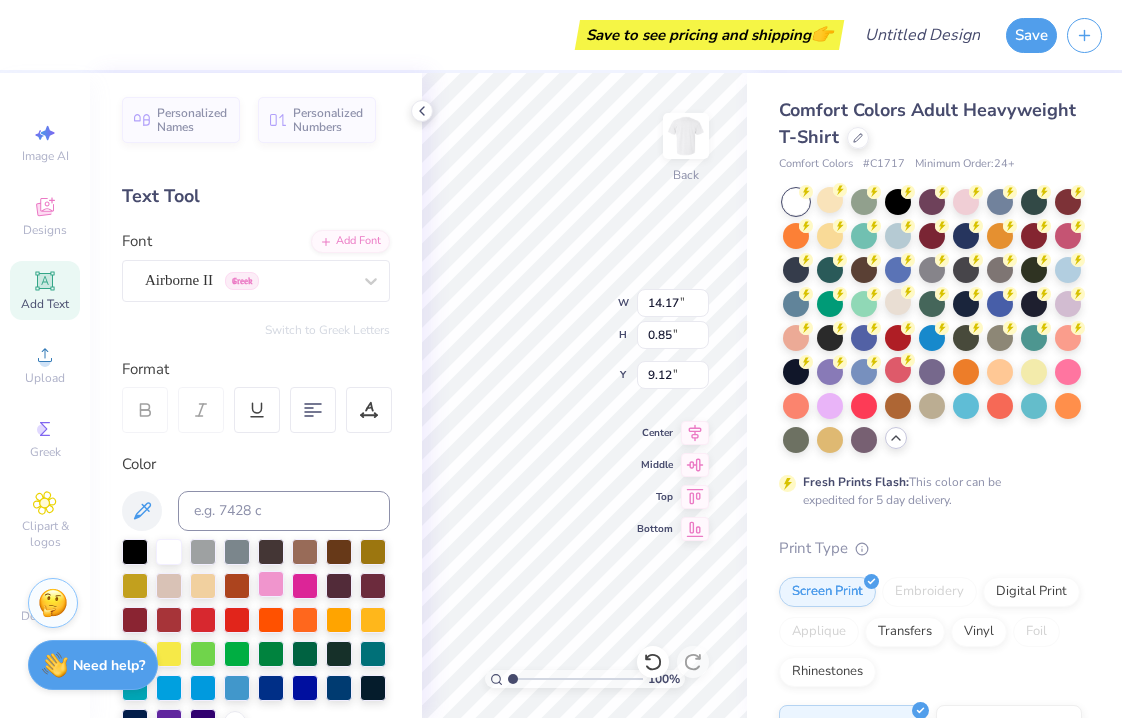 click at bounding box center [271, 584] 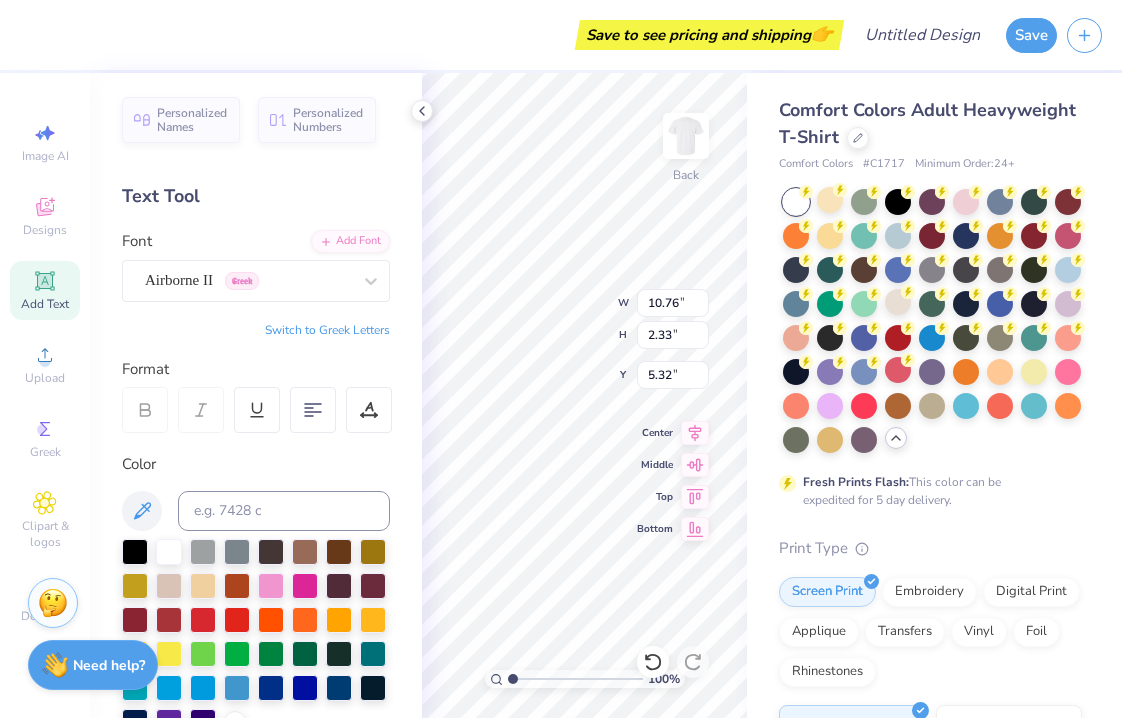 type on "5.32" 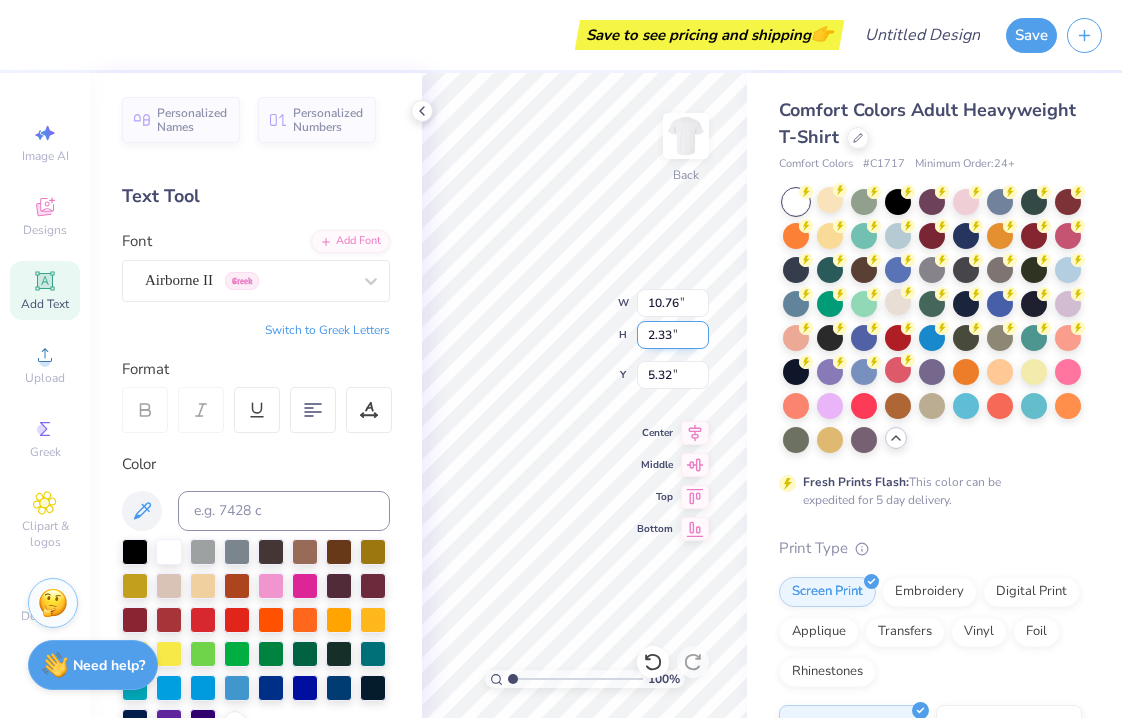 type on "0.77" 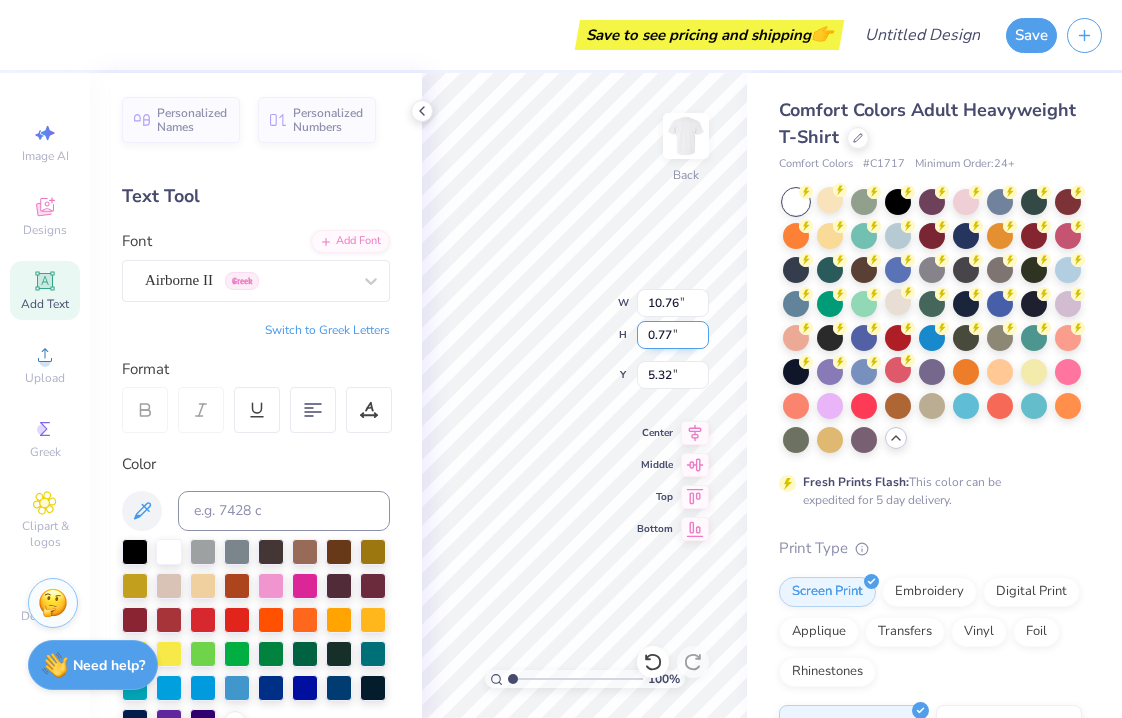 click on "0.77" at bounding box center [673, 335] 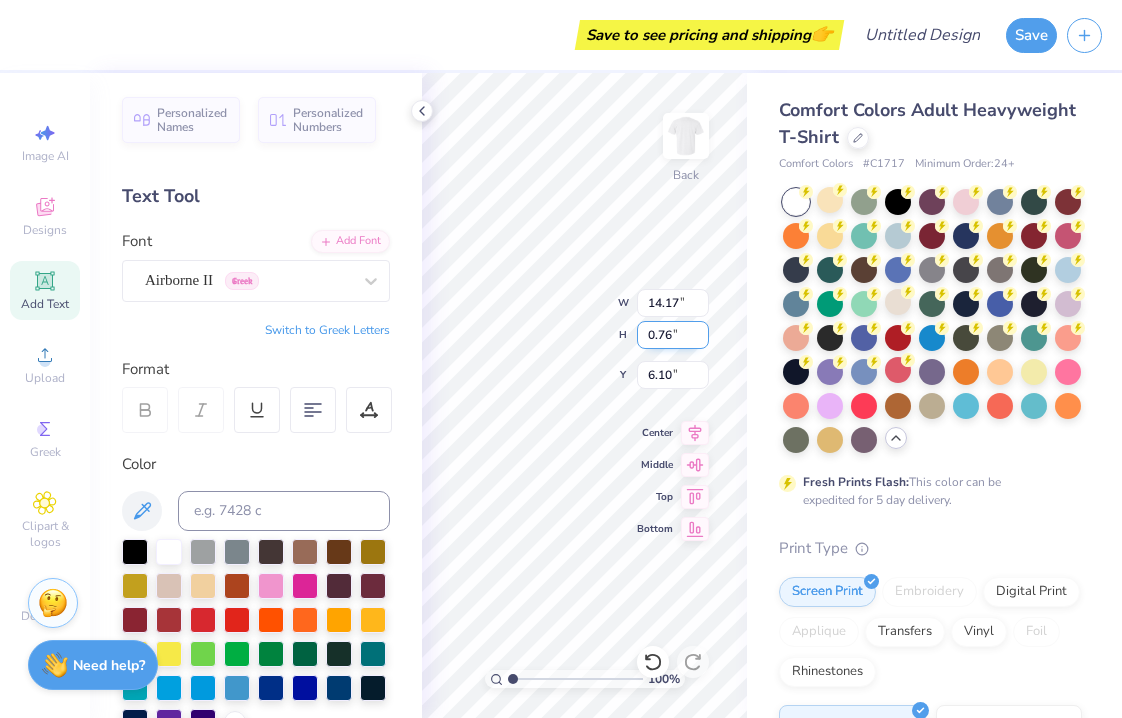 click on "0.76" at bounding box center (673, 335) 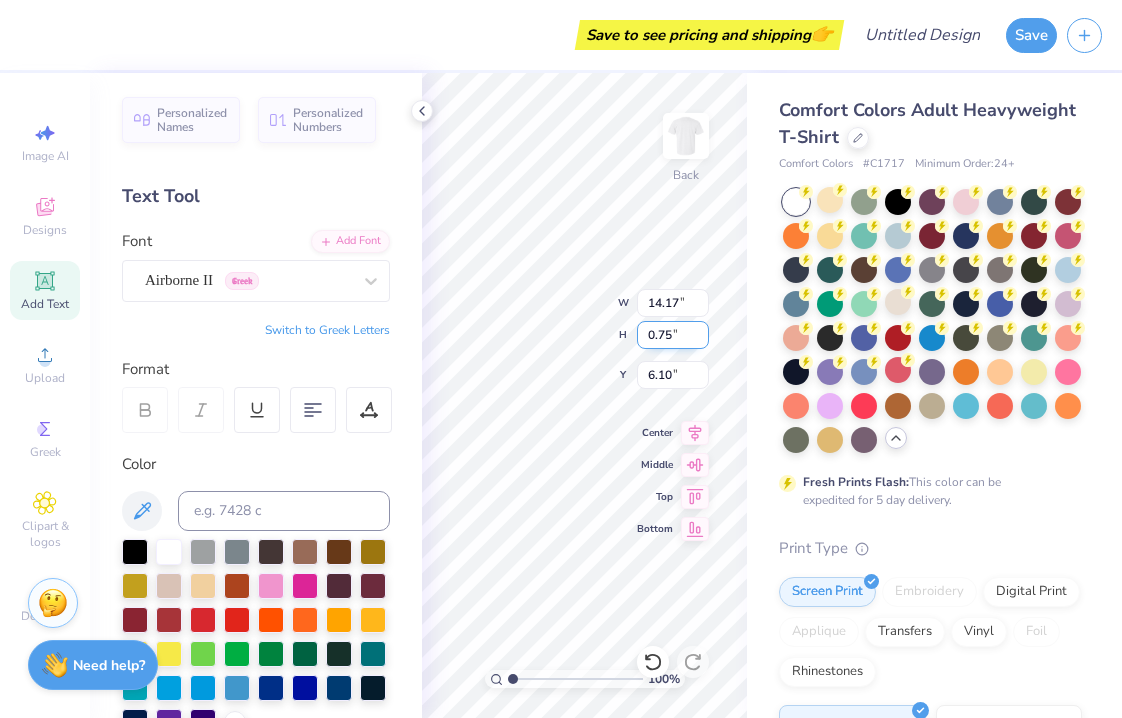 click on "0.75" at bounding box center (673, 335) 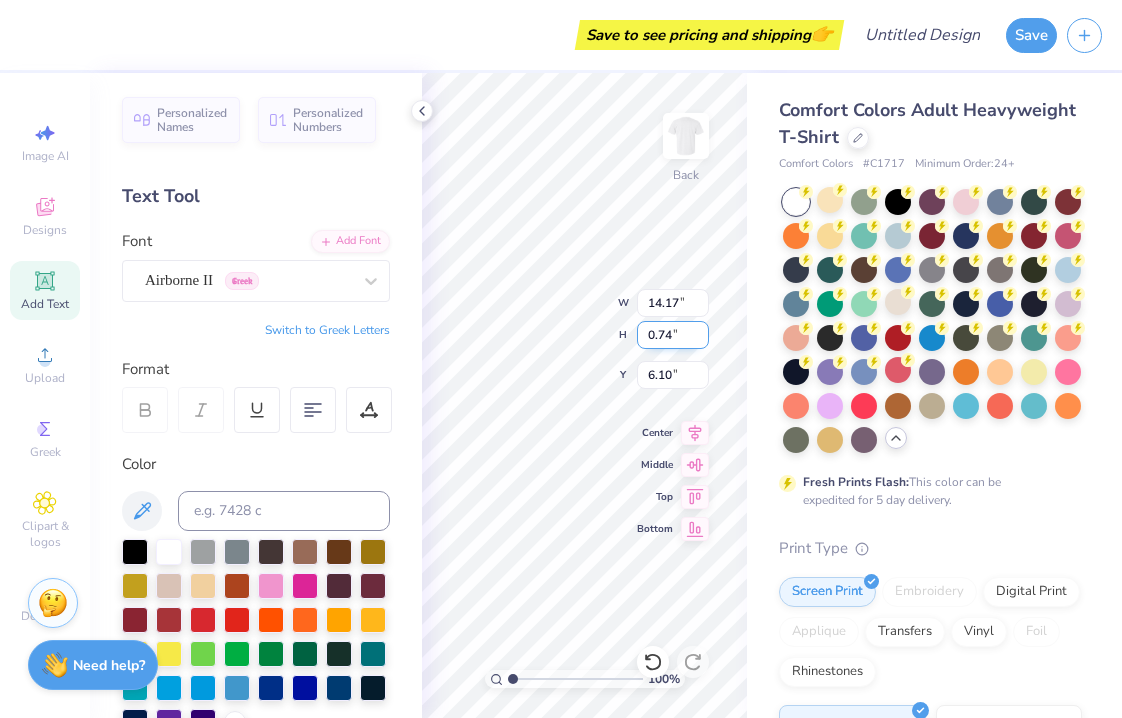 click on "0.74" at bounding box center (673, 335) 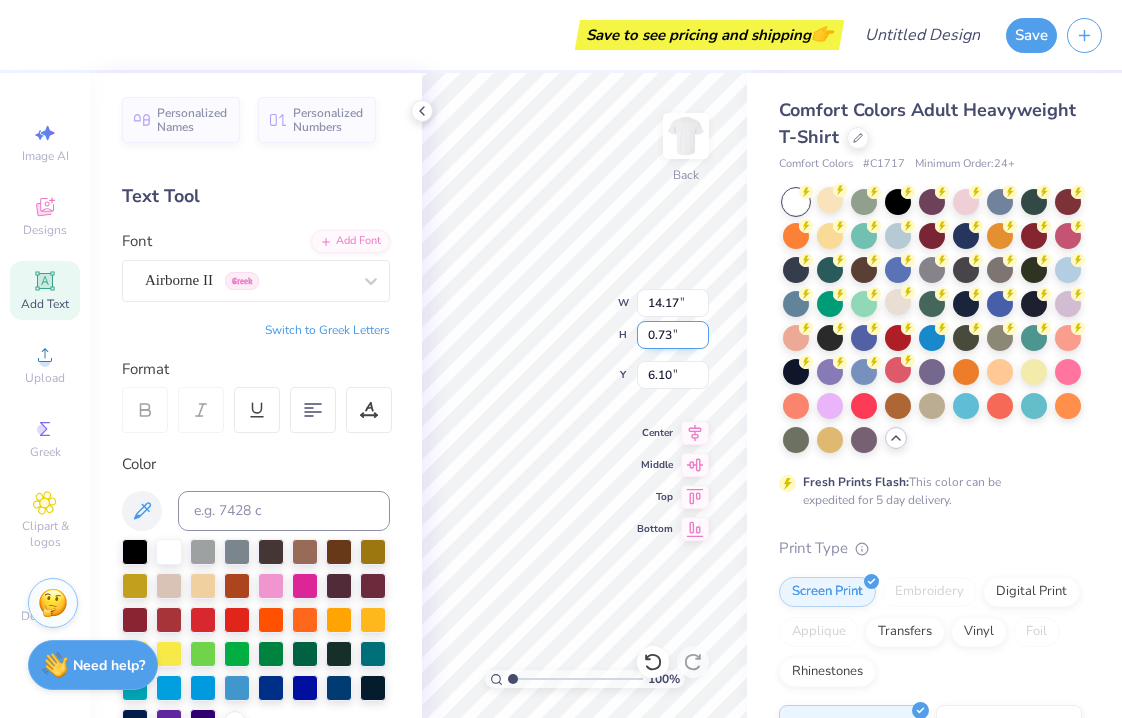 click on "0.73" at bounding box center [673, 335] 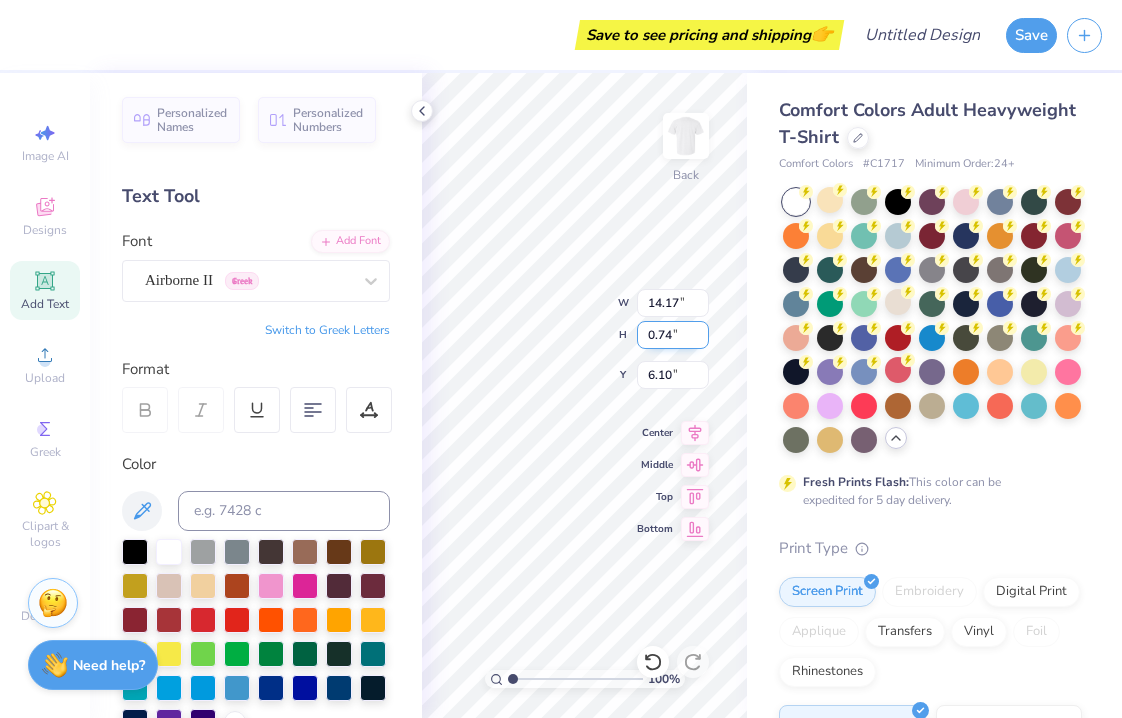 click on "0.74" at bounding box center (673, 335) 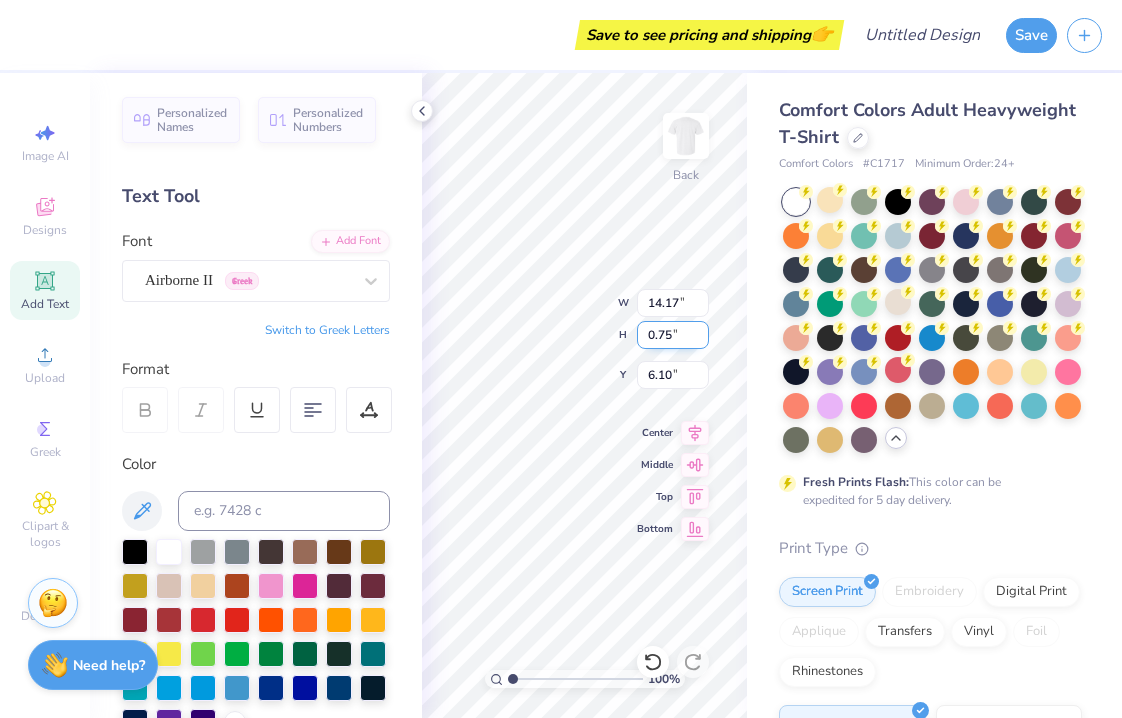 type on "0.75" 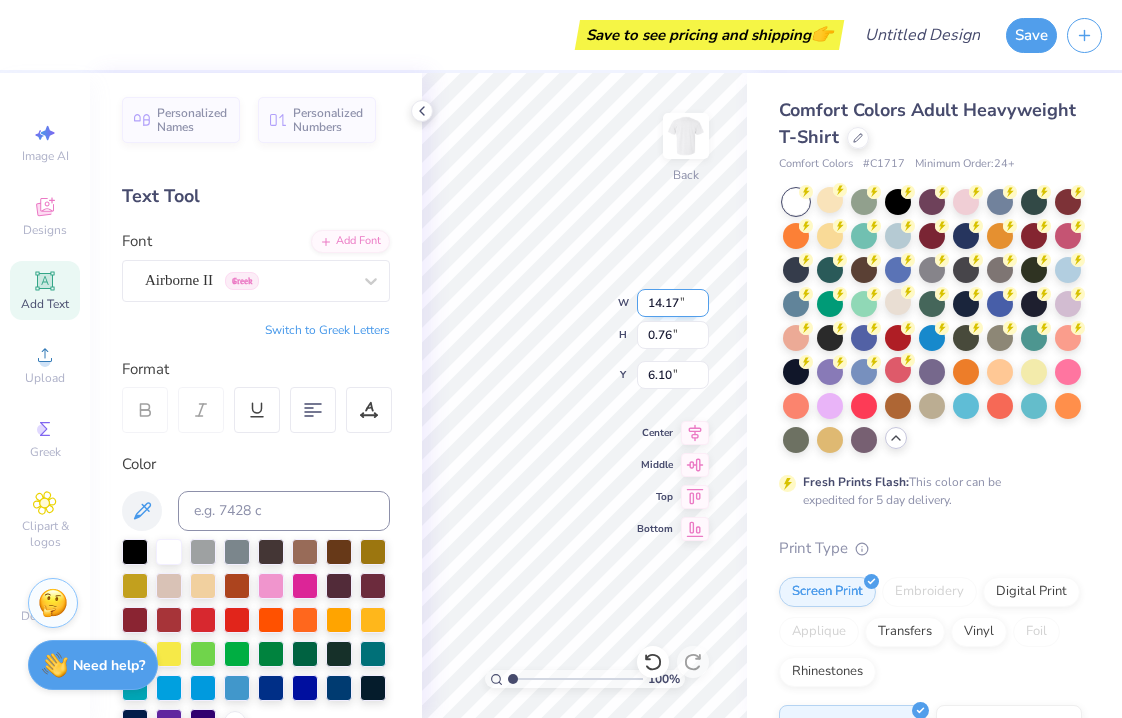 type on "11.34" 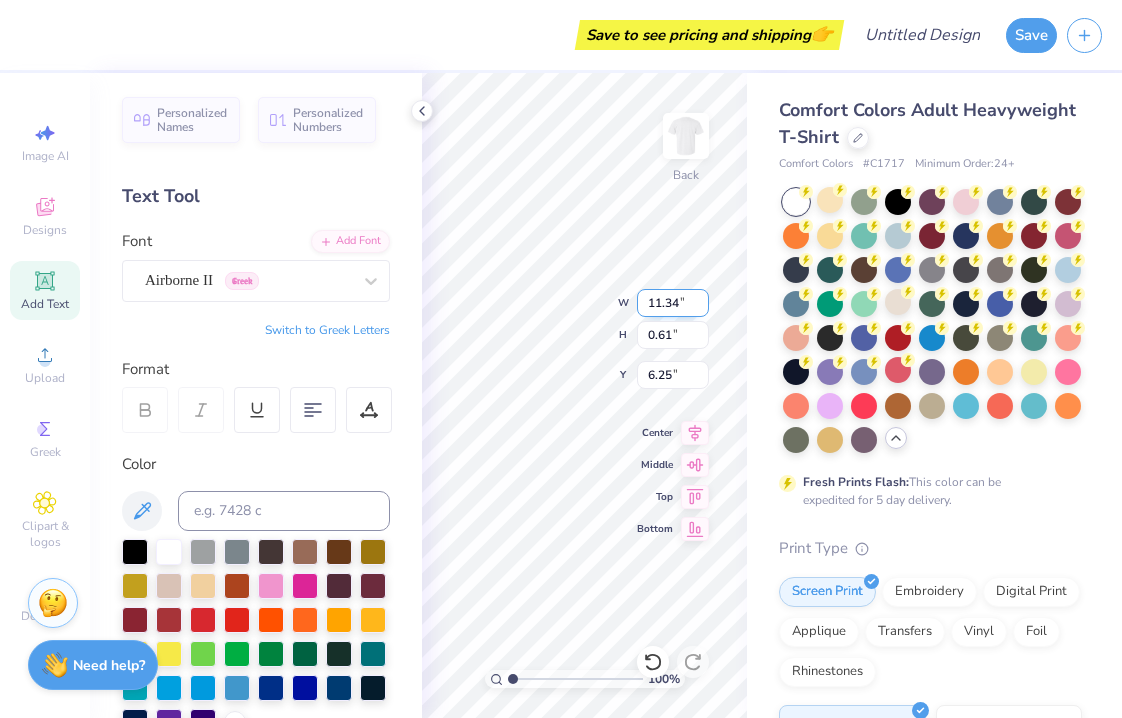 type on "5.66" 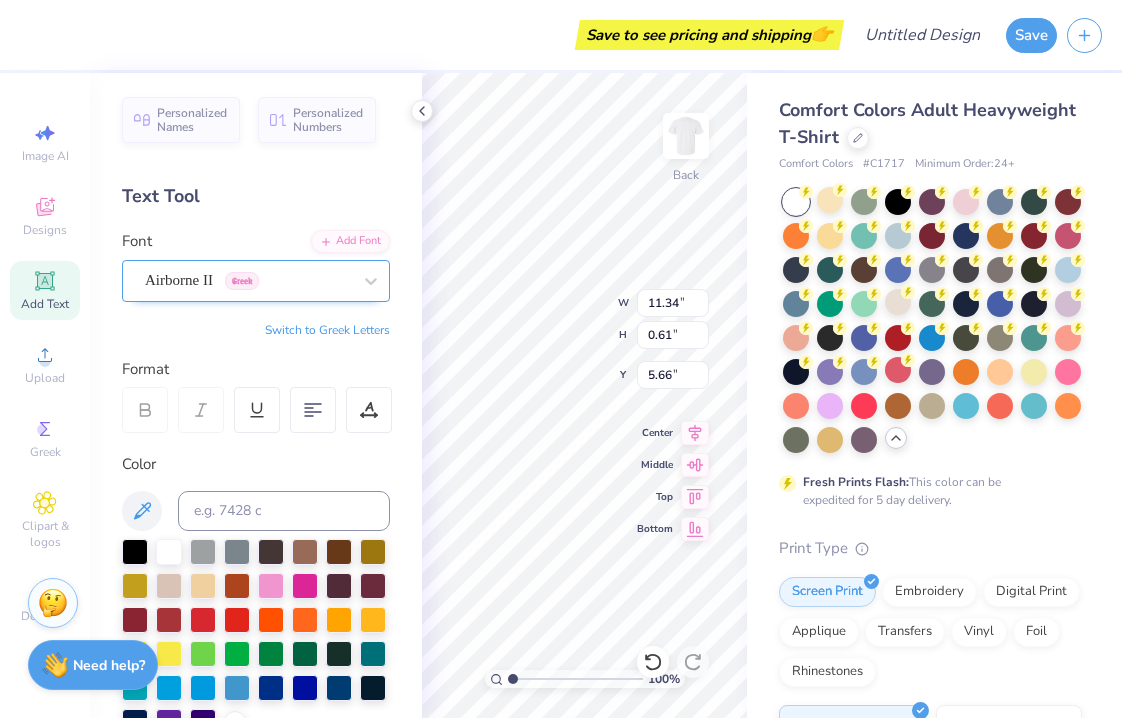 click on "Airborne II Greek" at bounding box center [248, 280] 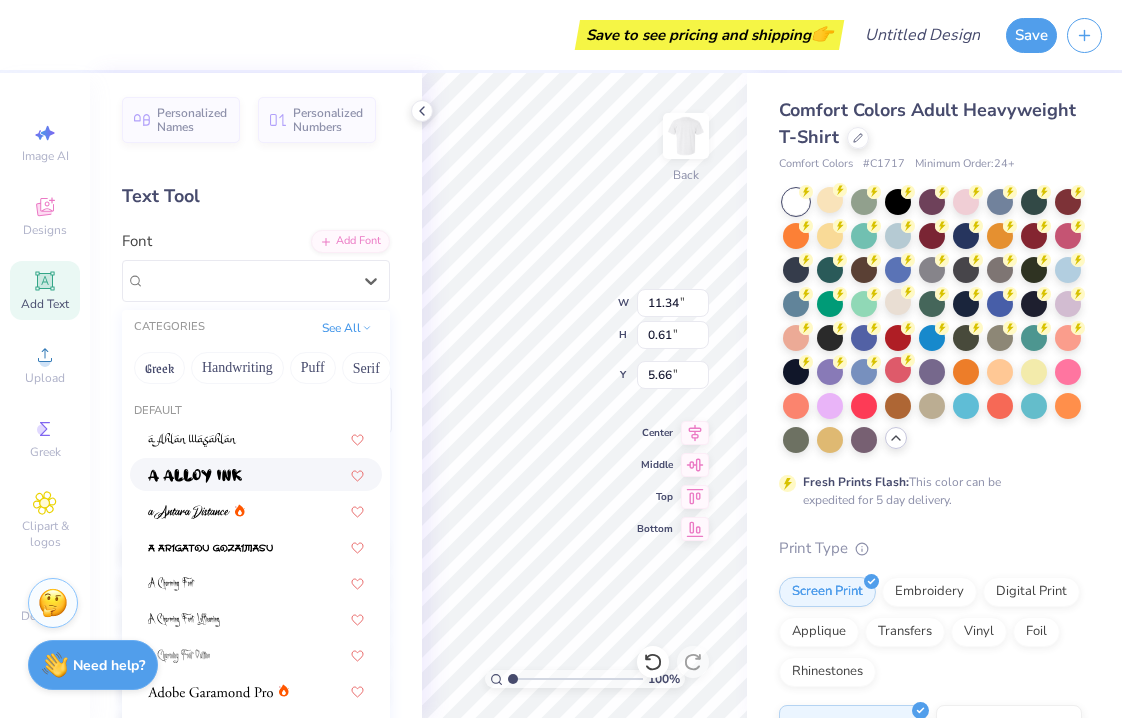click at bounding box center (256, 474) 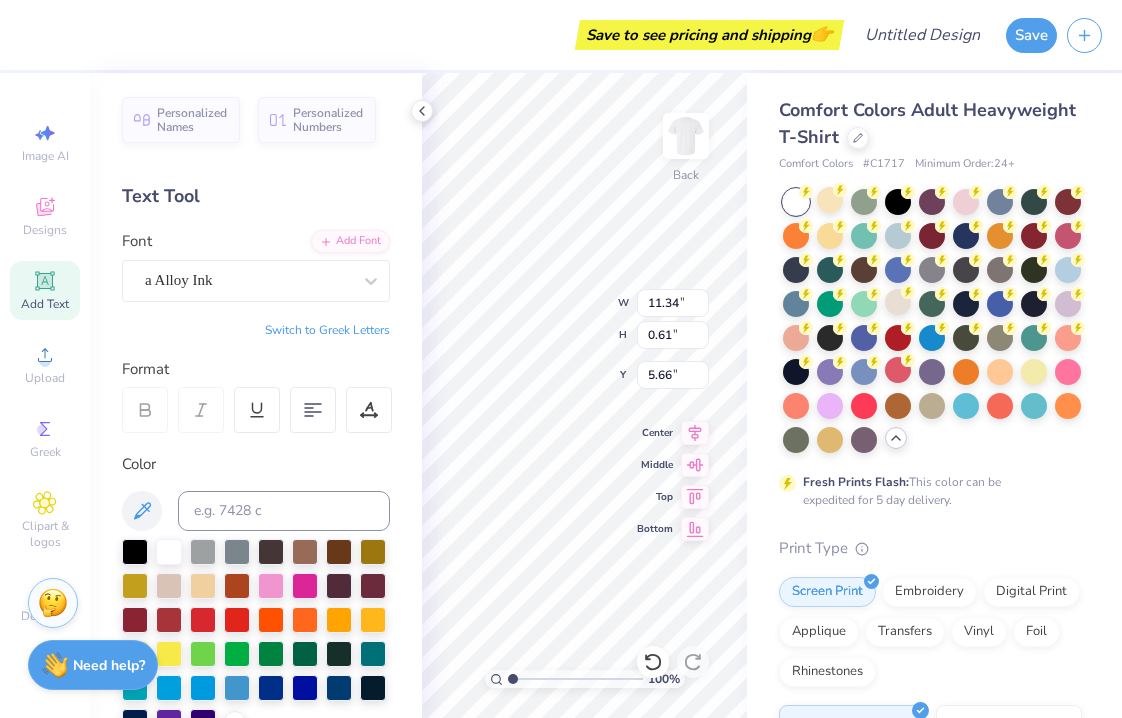 type on "11.89" 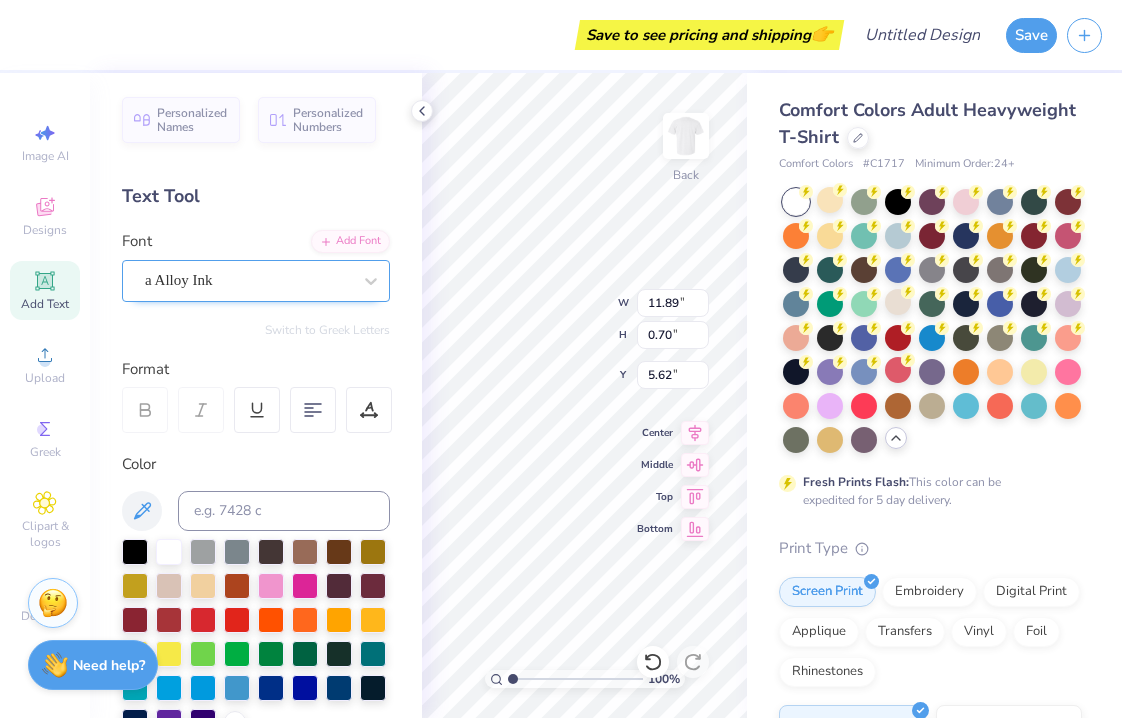 click on "a Alloy Ink" at bounding box center (248, 280) 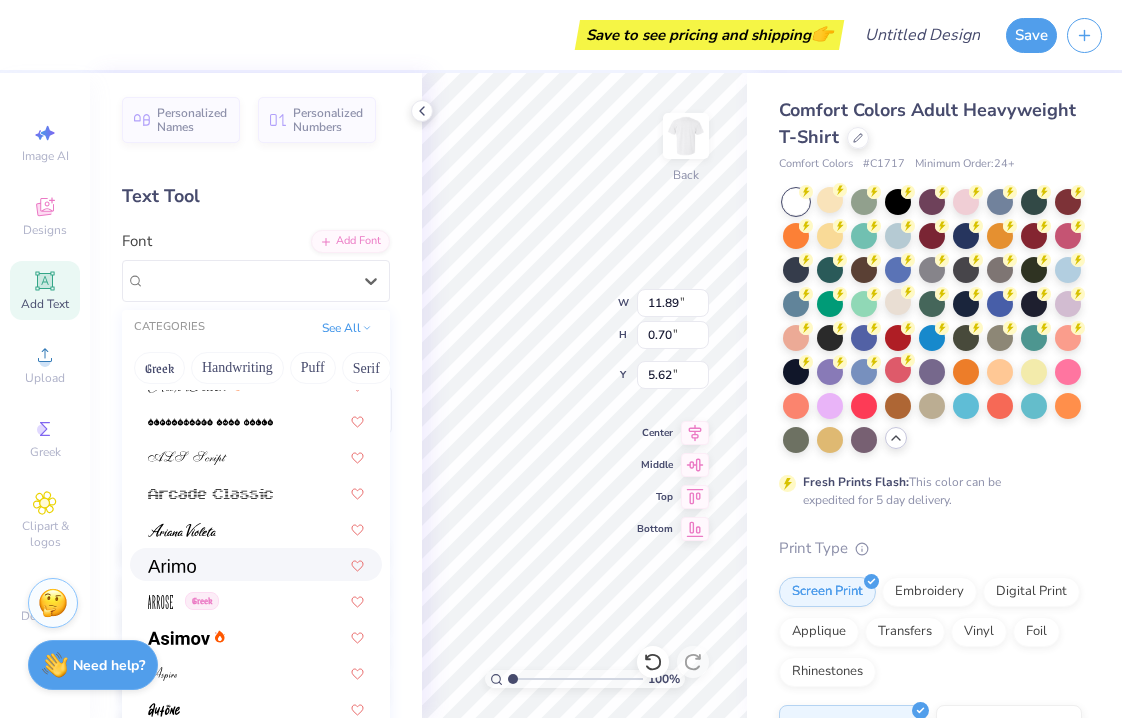 scroll, scrollTop: 504, scrollLeft: 0, axis: vertical 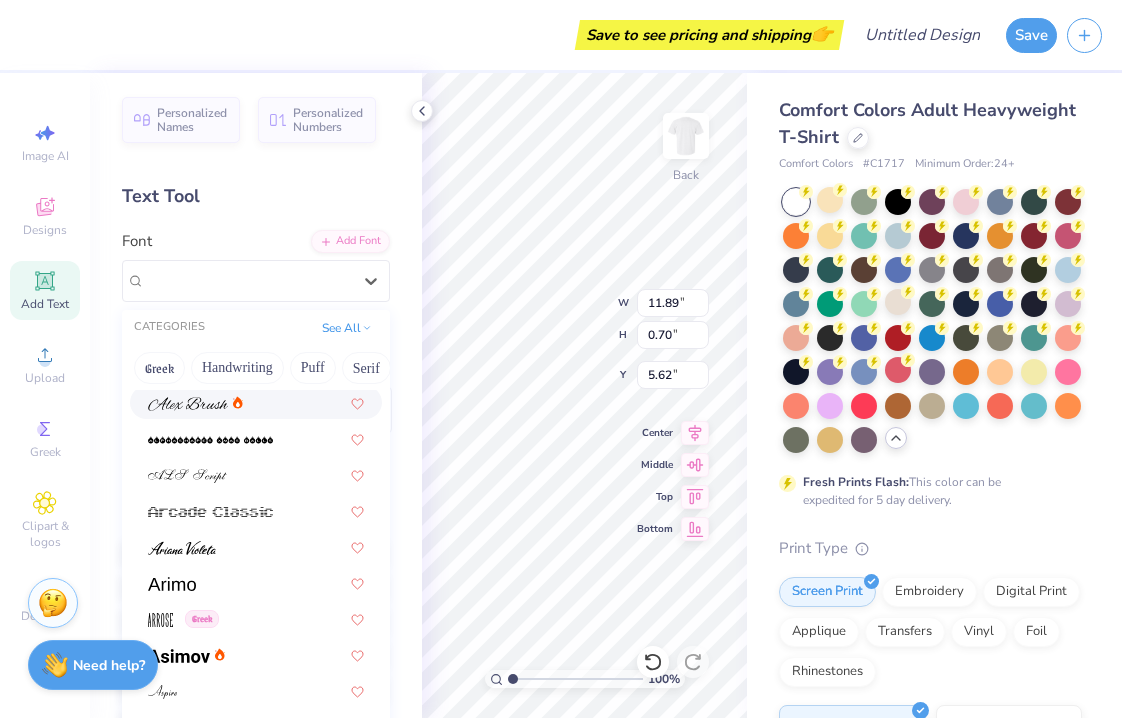 click at bounding box center (256, 402) 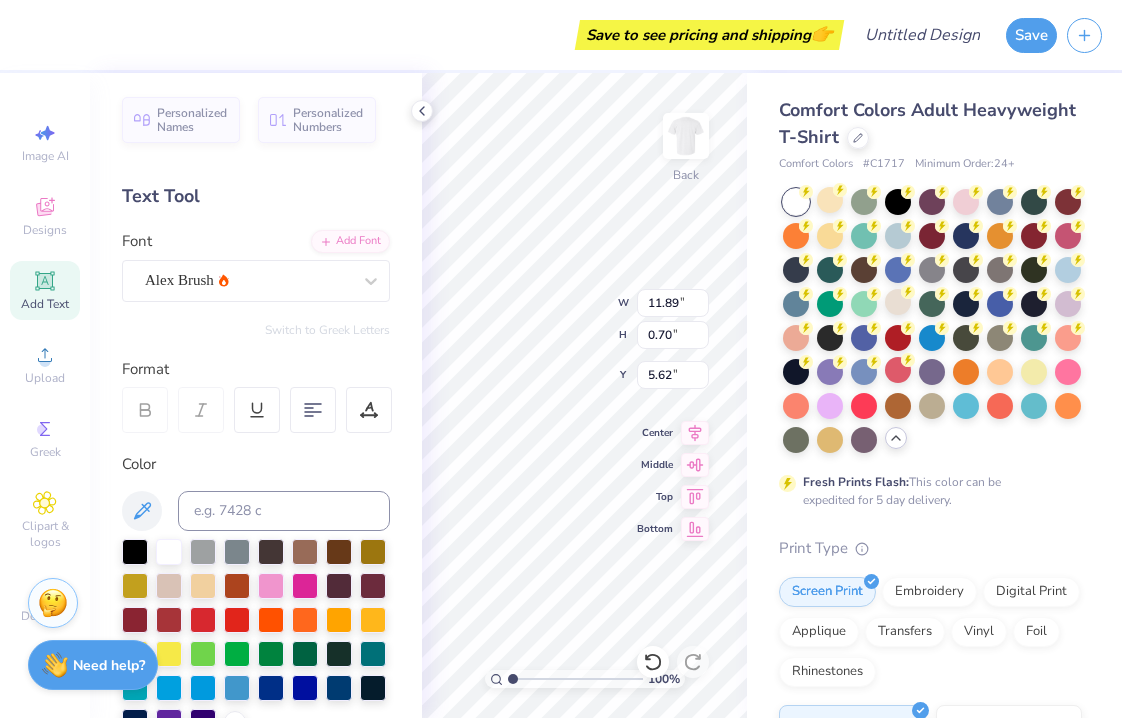 type on "8.89" 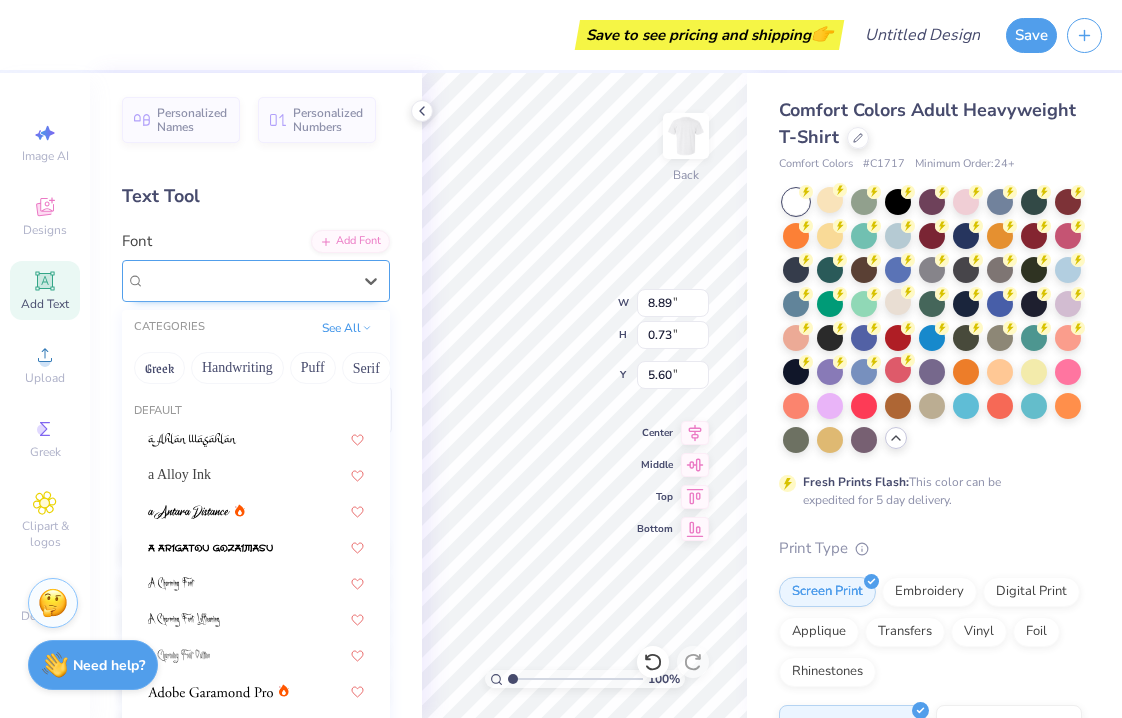 click on "Alex Brush" at bounding box center (248, 280) 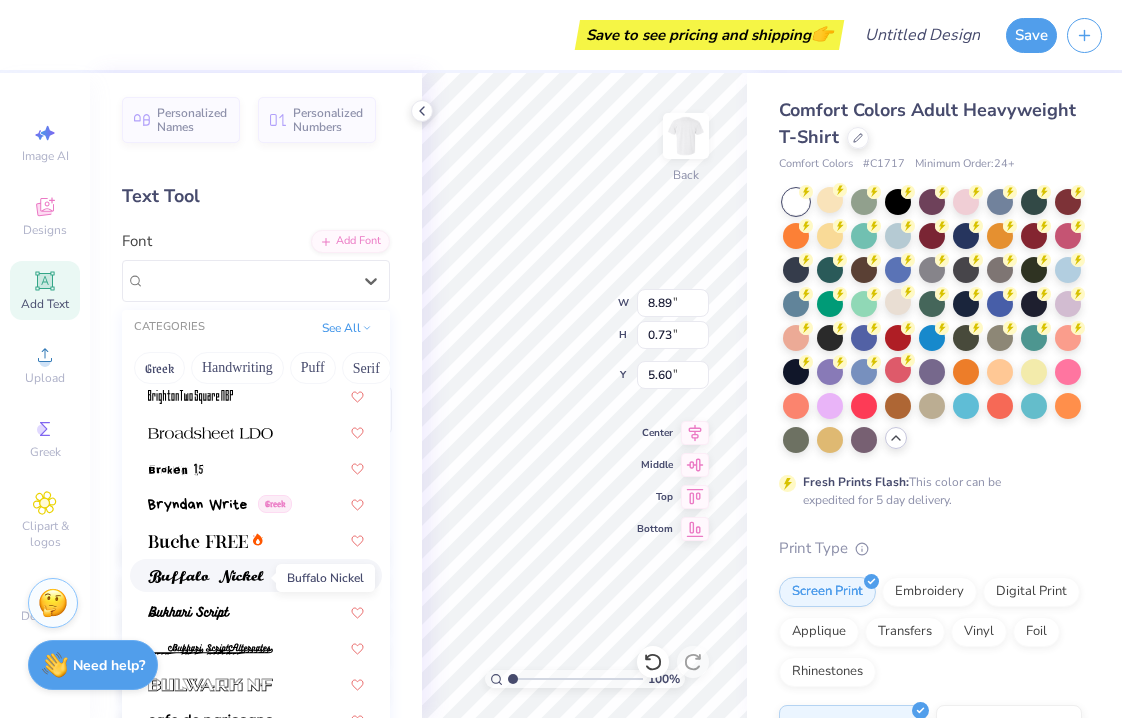 scroll, scrollTop: 1693, scrollLeft: 0, axis: vertical 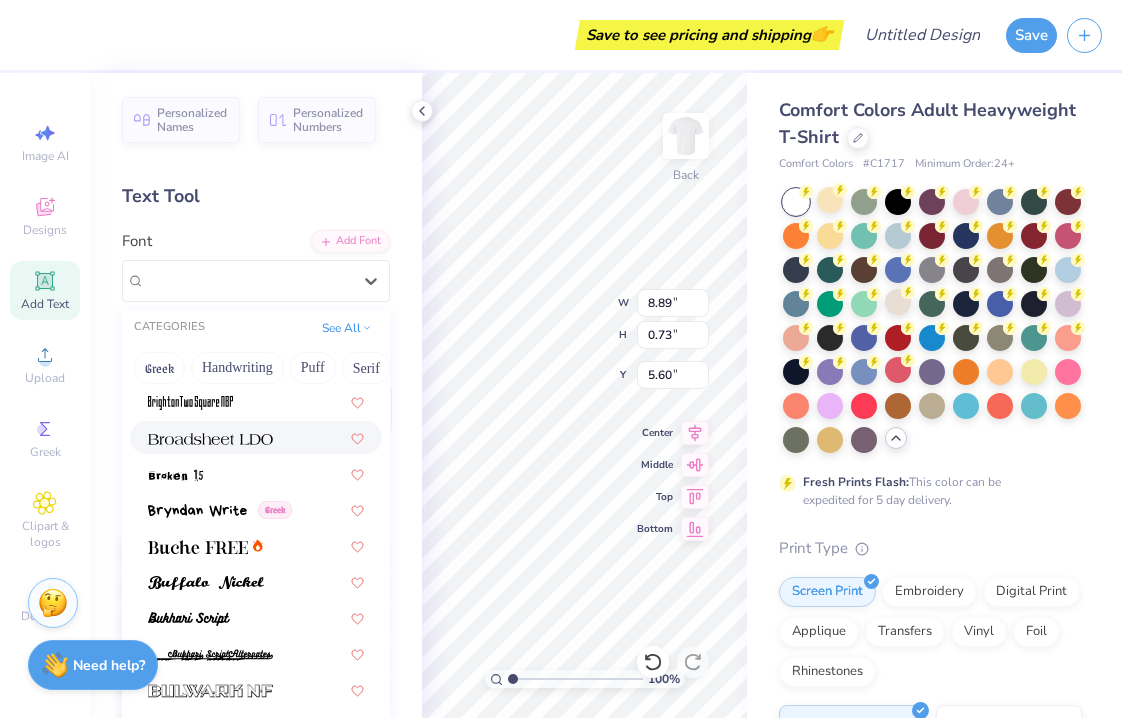 click at bounding box center (210, 437) 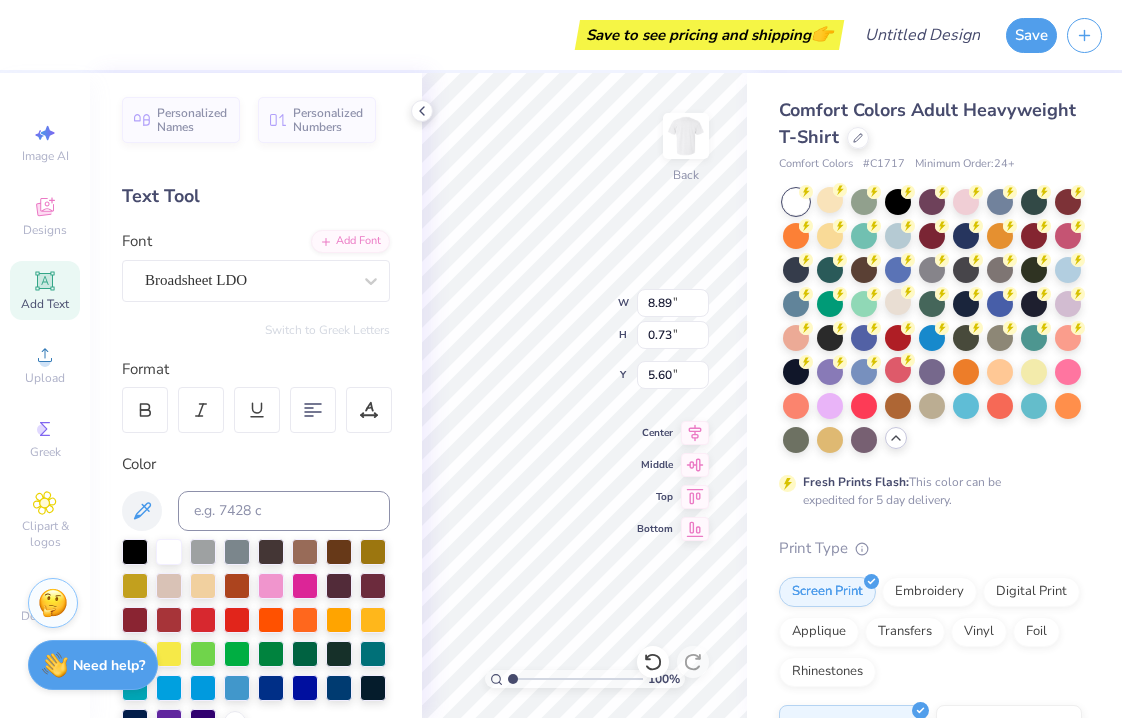 type on "10.62" 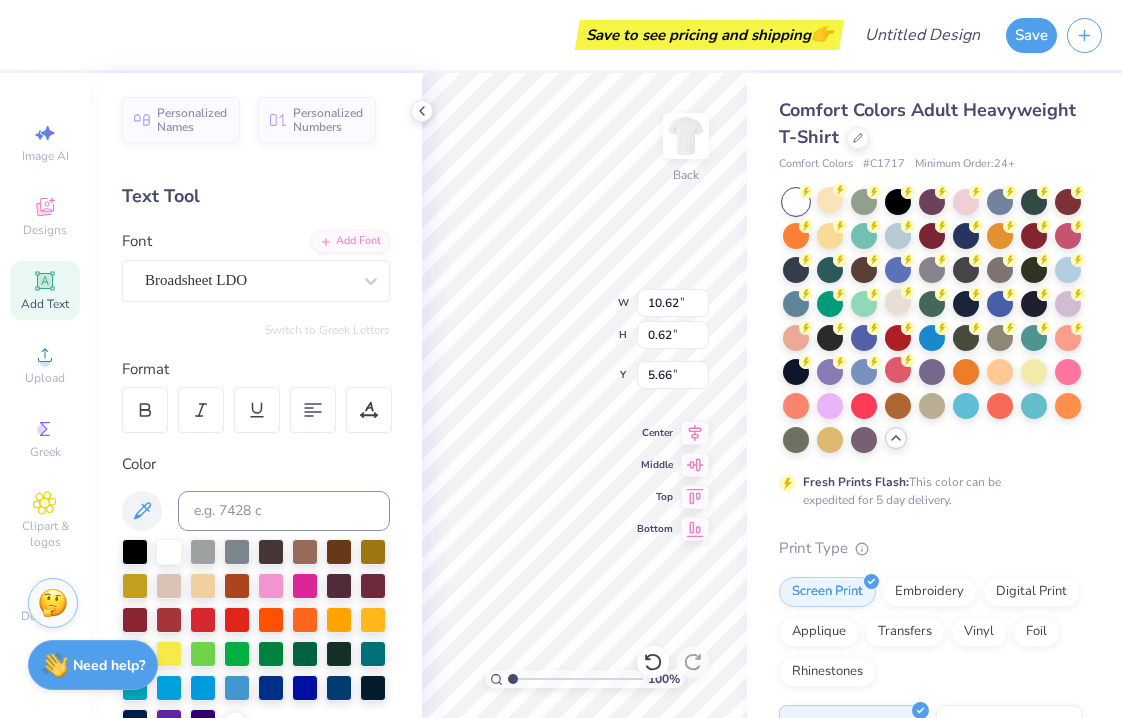 type on "We Crawl Before We Walk" 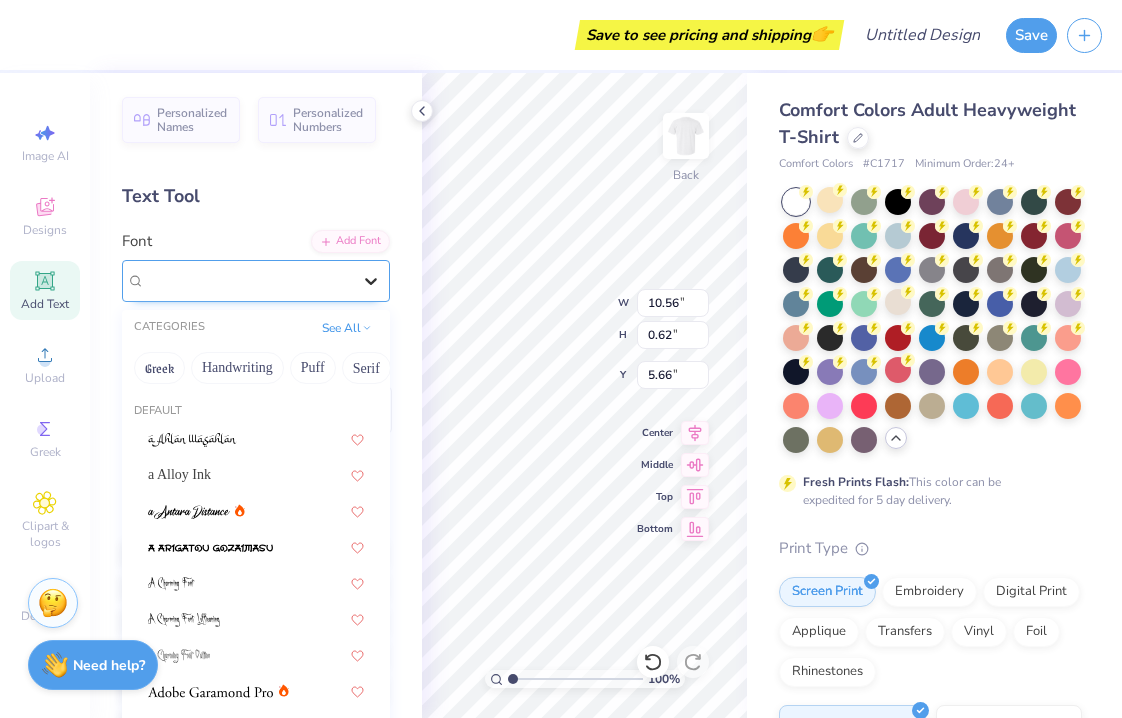 click 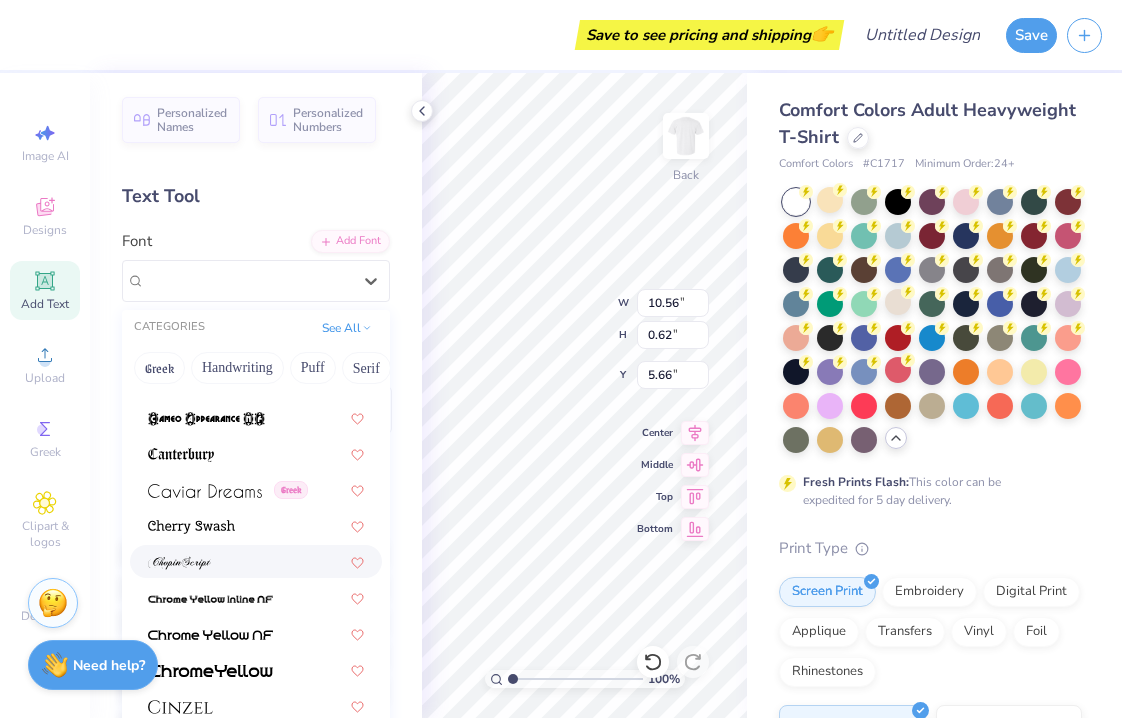scroll, scrollTop: 2107, scrollLeft: 0, axis: vertical 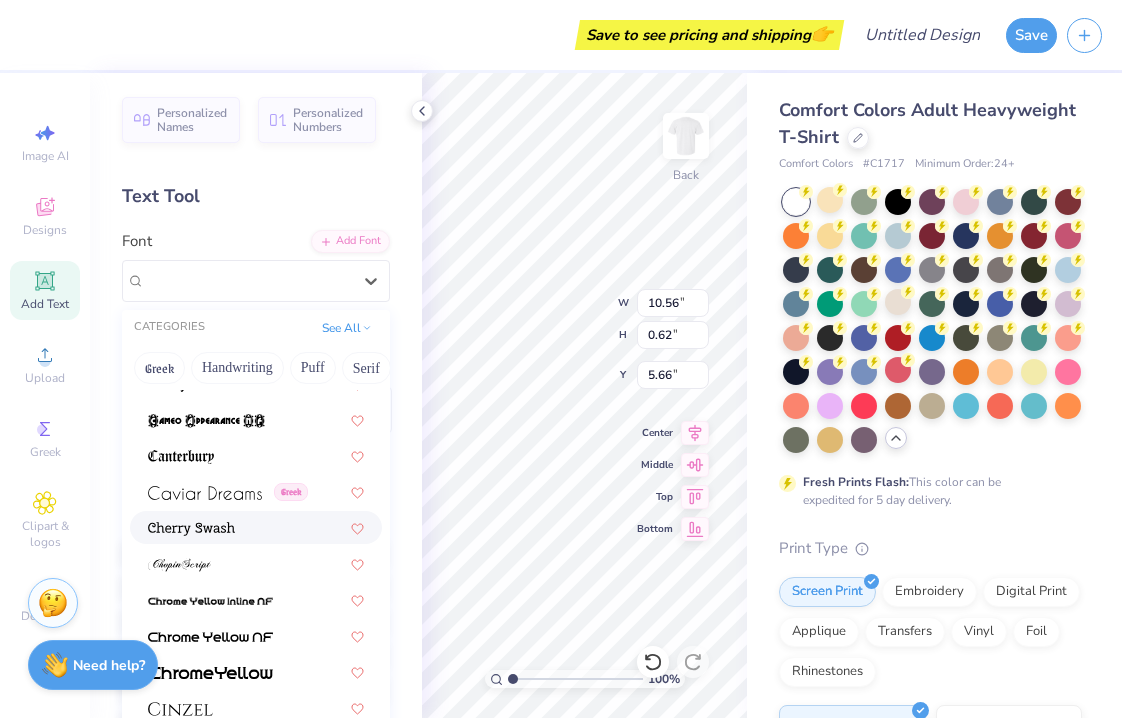 click at bounding box center [256, 527] 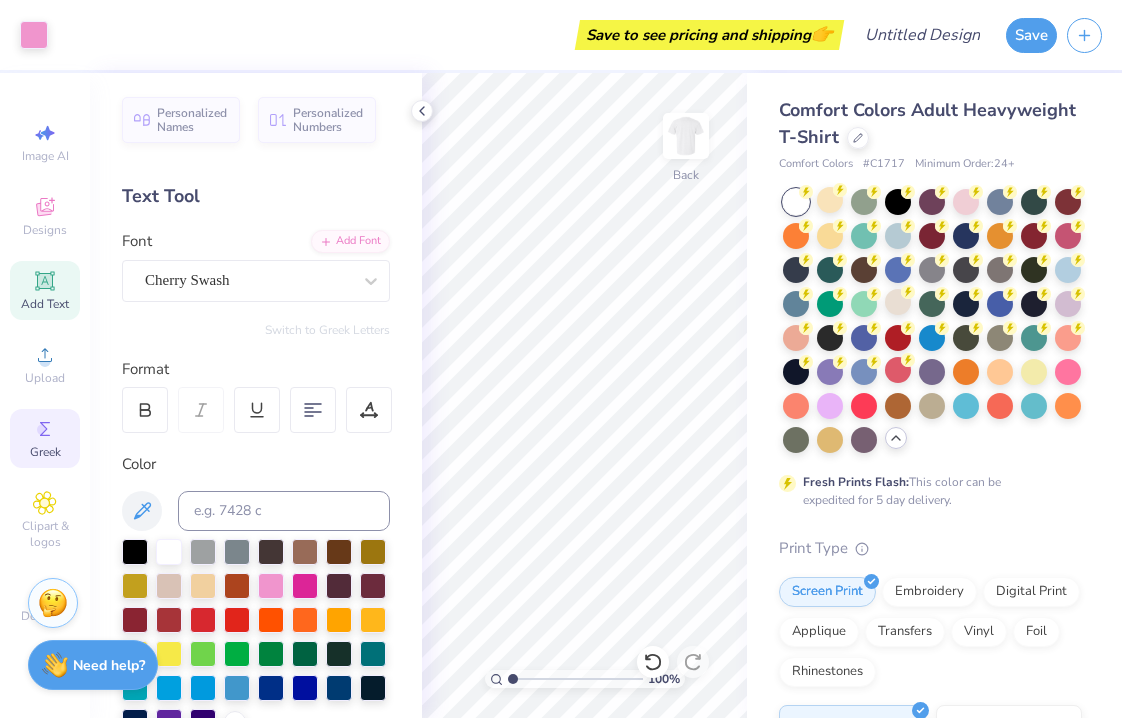 click 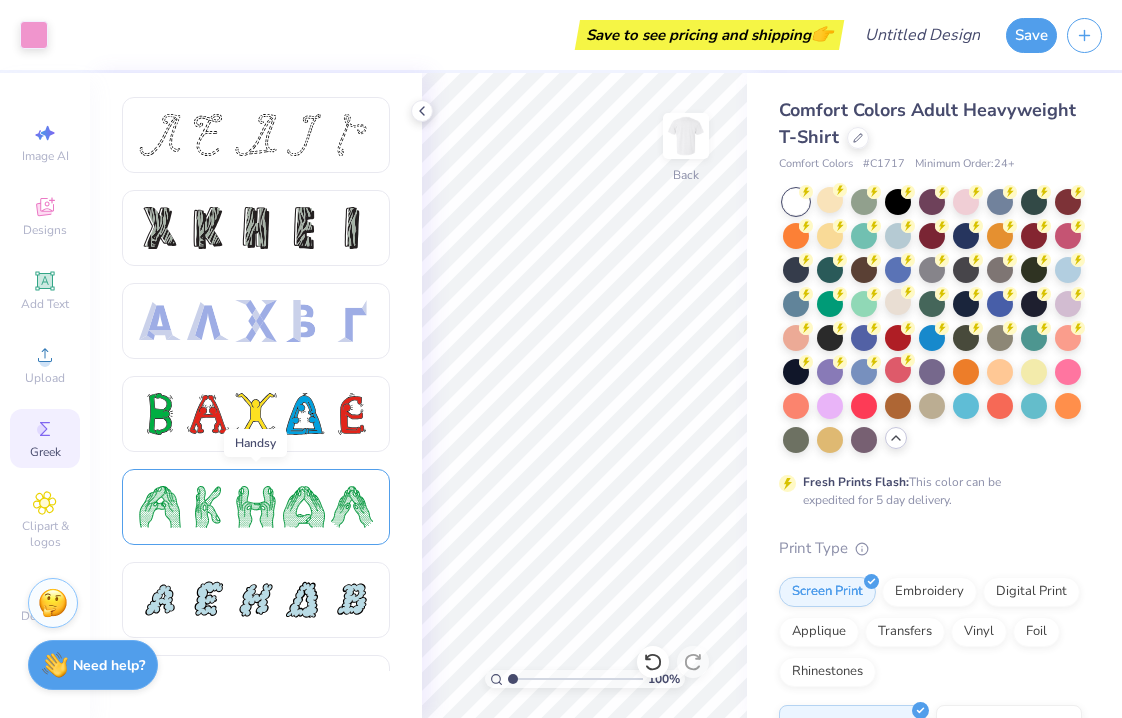 click at bounding box center (256, 507) 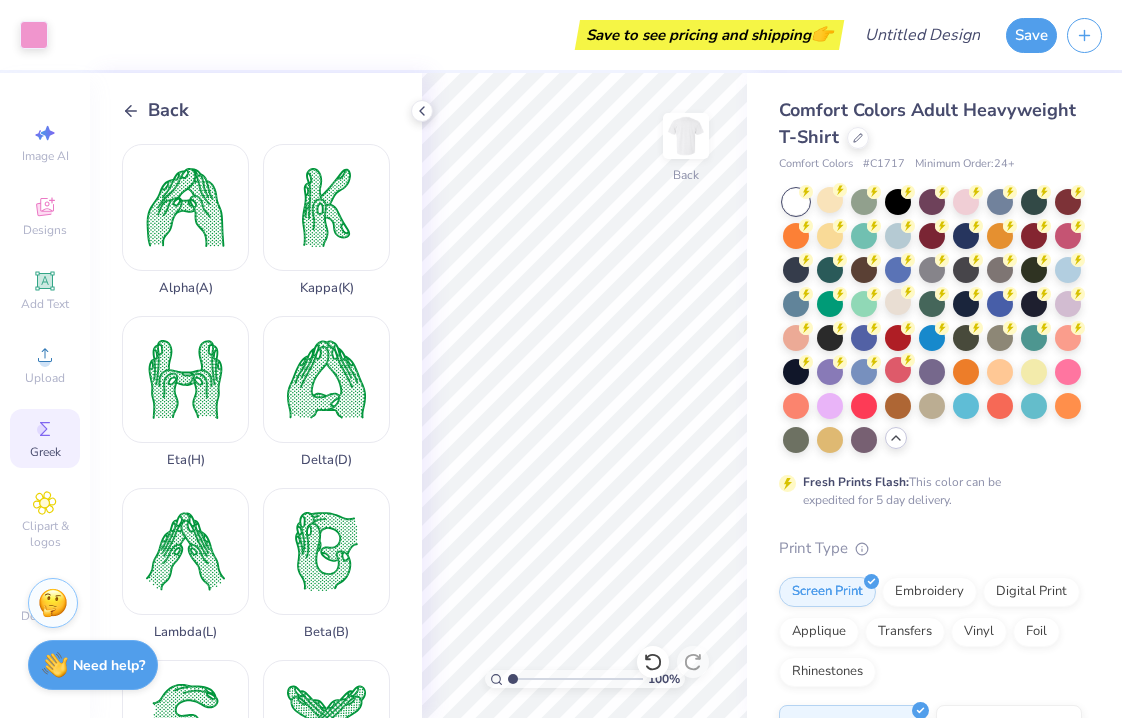 click 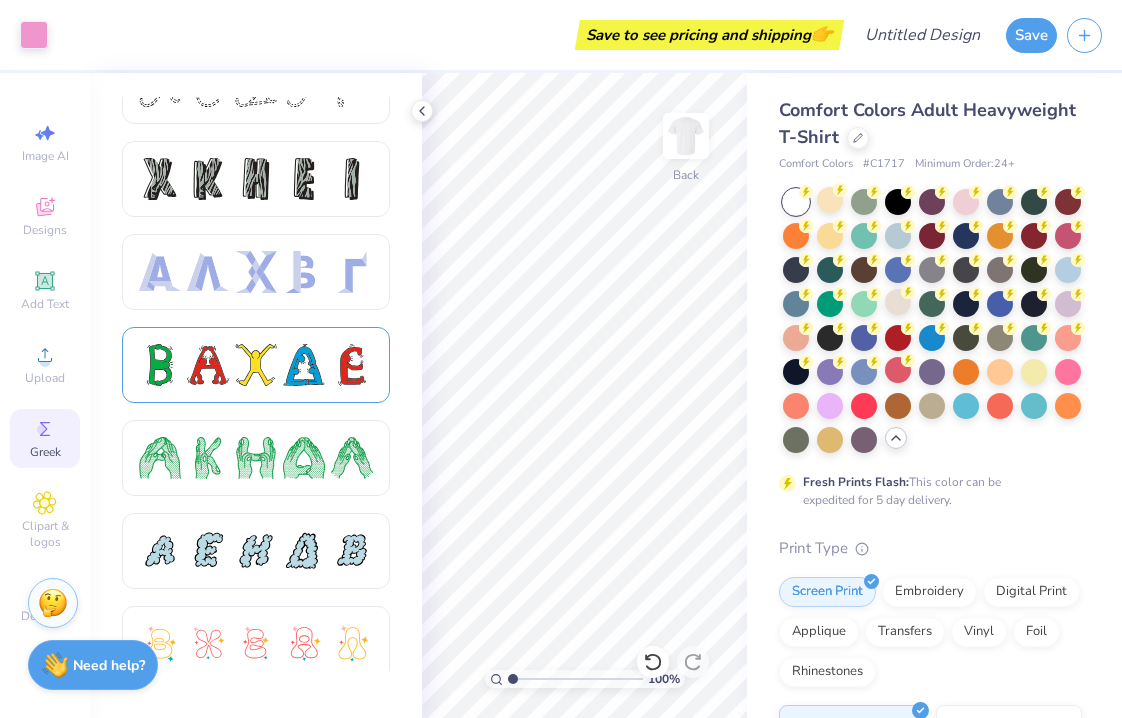 scroll, scrollTop: 0, scrollLeft: 0, axis: both 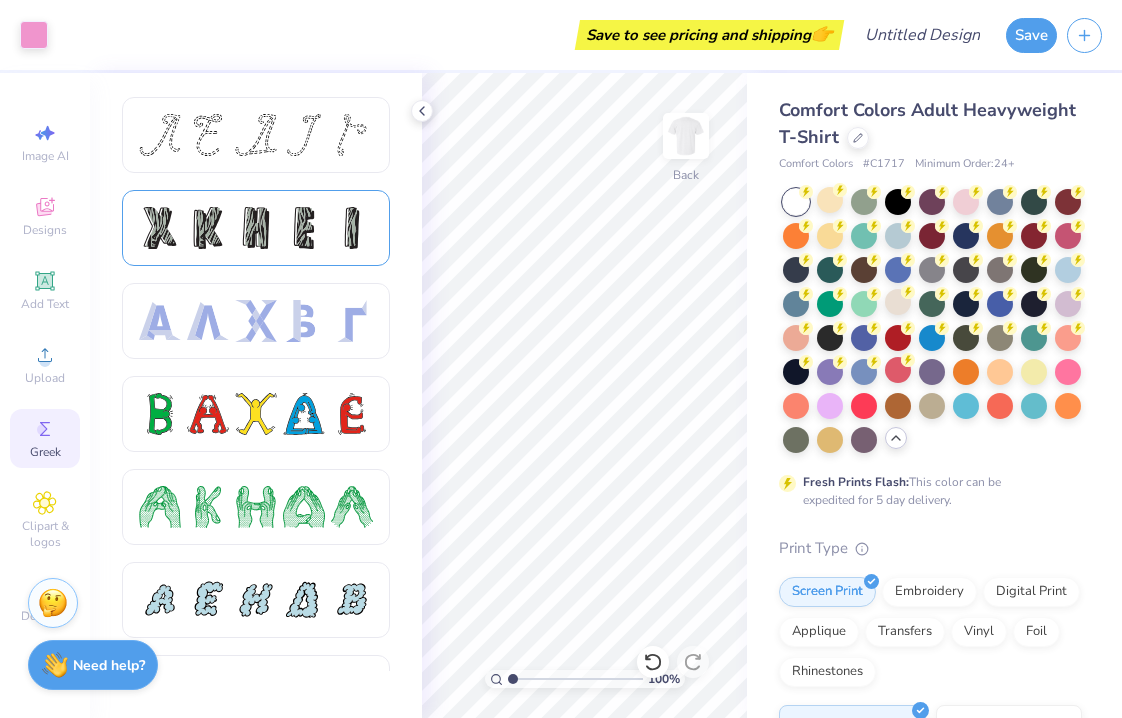 click at bounding box center (304, 228) 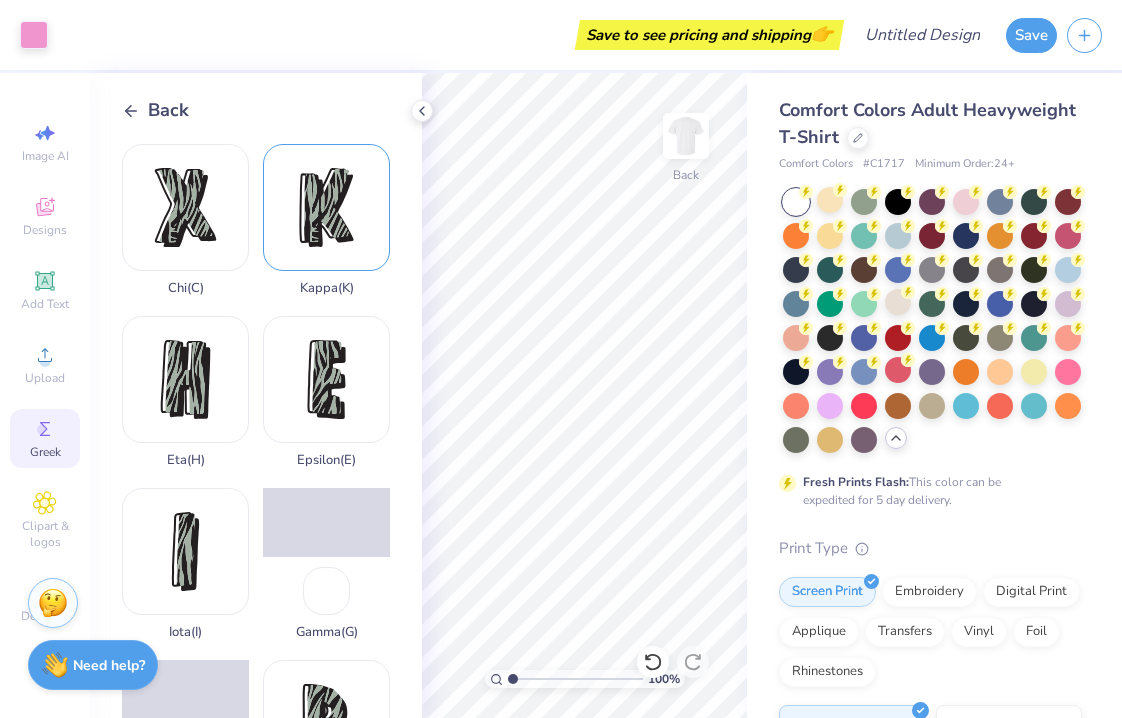 click on "Kappa  ( K )" at bounding box center [326, 220] 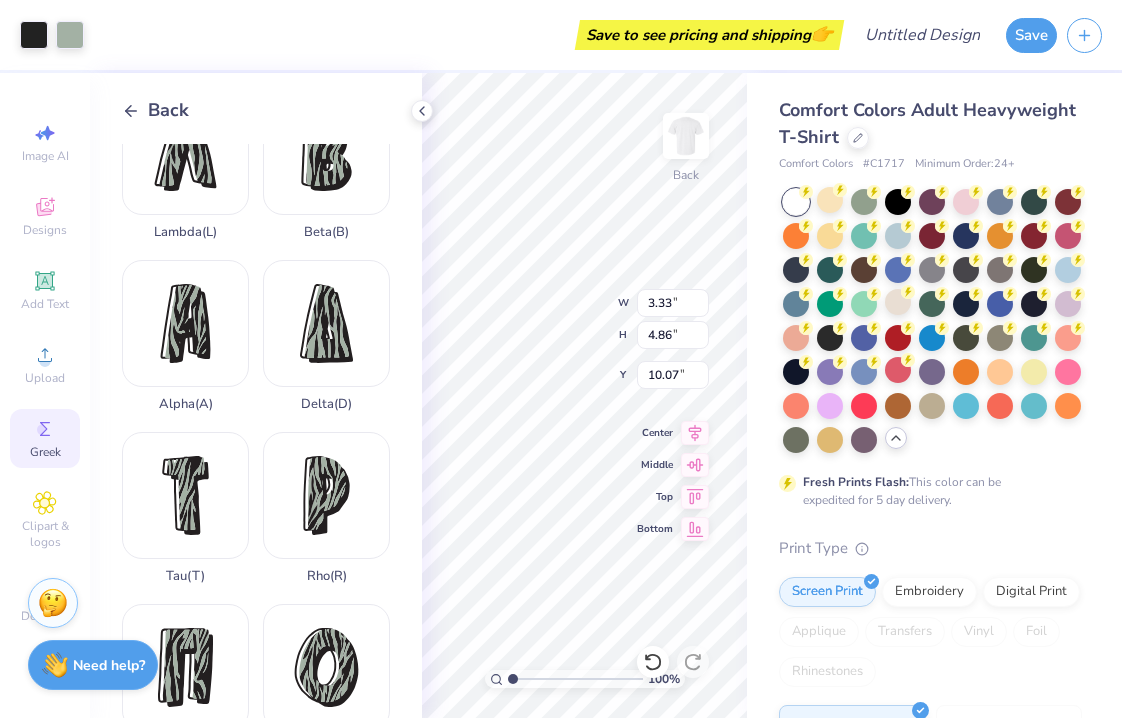 scroll, scrollTop: 570, scrollLeft: 0, axis: vertical 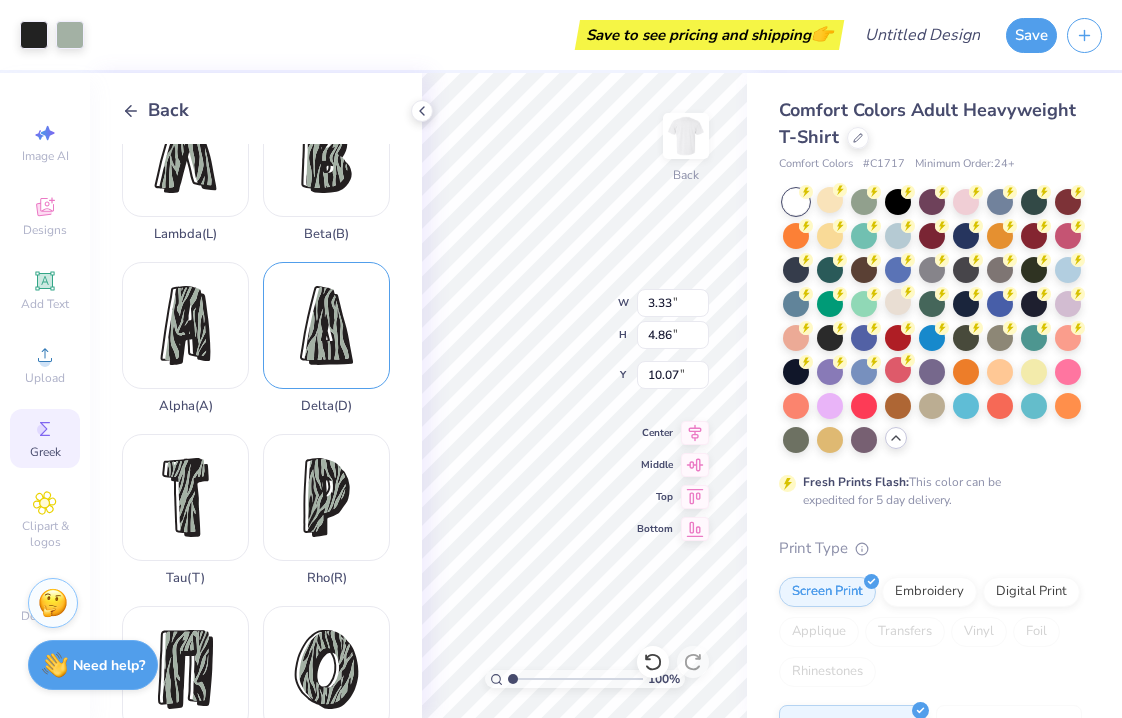 click on "Delta  ( D )" at bounding box center (326, 338) 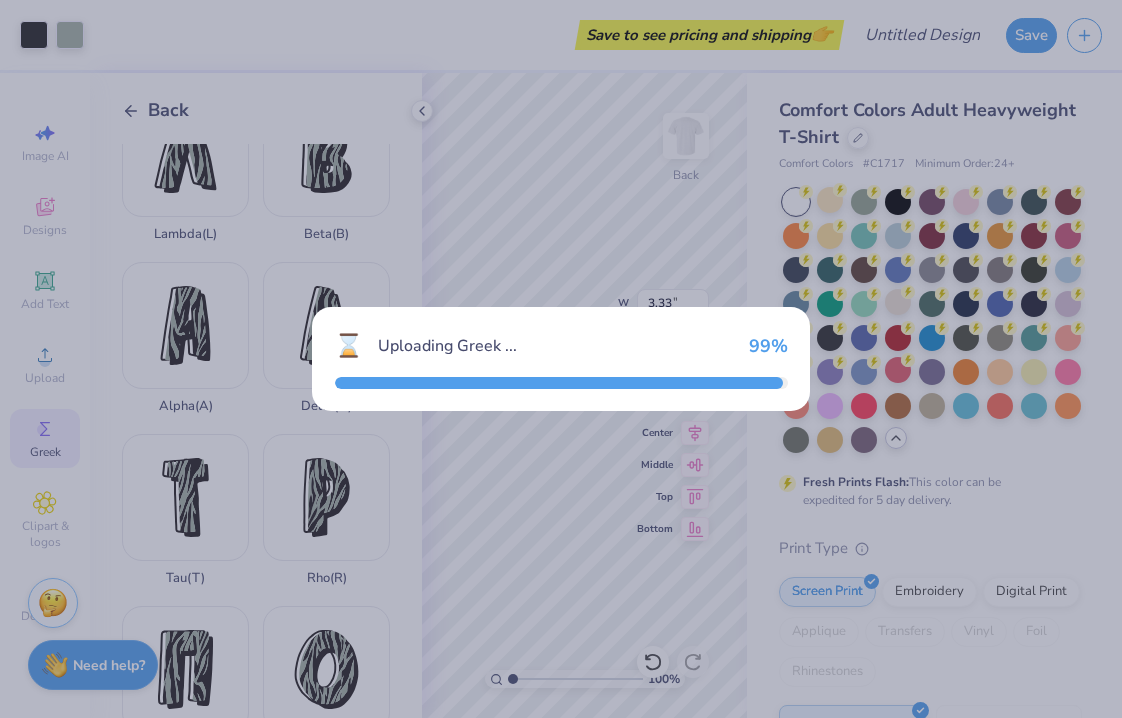 type on "3.21" 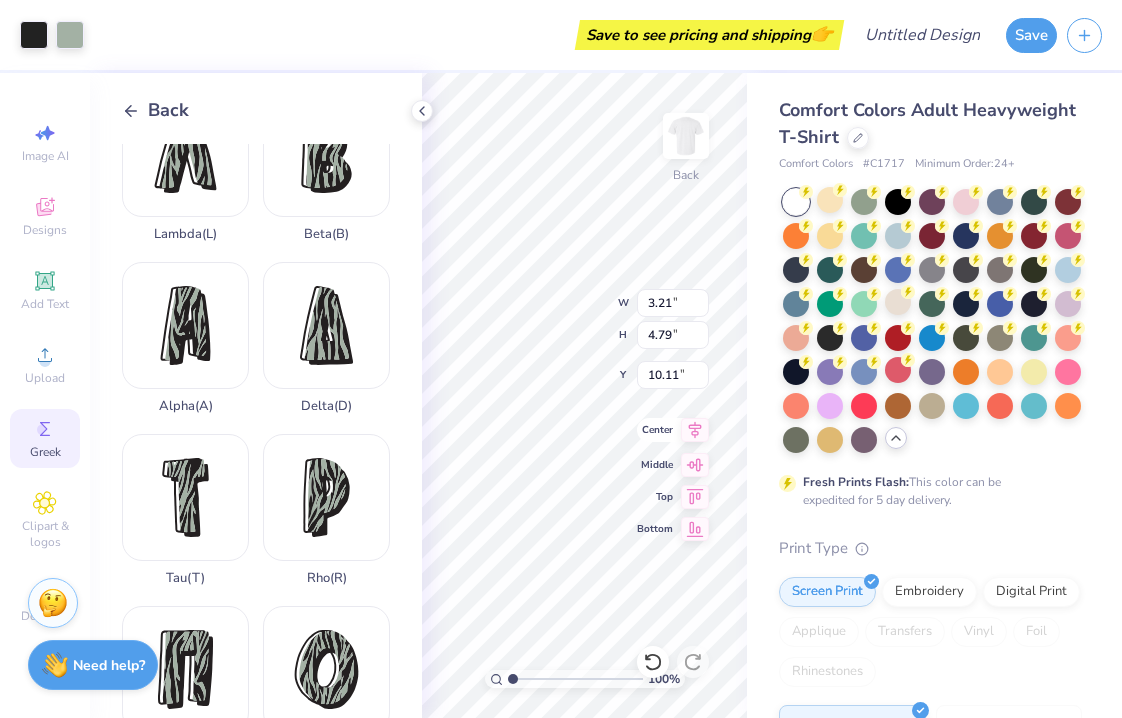 click on "100 % Back W 3.21 3.21 " H 4.79 4.79 " Y 10.11 10.11 " Center Middle Top Bottom" at bounding box center [584, 395] 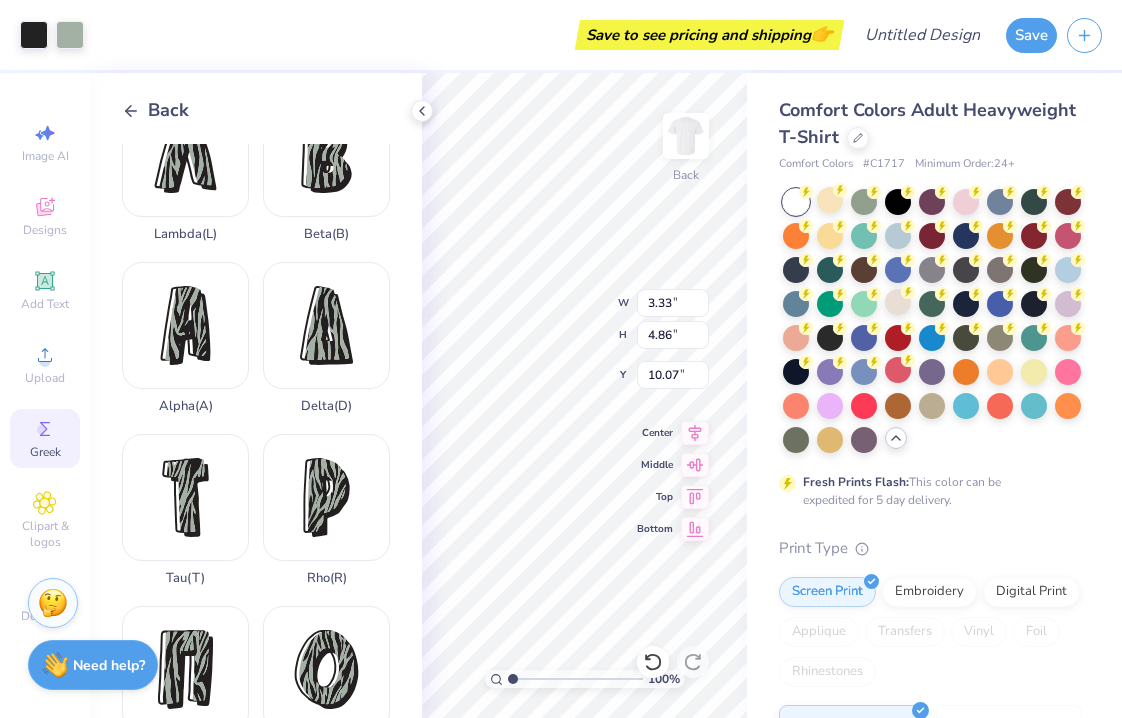type on "7.16" 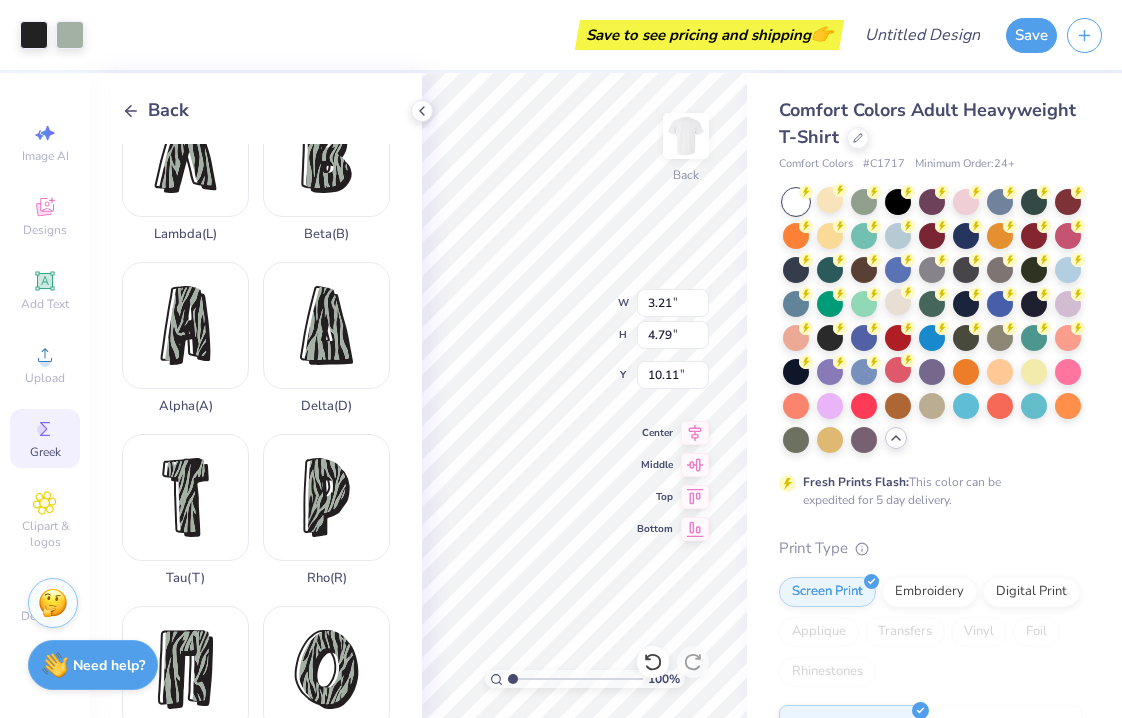 type on "7.22" 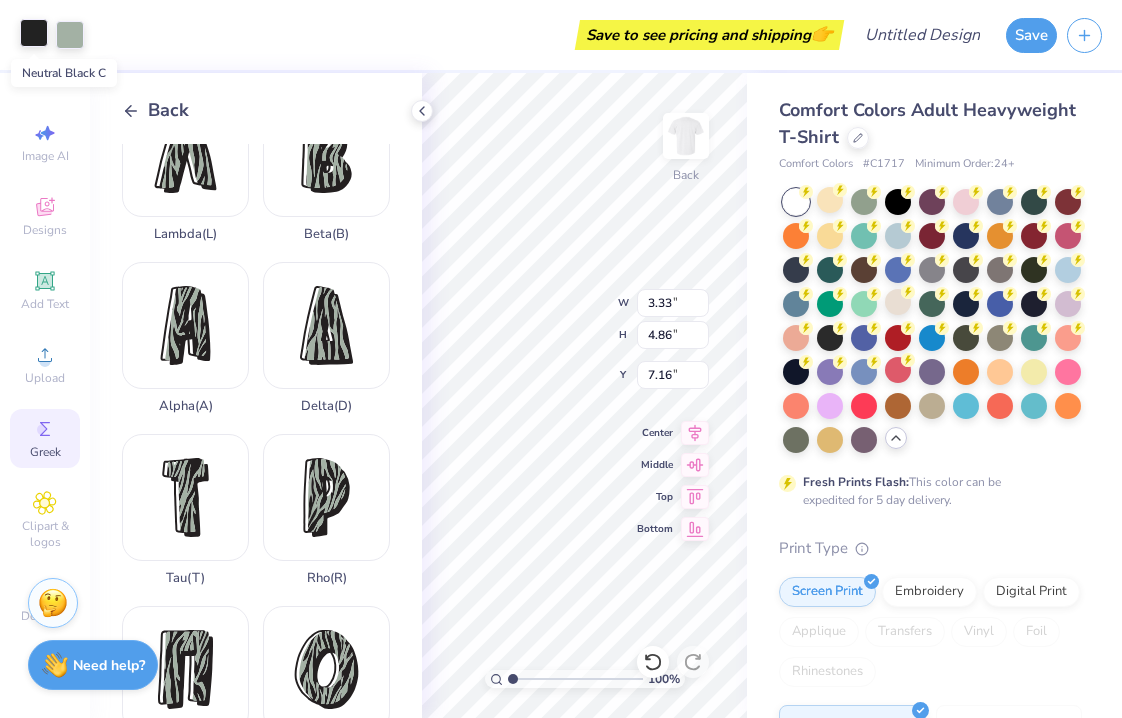 click at bounding box center (34, 33) 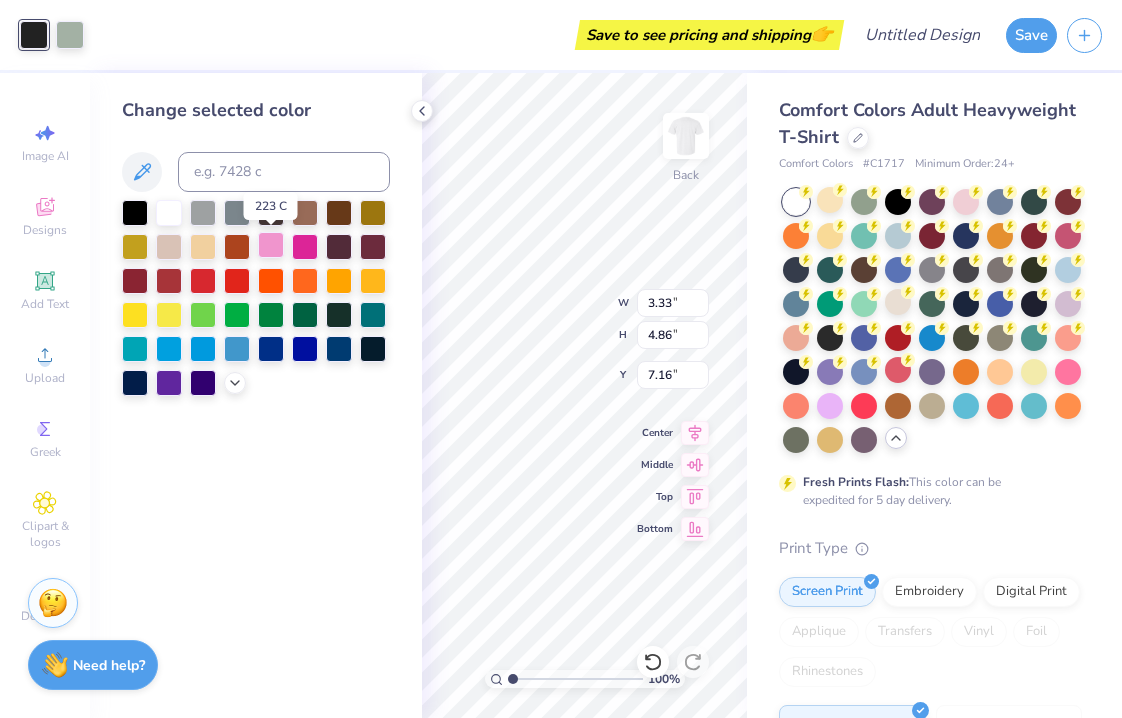 click at bounding box center (271, 245) 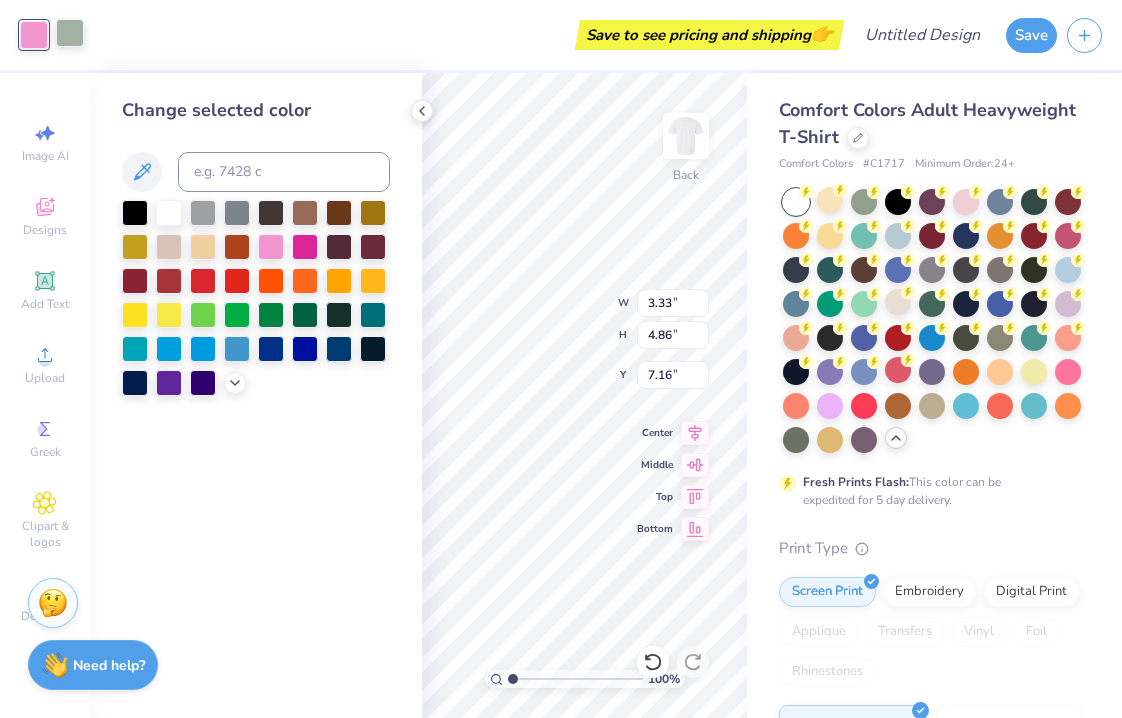 click at bounding box center [70, 33] 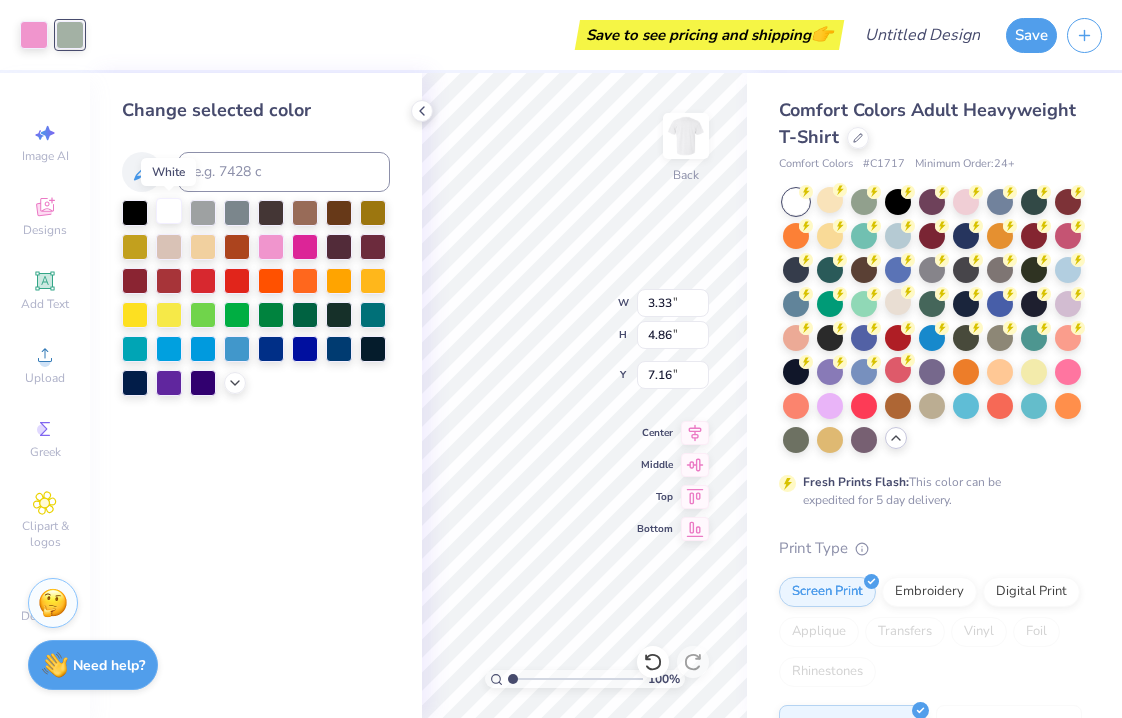 click at bounding box center [169, 211] 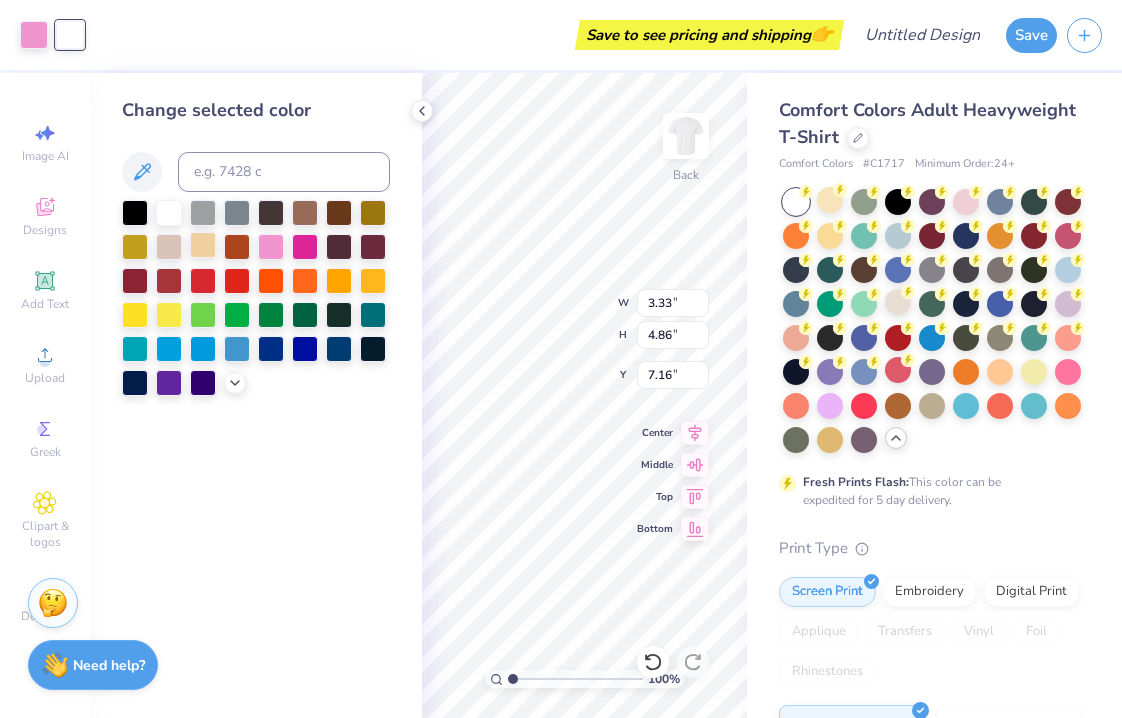 click at bounding box center (203, 245) 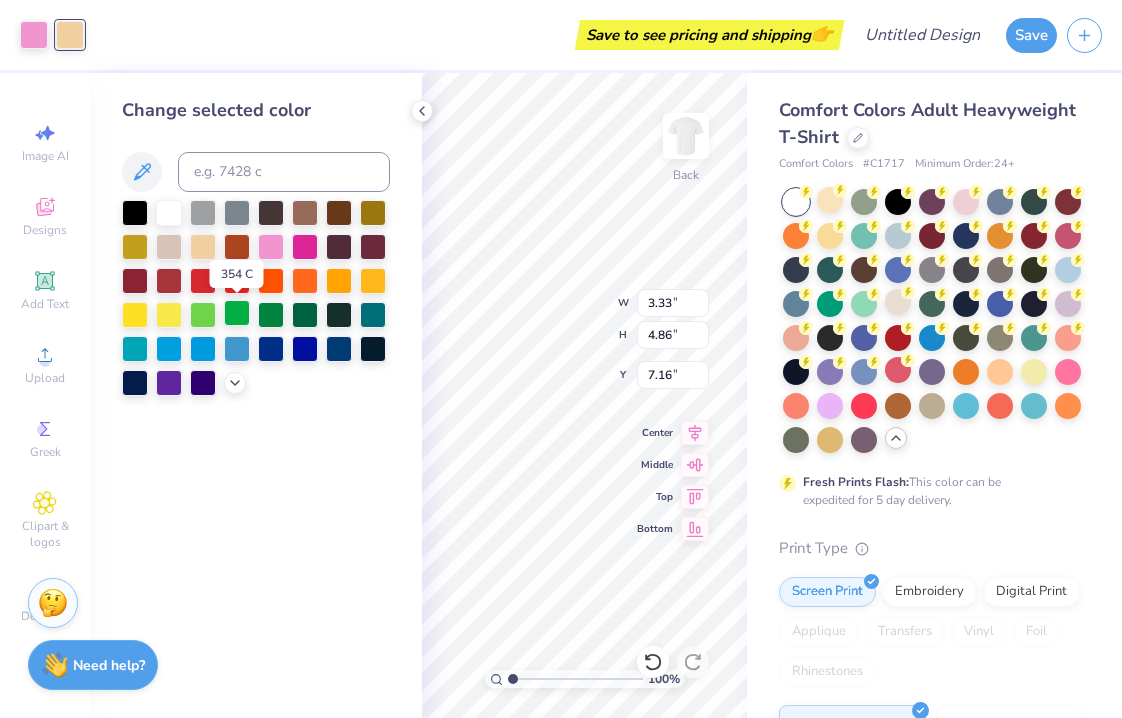 click at bounding box center [237, 313] 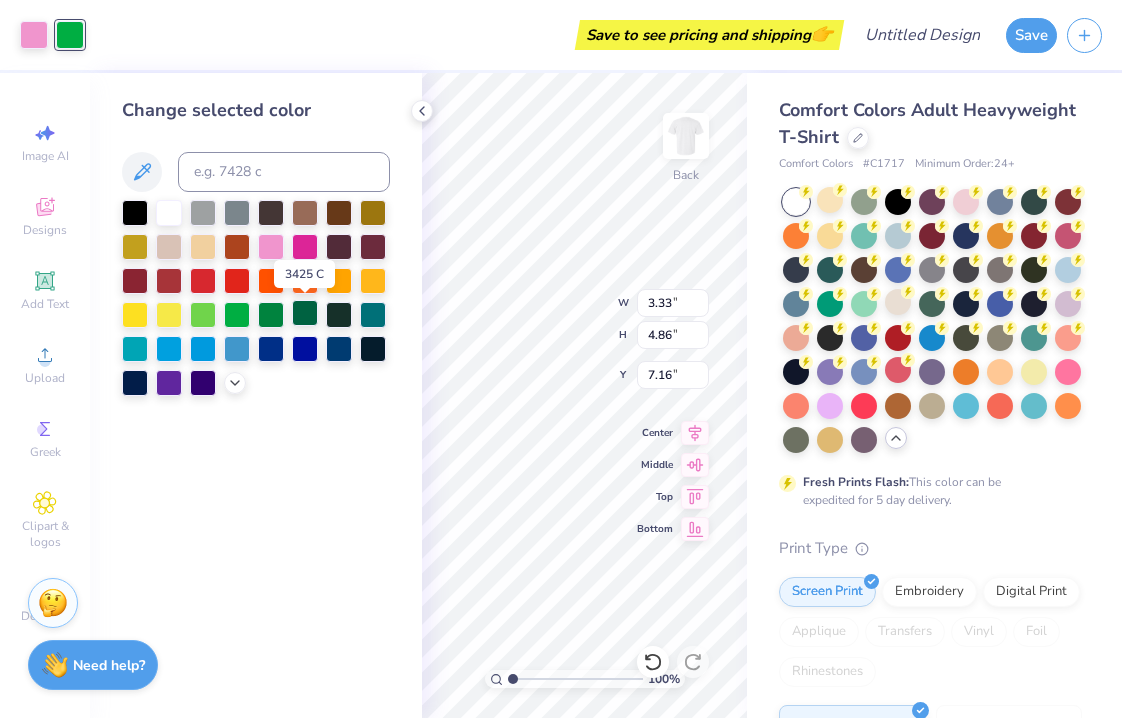 click at bounding box center (305, 313) 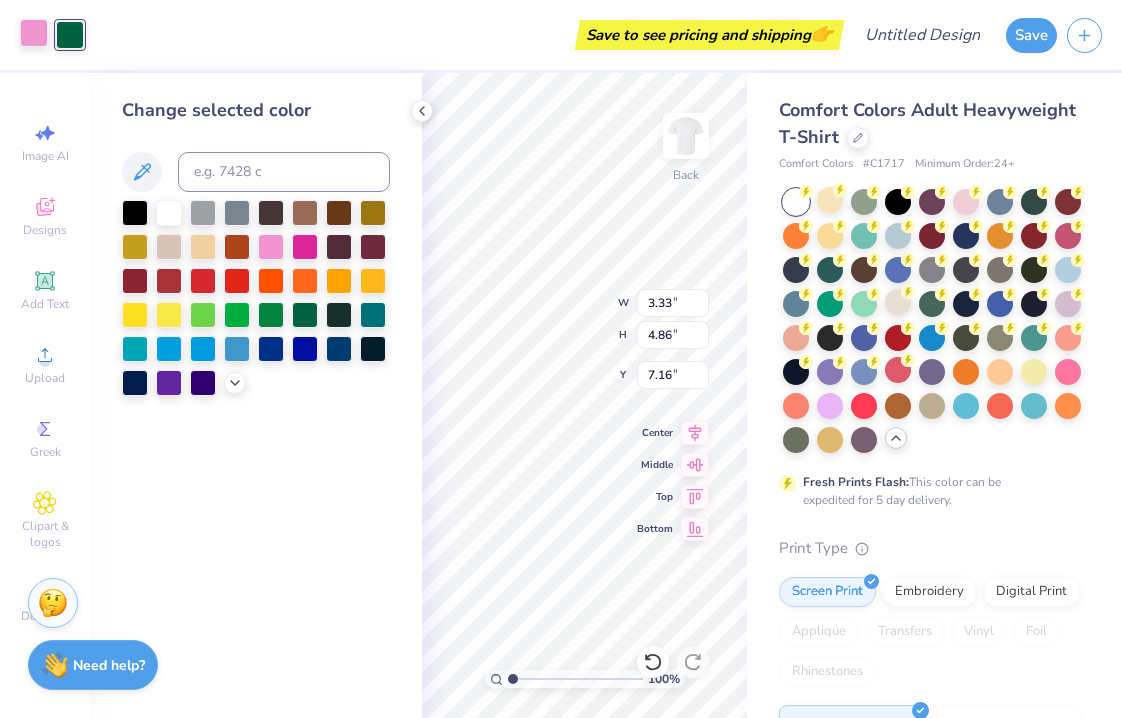 click at bounding box center [34, 33] 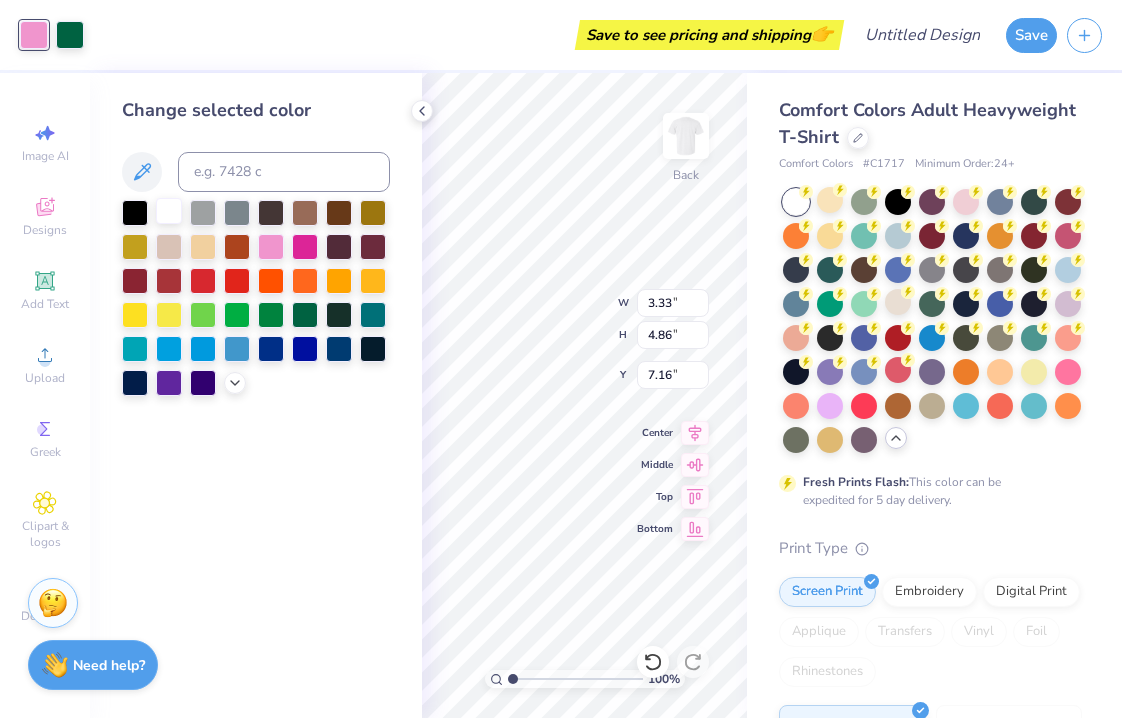 click at bounding box center (169, 211) 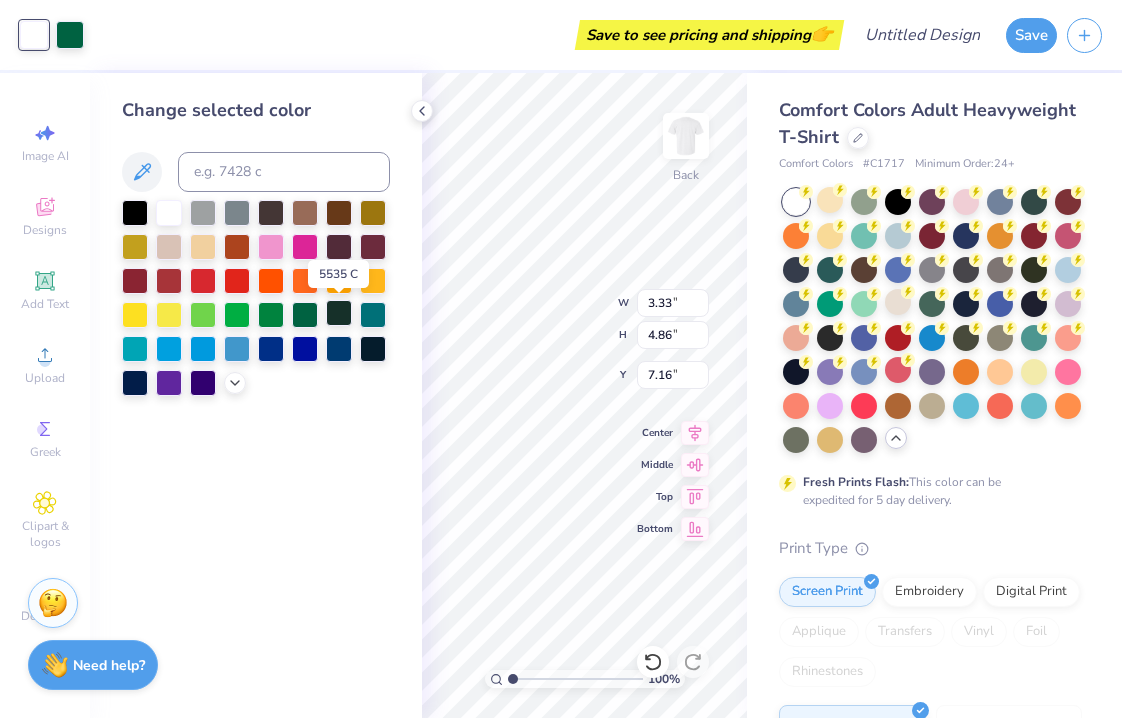 click at bounding box center [339, 313] 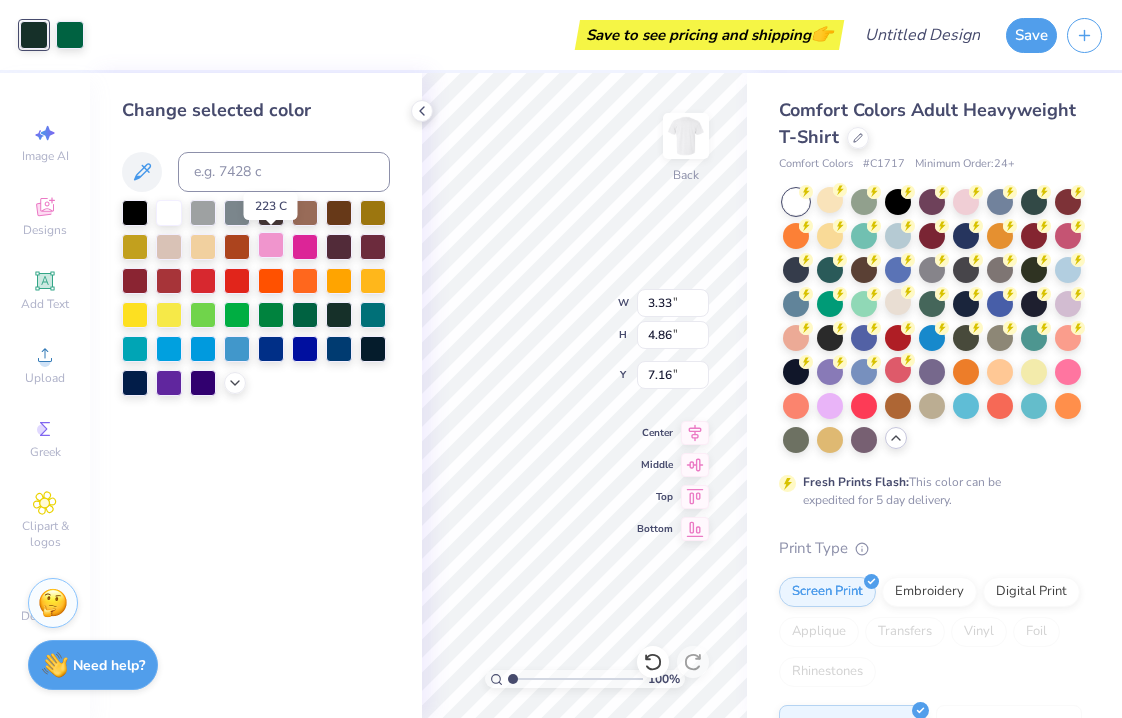 click at bounding box center (271, 245) 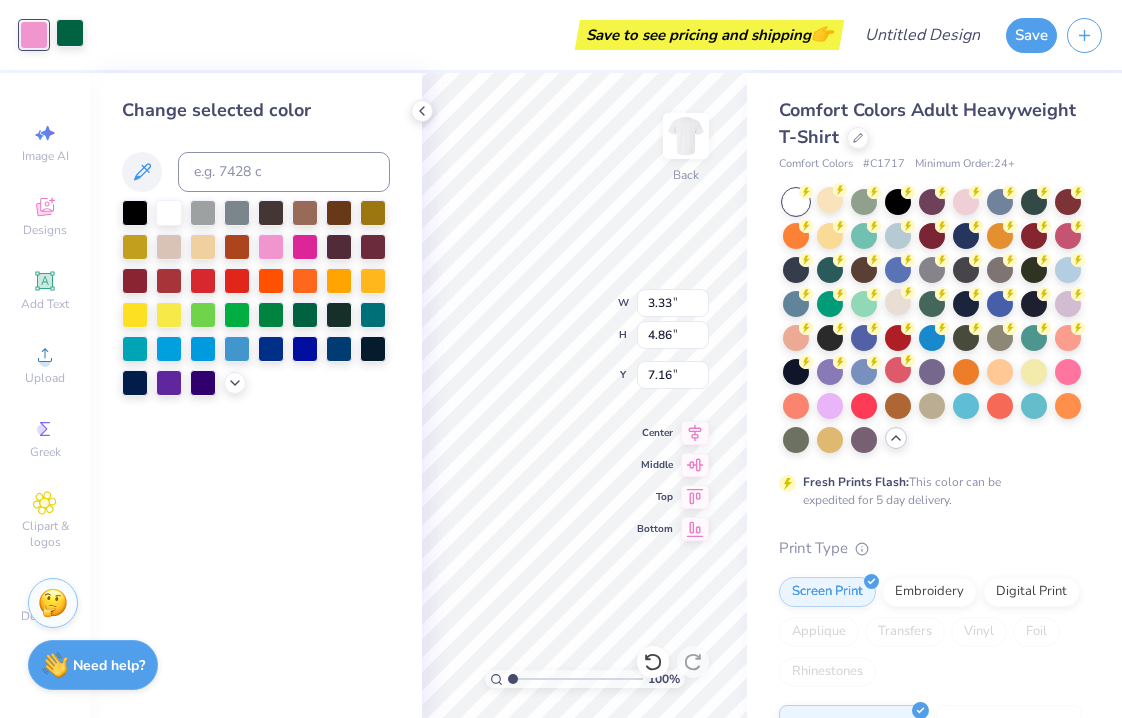 click at bounding box center (70, 33) 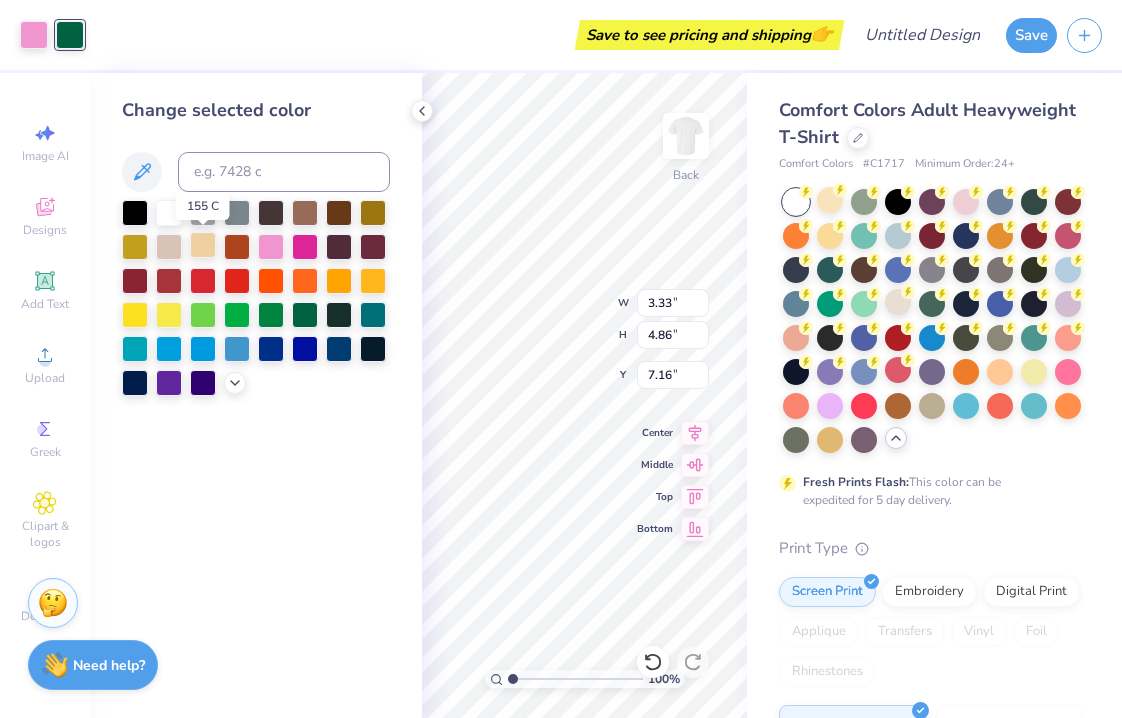 click at bounding box center (203, 245) 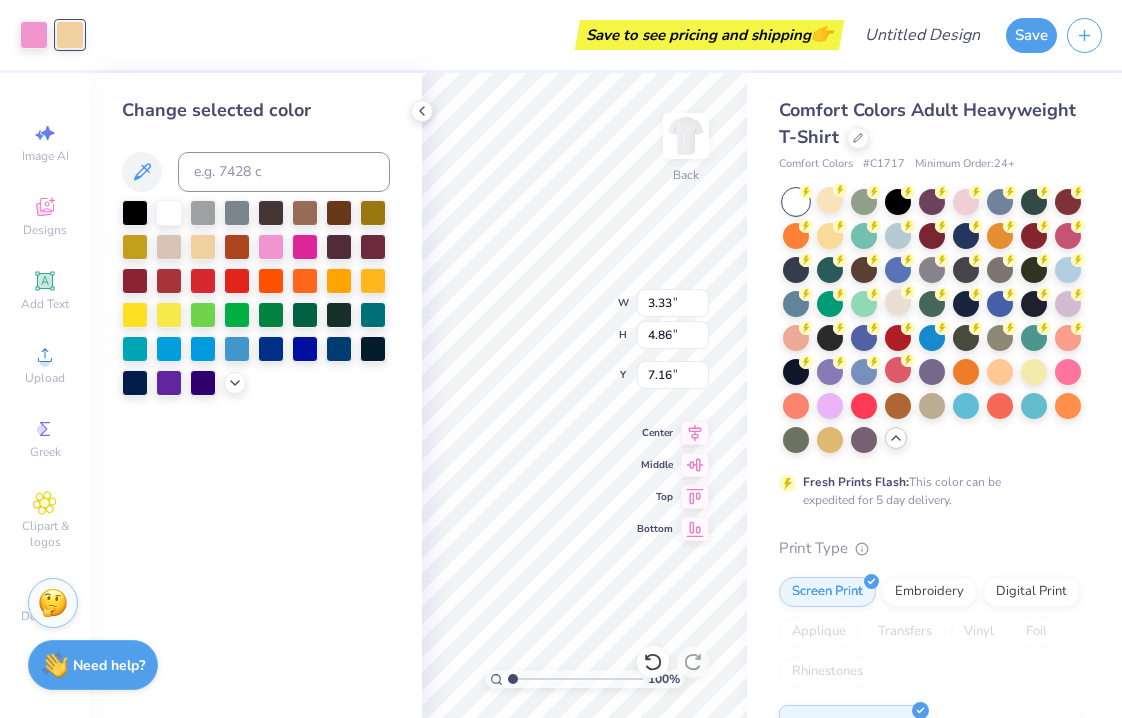 type on "3.21" 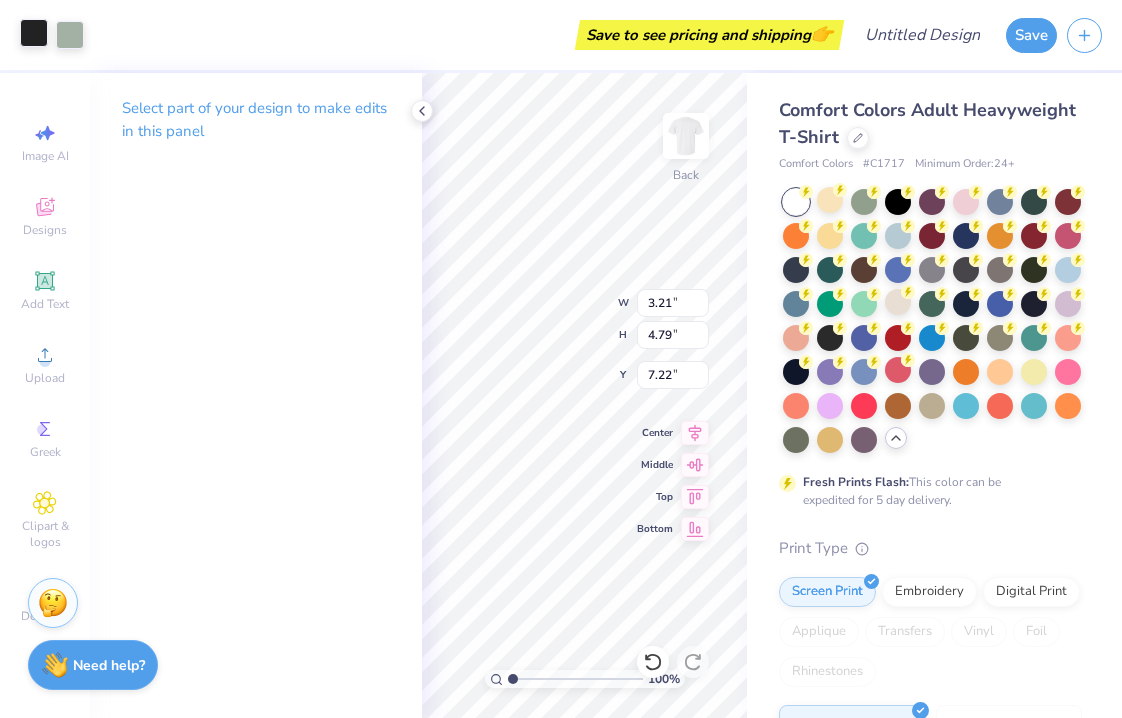 click at bounding box center [34, 33] 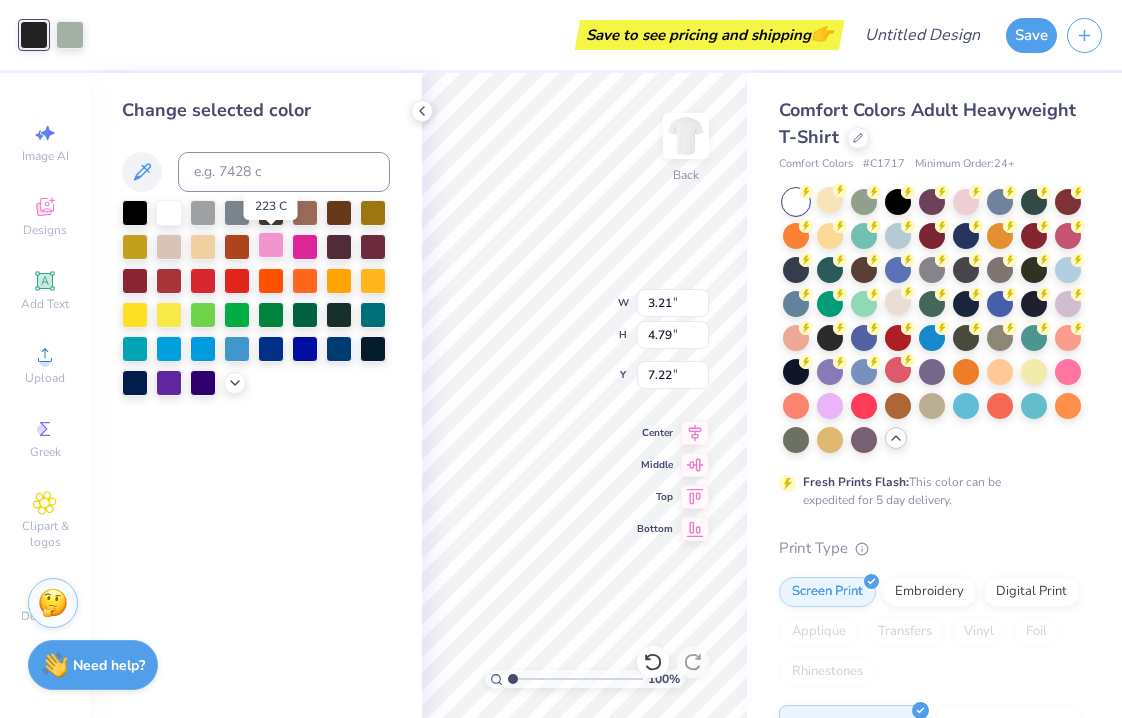 click at bounding box center [271, 245] 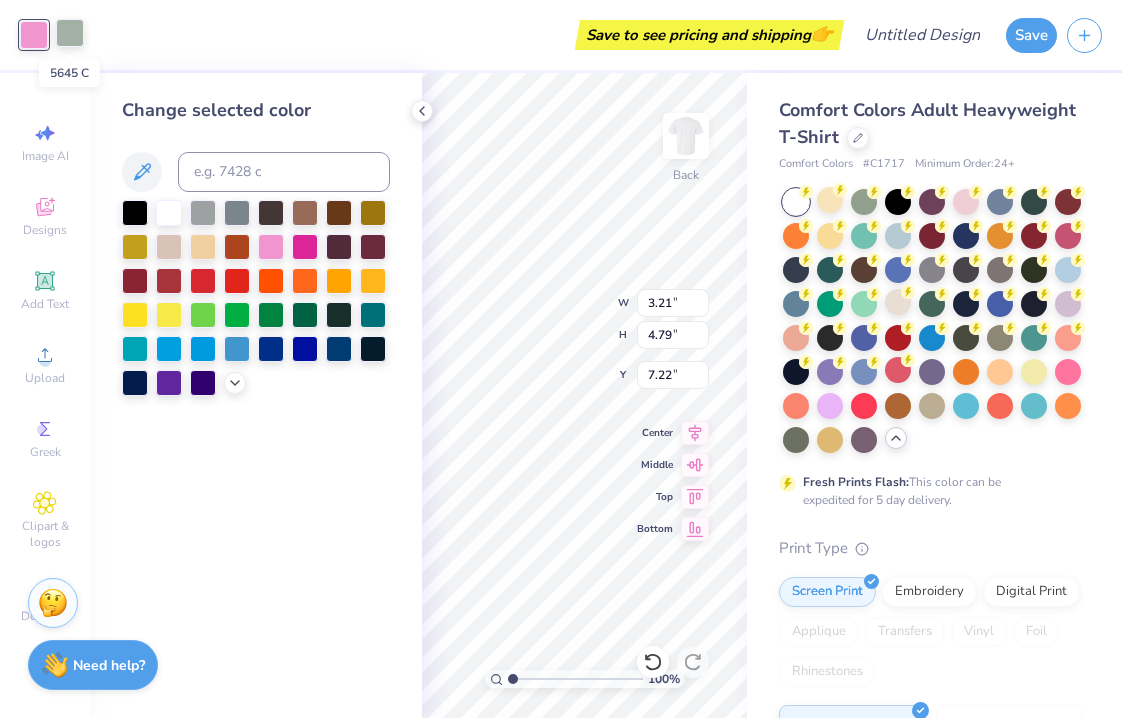 click at bounding box center (70, 33) 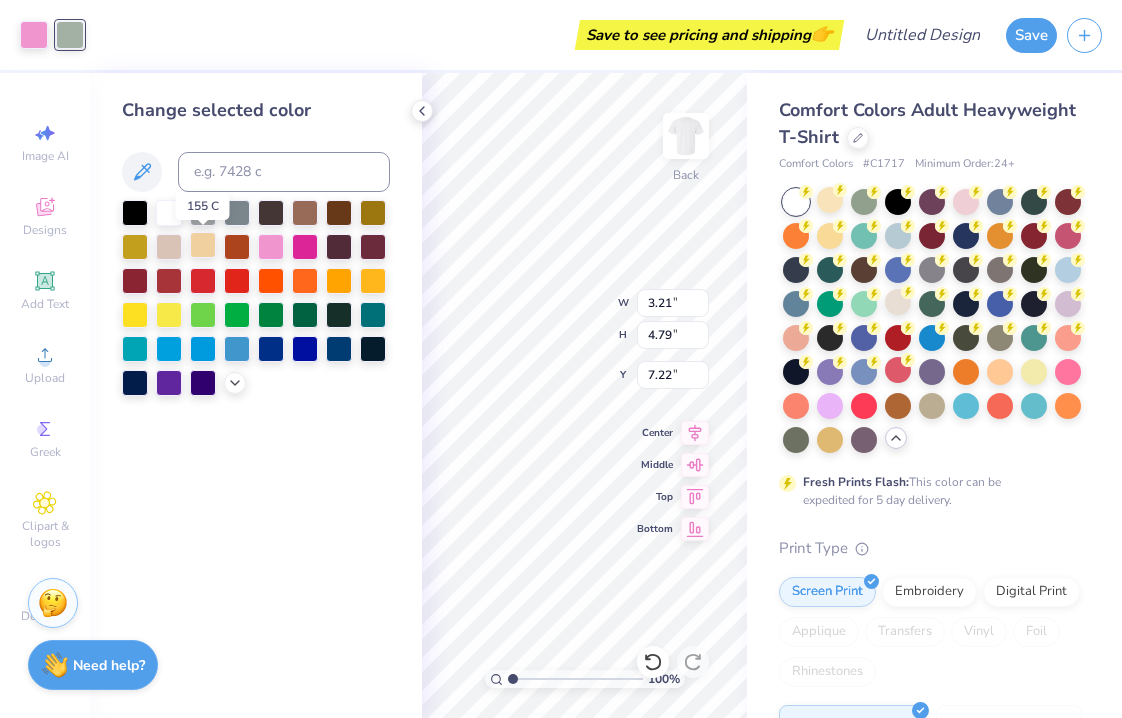 click at bounding box center (203, 245) 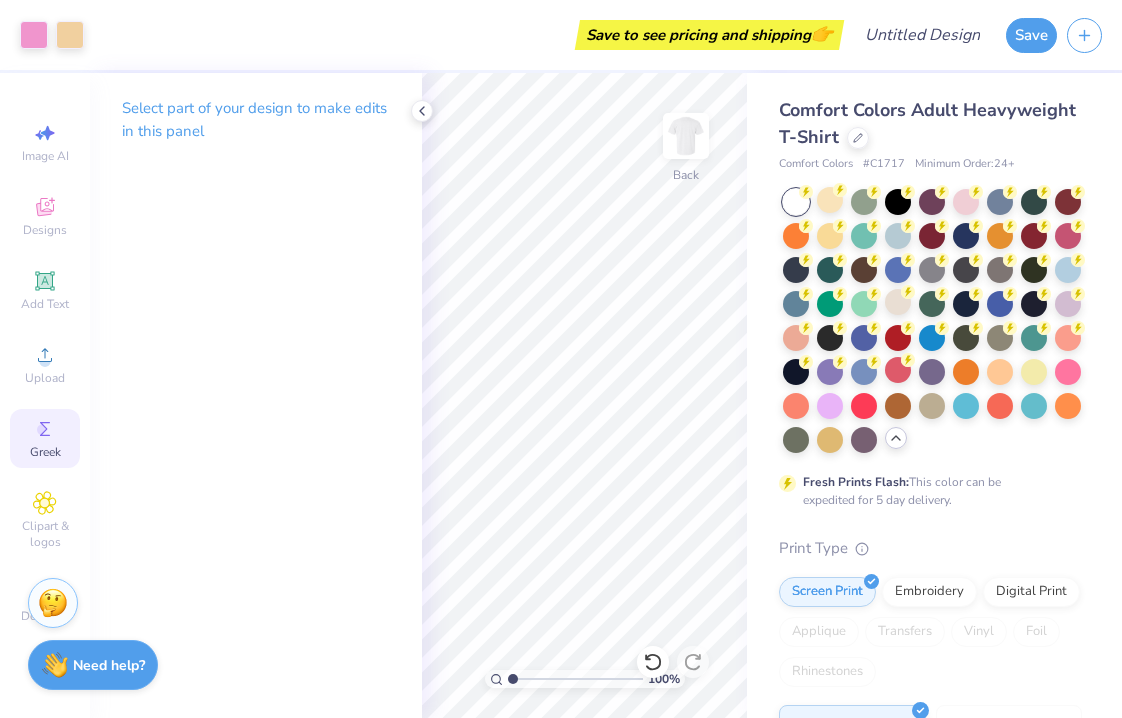 click 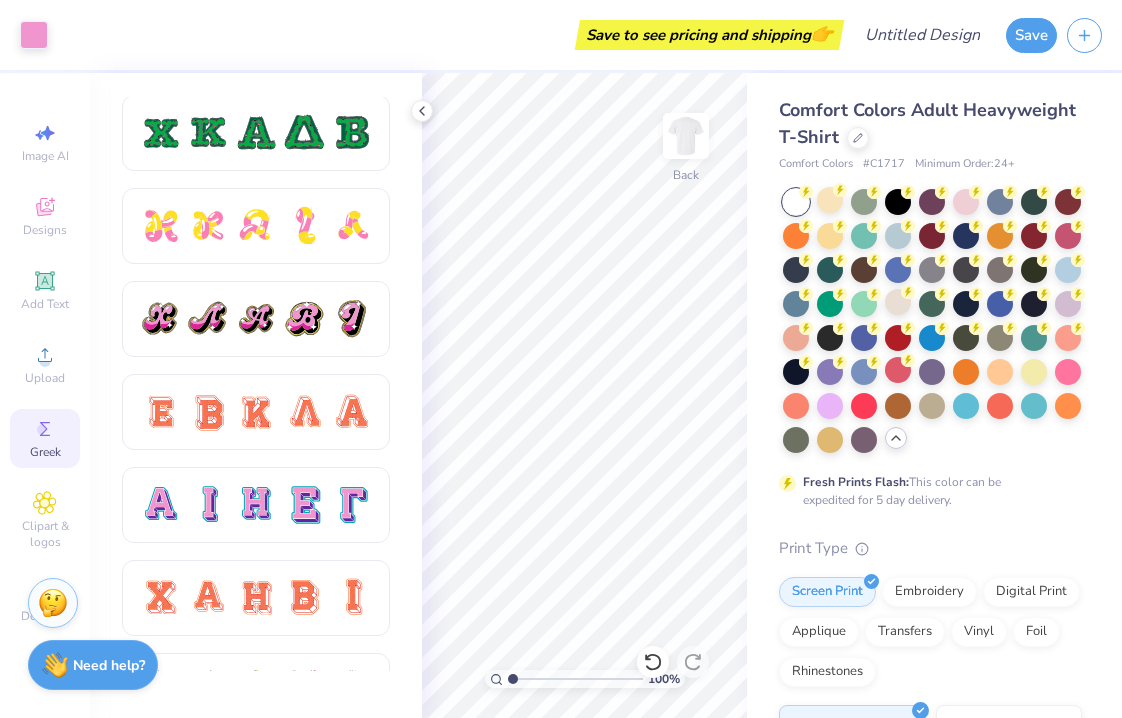 scroll, scrollTop: 1023, scrollLeft: 0, axis: vertical 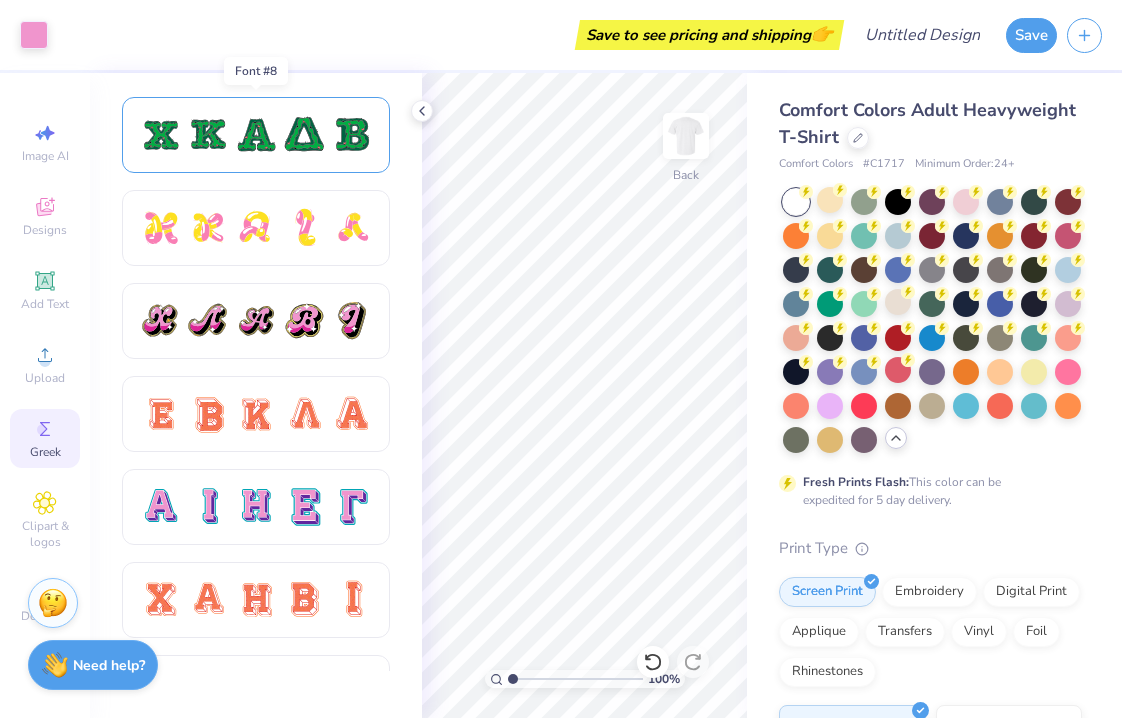 click at bounding box center (256, 135) 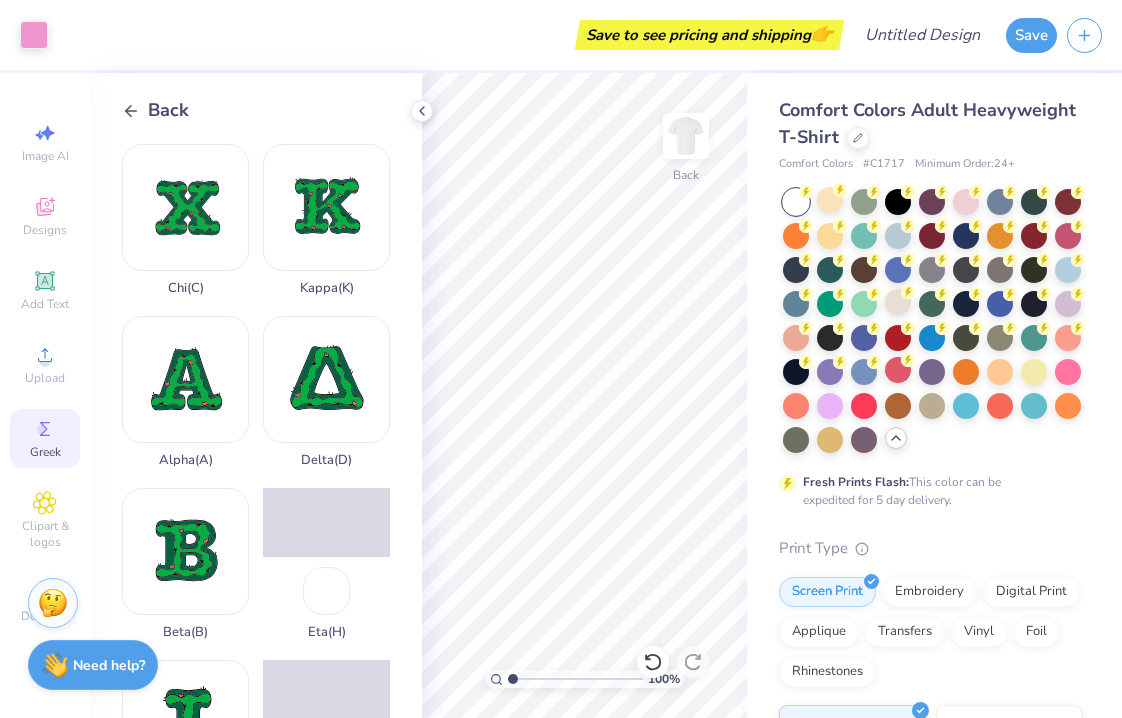click 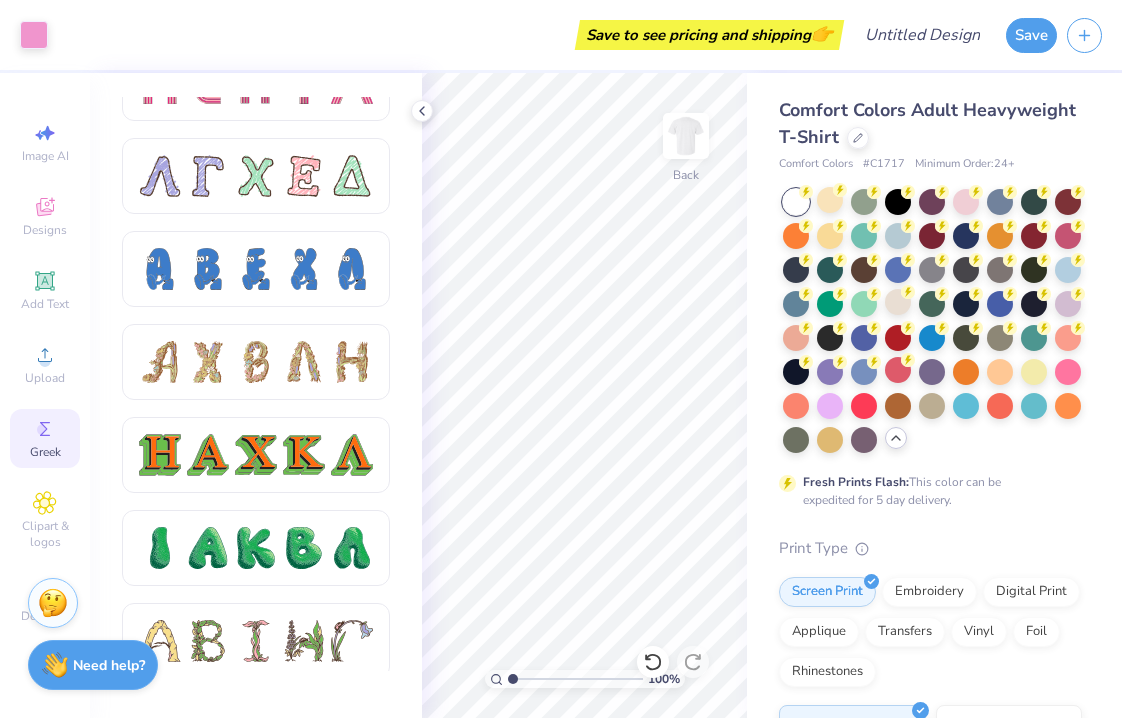 scroll, scrollTop: 1914, scrollLeft: 0, axis: vertical 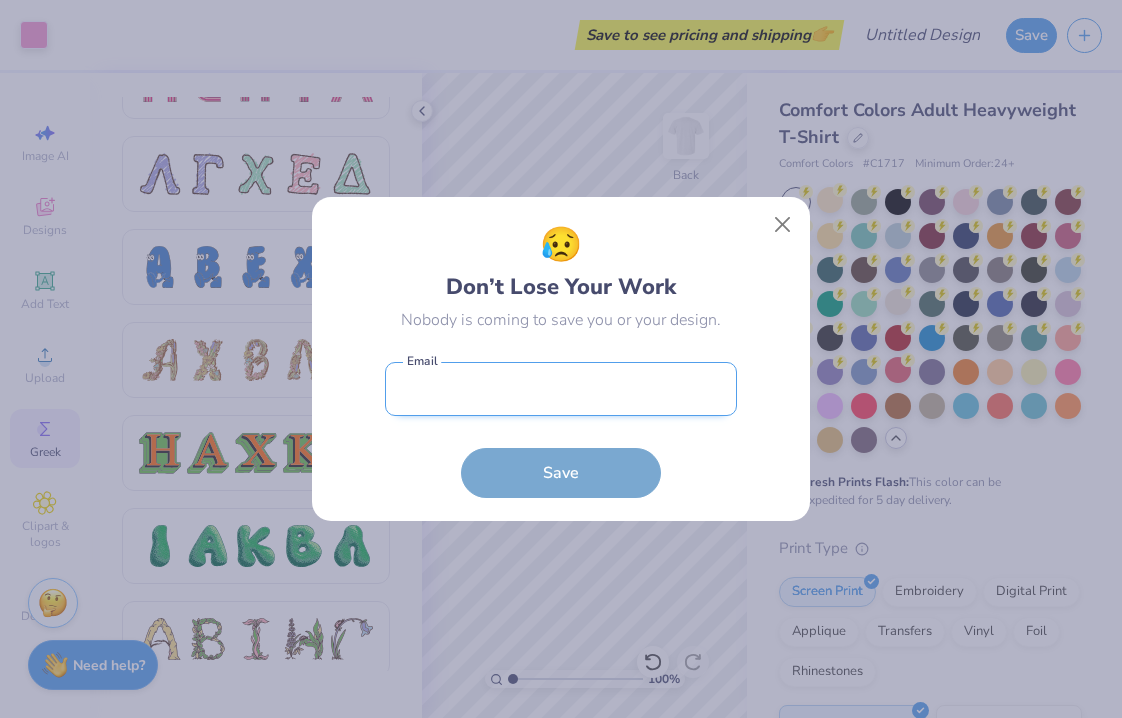 click at bounding box center [561, 389] 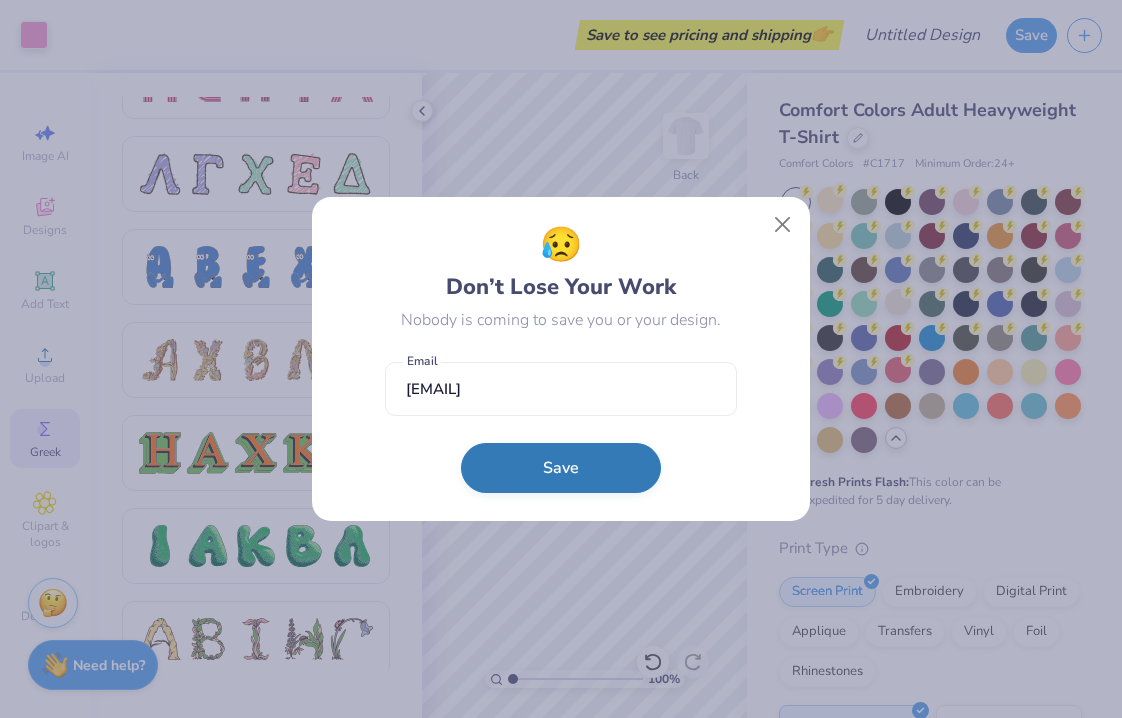 click on "Save" at bounding box center [561, 468] 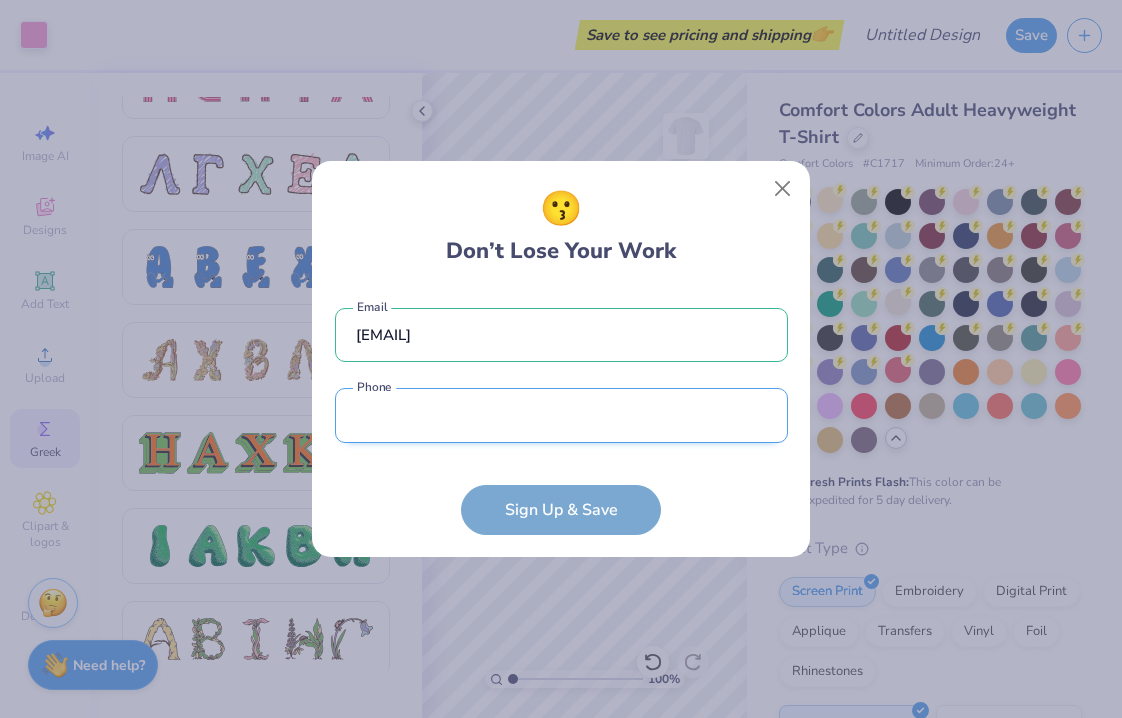 click at bounding box center [561, 415] 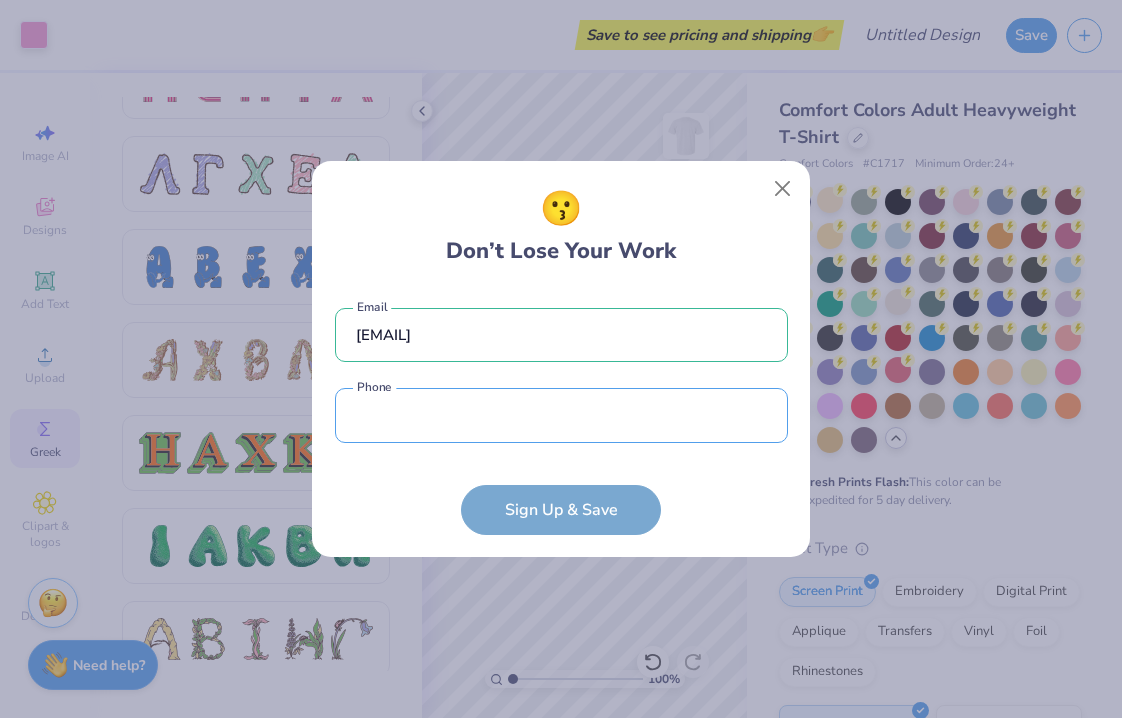 type on "([PHONE])" 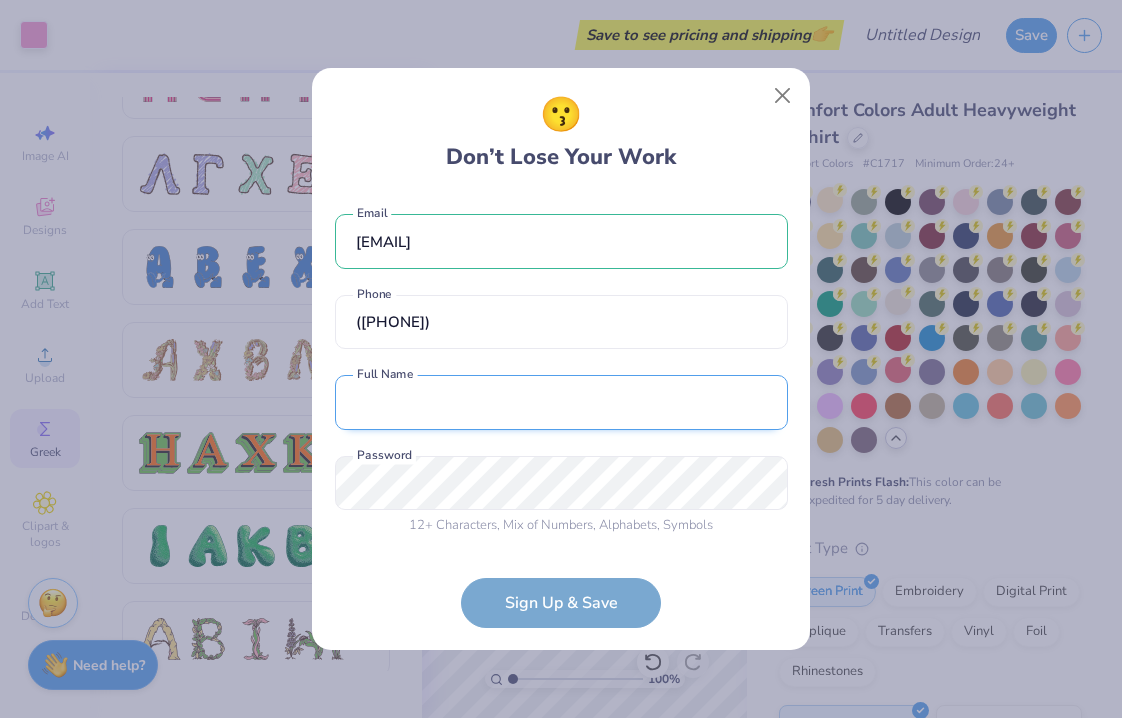 click at bounding box center [561, 402] 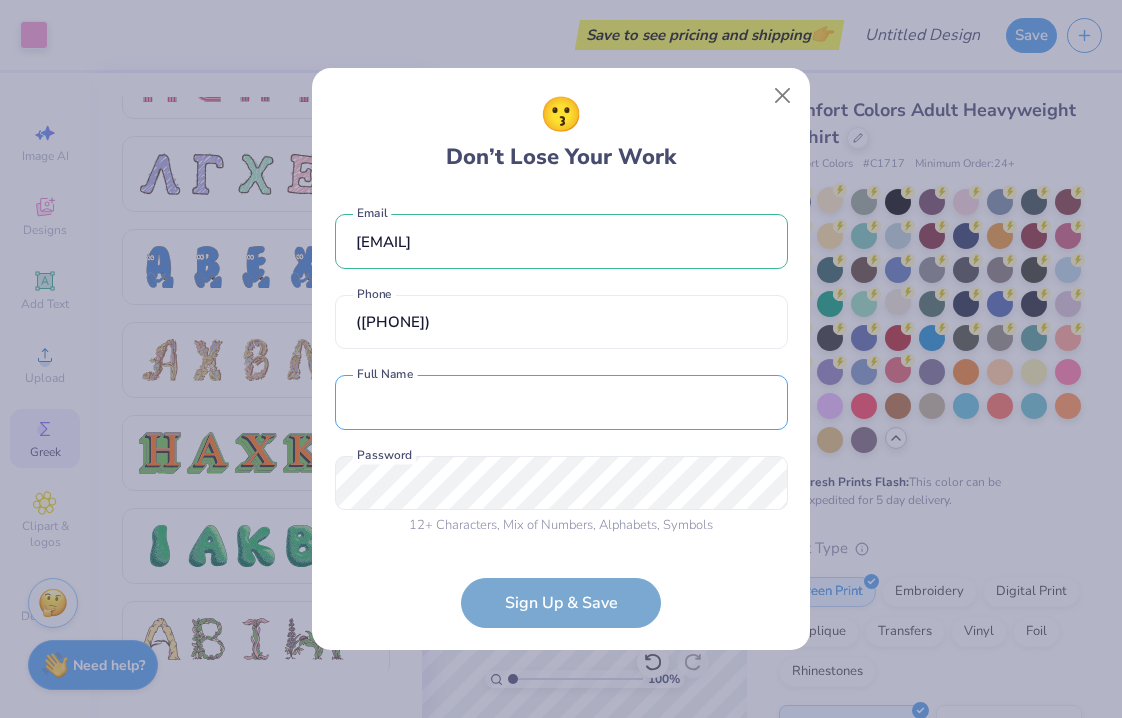 type on "[FIRST] [LAST]" 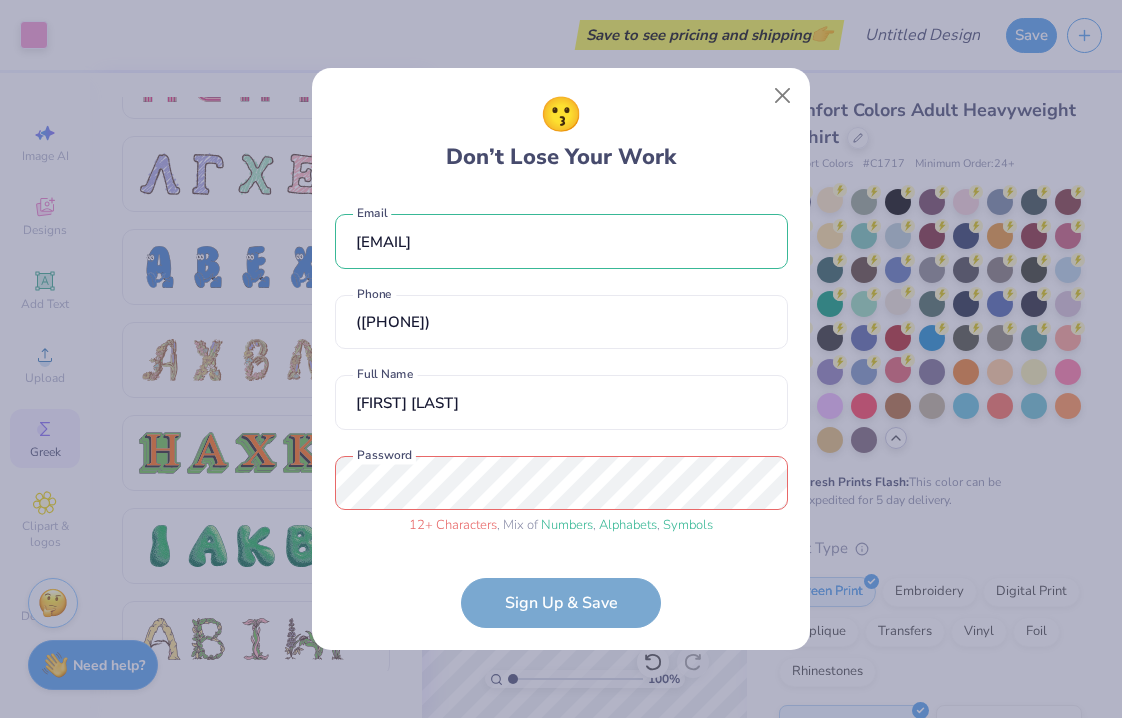 click on "[EMAIL] Email ([PHONE]) Phone [FIRST] [LAST] Full Name 12 + Characters , Mix of Numbers , Alphabets , Symbols Password Sign Up & Save" at bounding box center (561, 411) 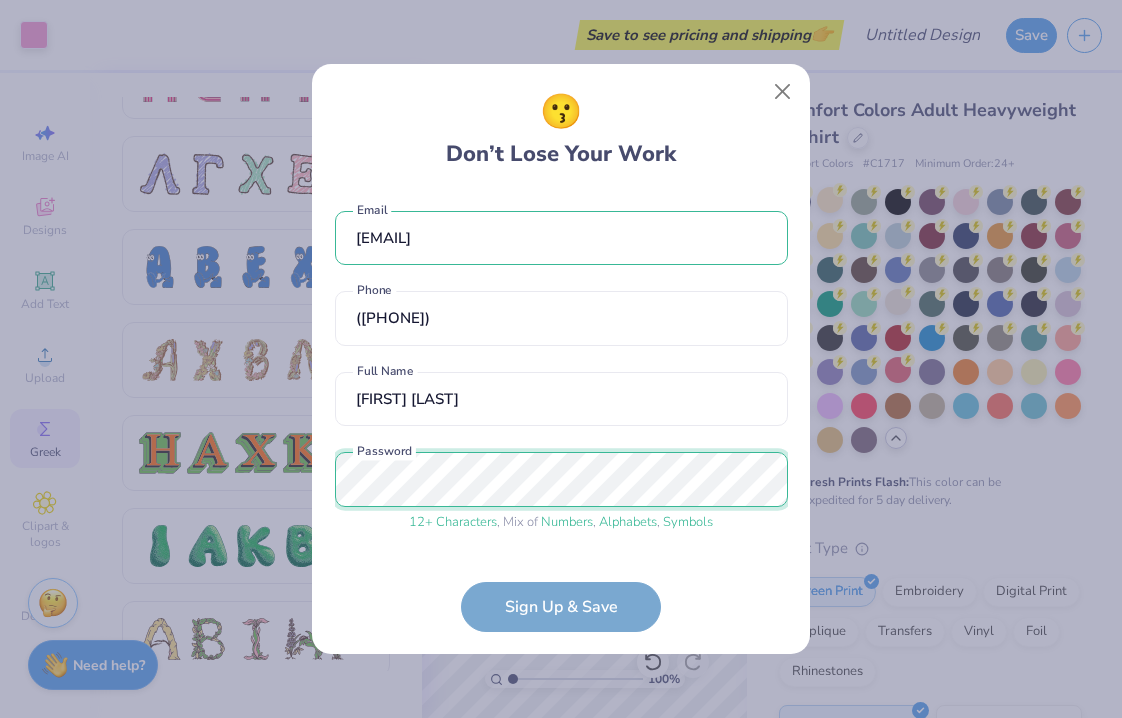 scroll, scrollTop: 68, scrollLeft: 0, axis: vertical 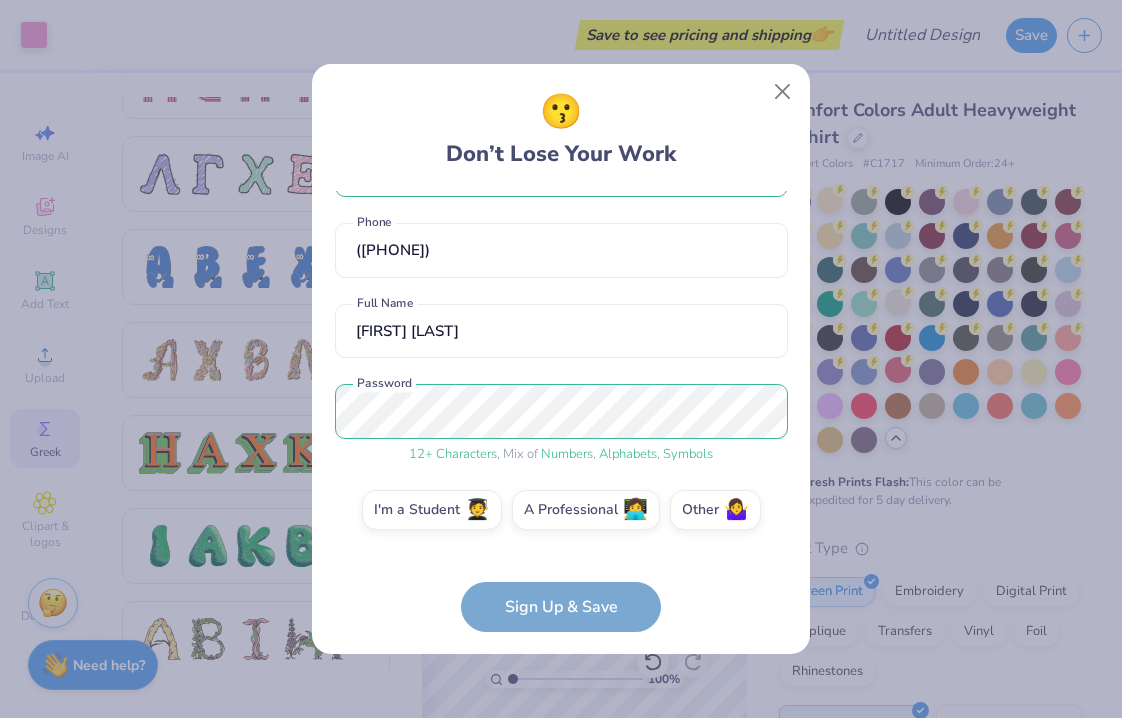 click on "😗 Don’t Lose Your Work [EMAIL] Email ([PHONE]) Phone [FIRST] [LAST] Full Name 12 + Characters , Mix of Numbers , Alphabets , Symbols Password I'm a Student 🧑‍🎓 A Professional 👩‍💻 Other 🤷‍♀️ Sign Up & Save" at bounding box center (561, 411) 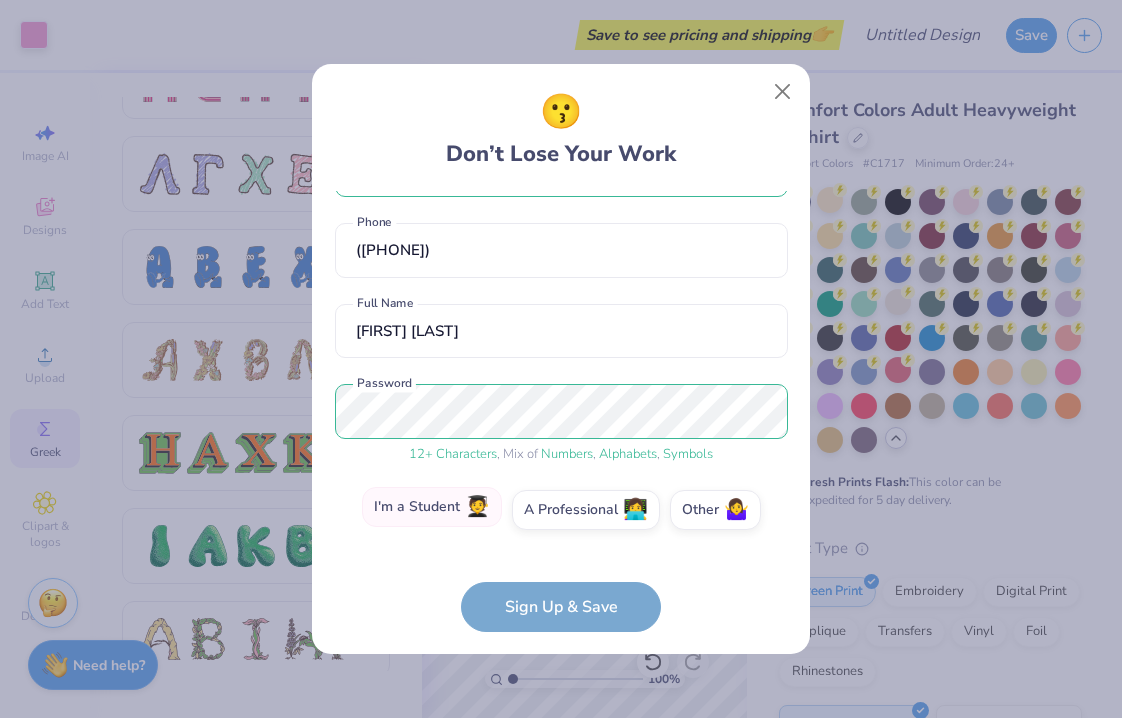 click on "I'm a Student 🧑‍🎓" at bounding box center [432, 507] 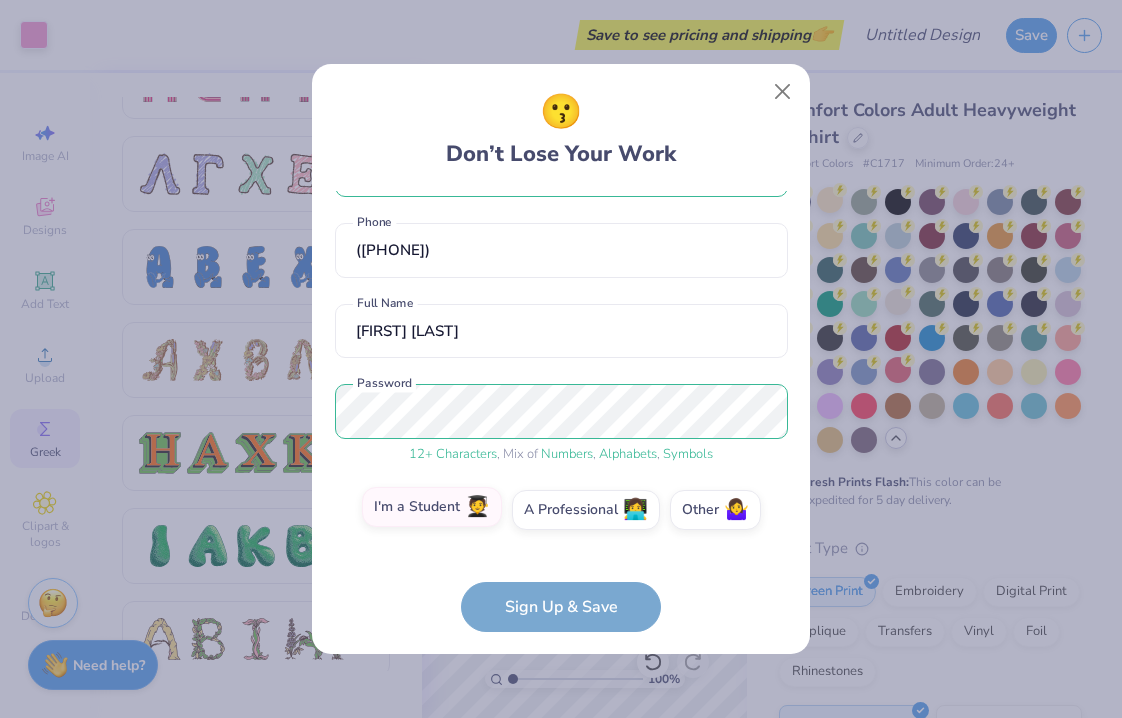 click on "I'm a Student 🧑‍🎓" at bounding box center (561, 583) 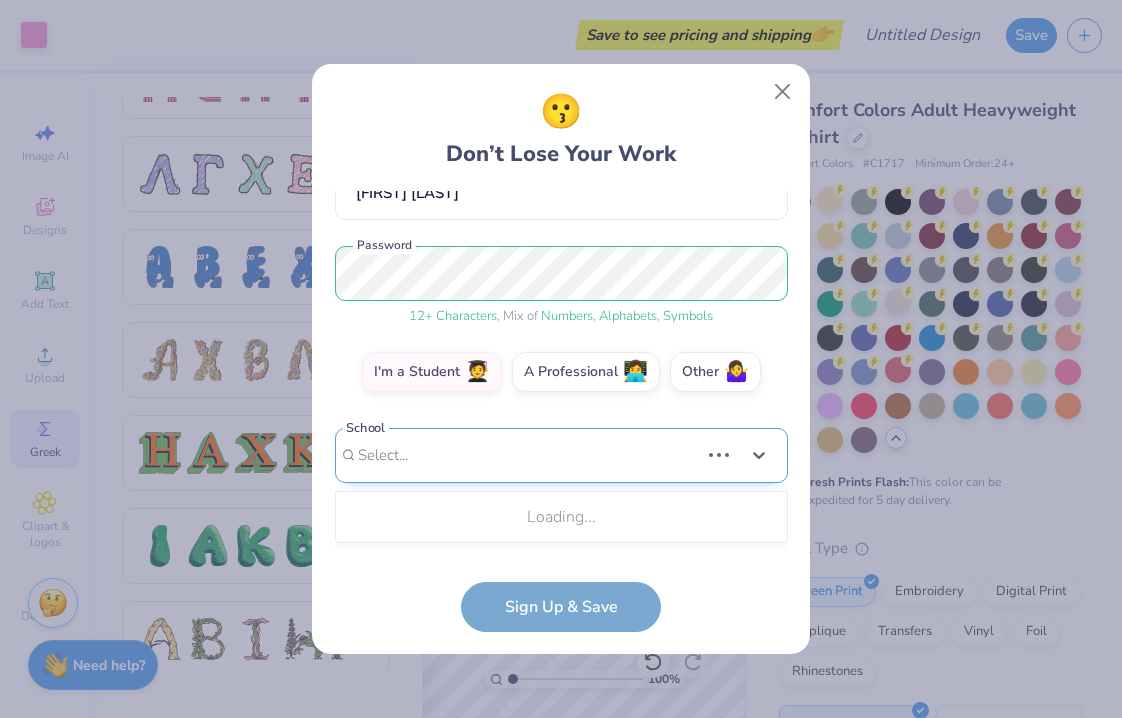 click on "Use Up and Down to choose options, press Enter to select the currently focused option, press Escape to exit the menu, press Tab to select the option and exit the menu. Select... Loading..." at bounding box center (561, 485) 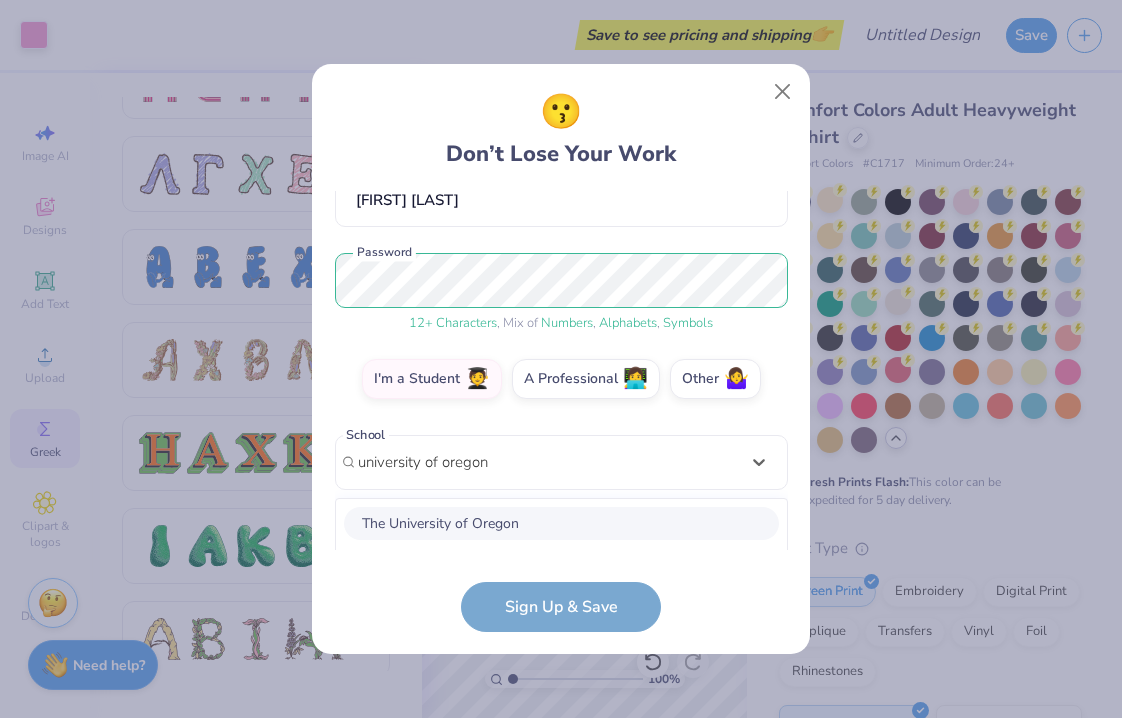 scroll, scrollTop: 449, scrollLeft: 0, axis: vertical 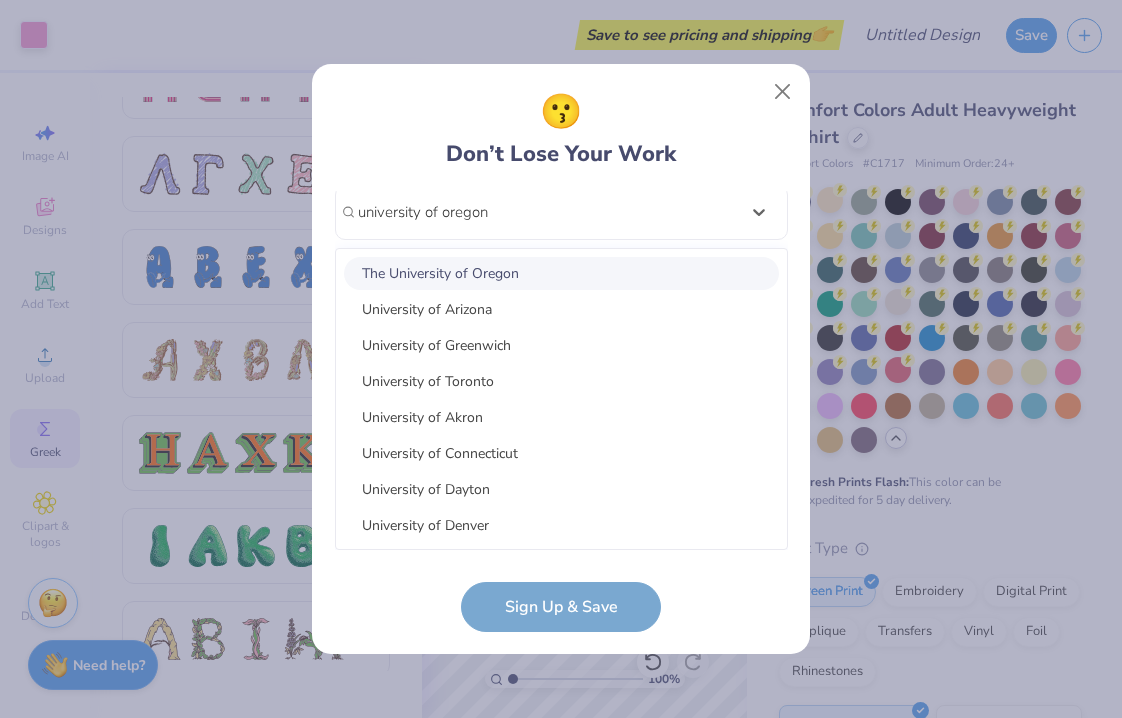 click on "The University of Oregon" at bounding box center [561, 273] 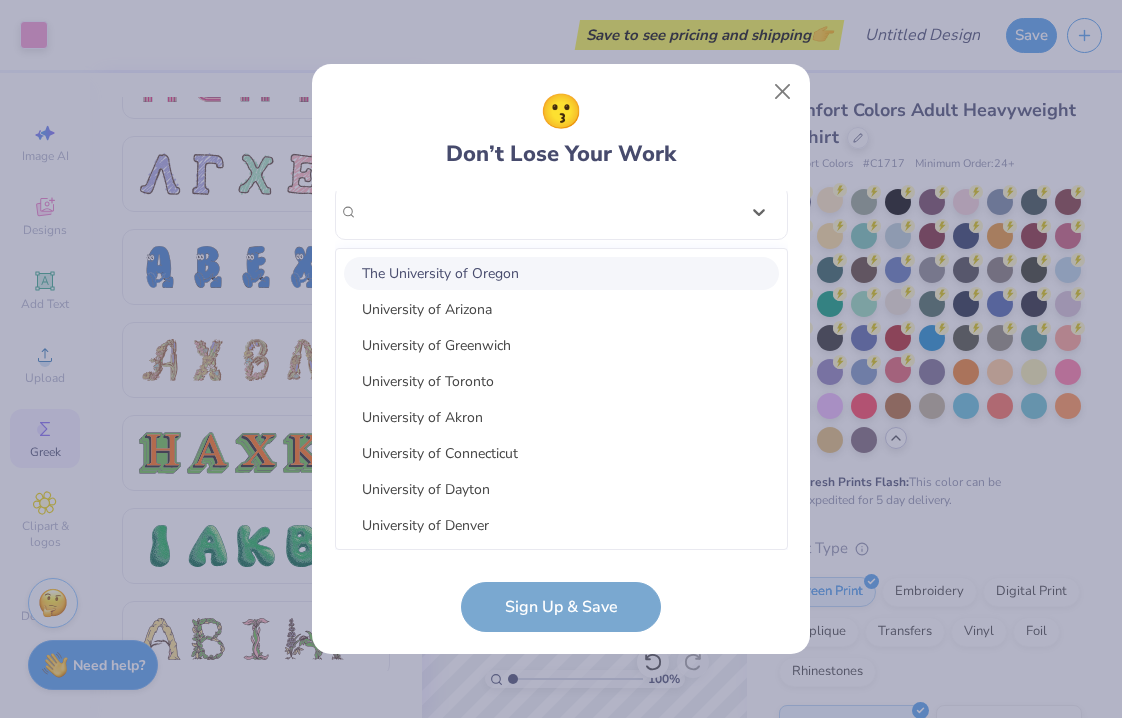 scroll, scrollTop: 229, scrollLeft: 0, axis: vertical 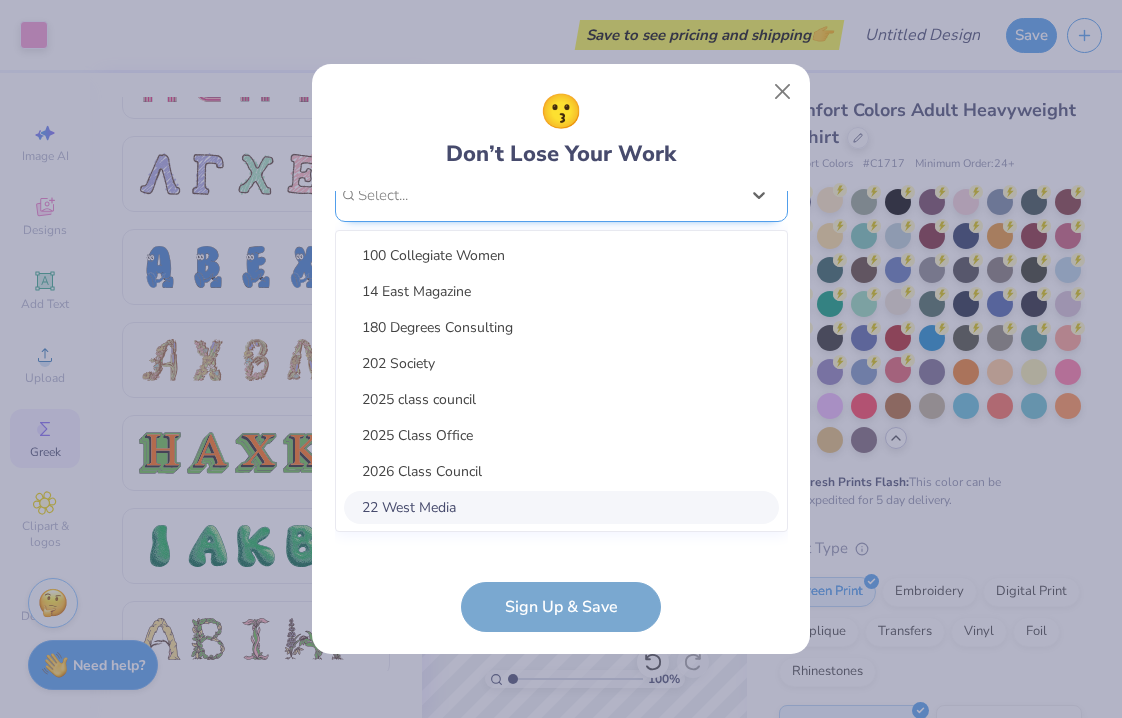 click on "option  focused, 8 of 15. 15 results available. Use Up and Down to choose options, press Enter to select the currently focused option, press Escape to exit the menu, press Tab to select the option and exit the menu. Select... 100 Collegiate Women 14 East Magazine 180 Degrees Consulting 202 Society 2025 class council 2025 Class Office 2026 Class Council 22 West Media 27 Heartbeats 314 Action 3D4E 4 Paws for Ability 4-H 45 Kings 49er Racing Club" at bounding box center [561, 350] 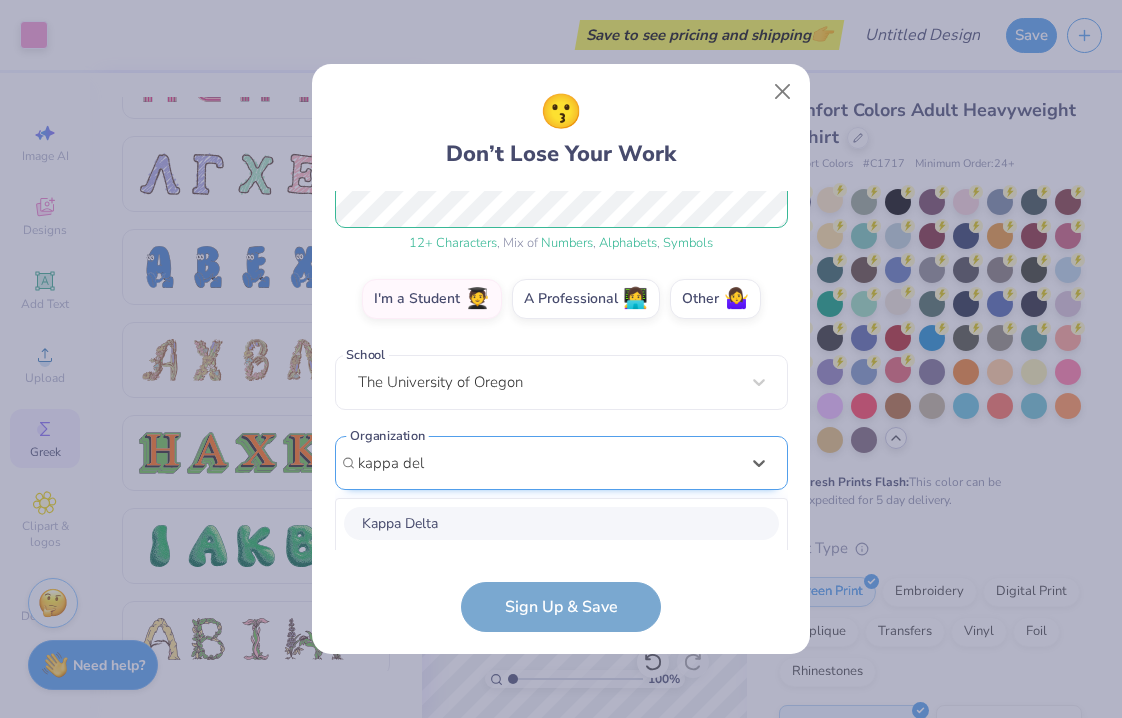 scroll, scrollTop: 529, scrollLeft: 0, axis: vertical 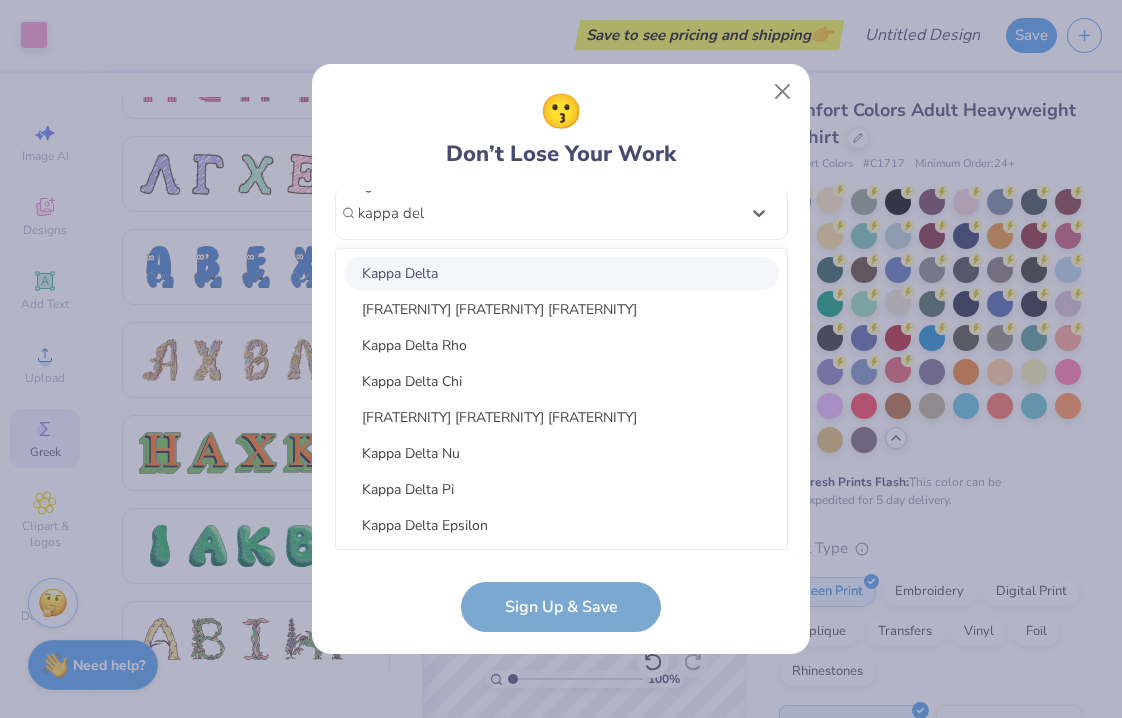 click on "Kappa Delta" at bounding box center [561, 273] 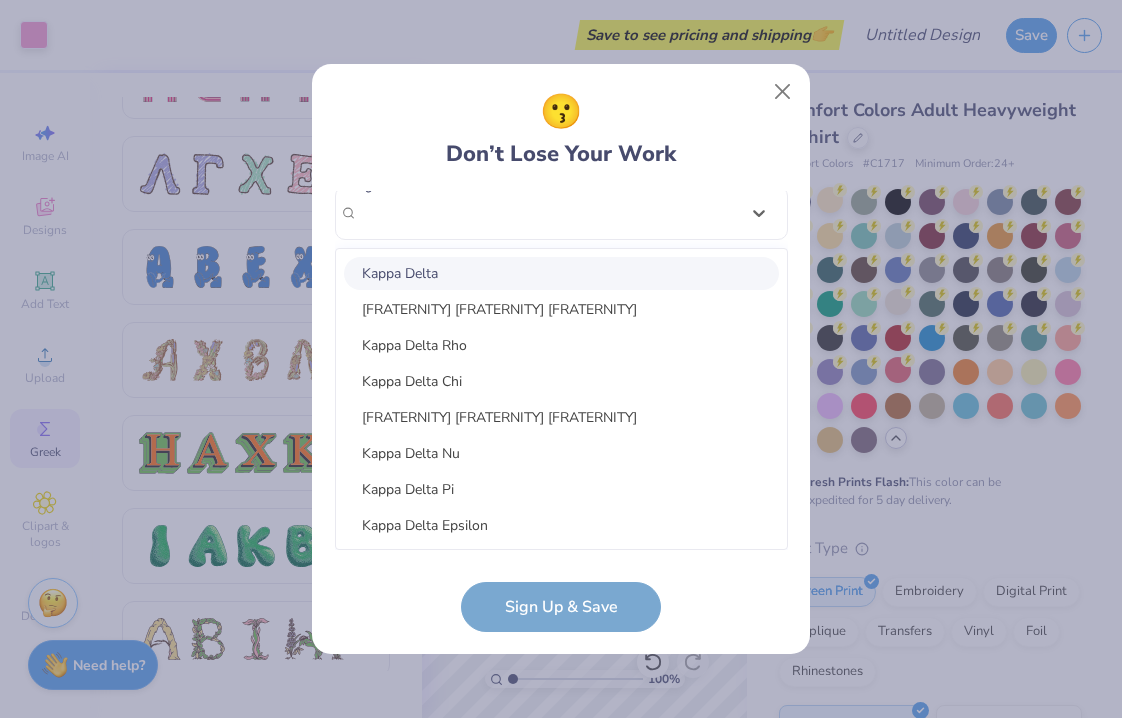 scroll, scrollTop: 311, scrollLeft: 0, axis: vertical 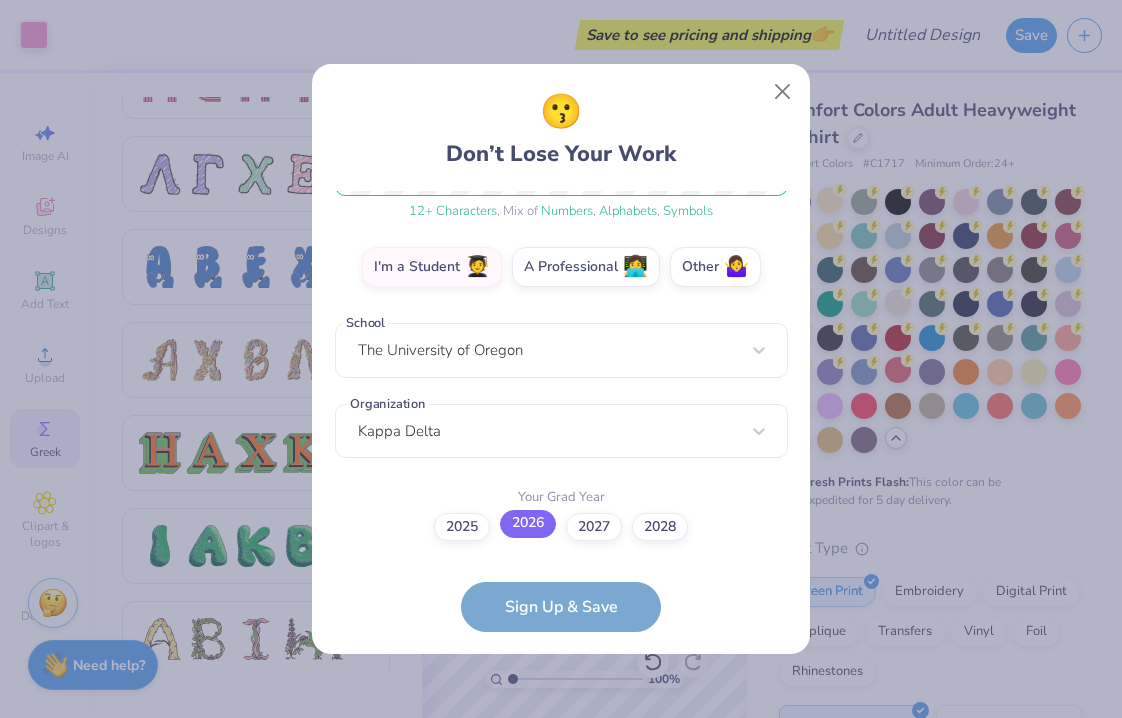 click on "2026" at bounding box center [528, 524] 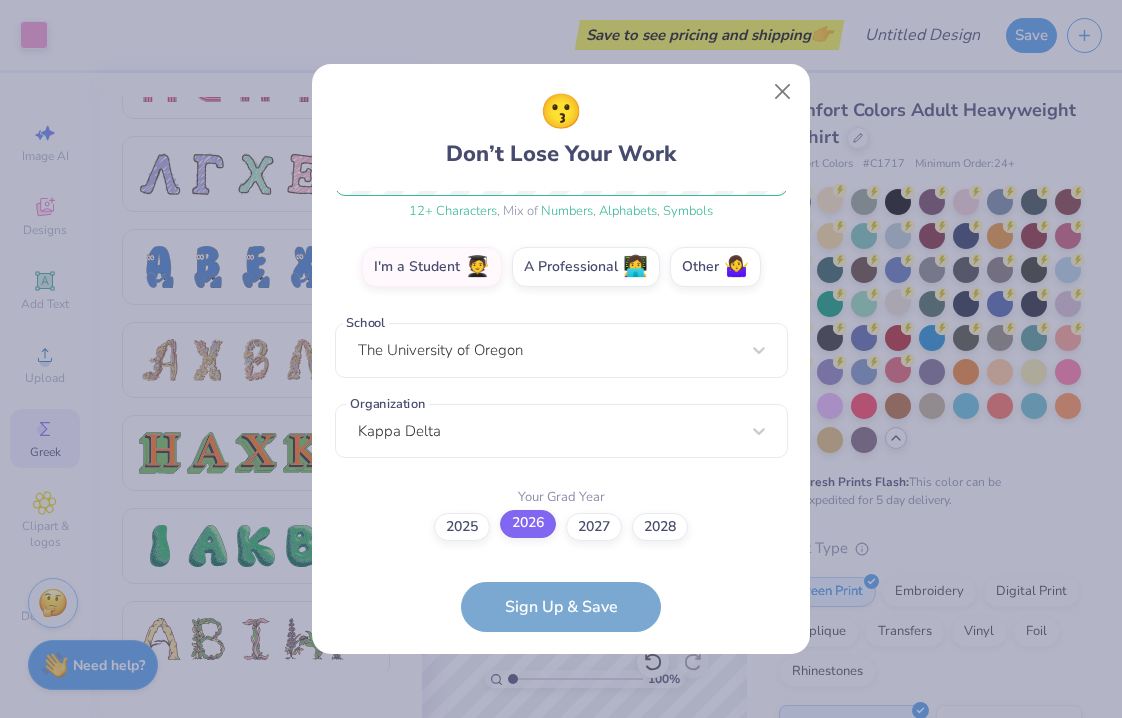 click on "2026" at bounding box center (561, 837) 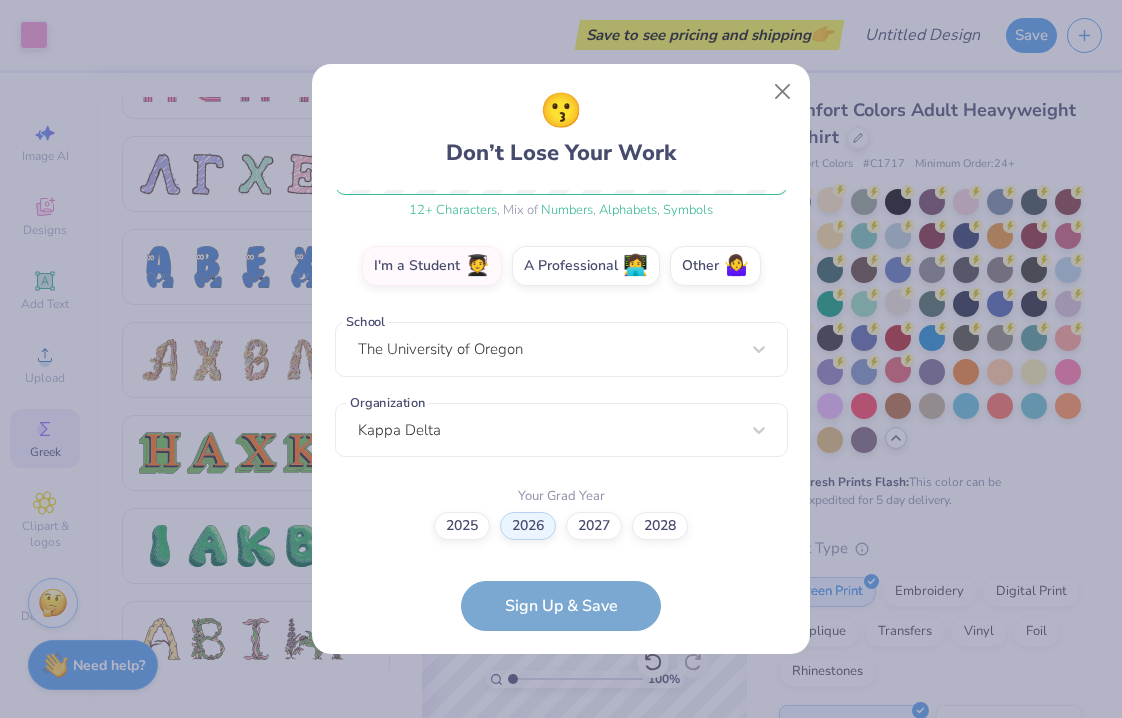 scroll, scrollTop: 430, scrollLeft: 0, axis: vertical 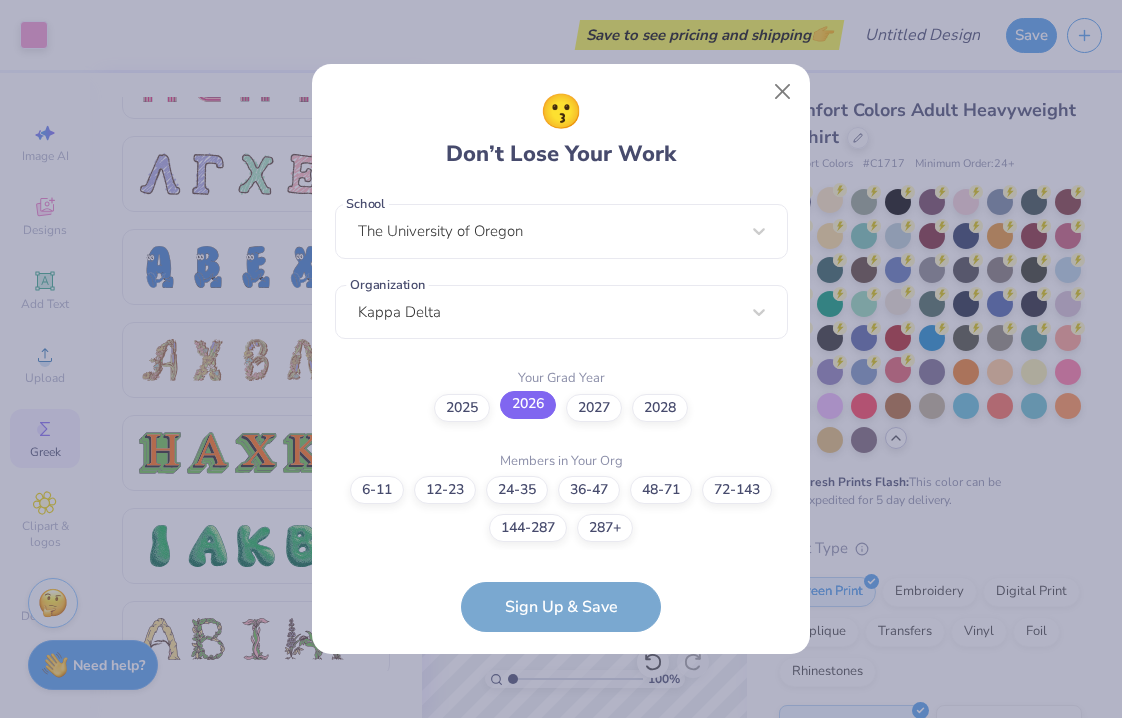 click on "2026" at bounding box center [528, 405] 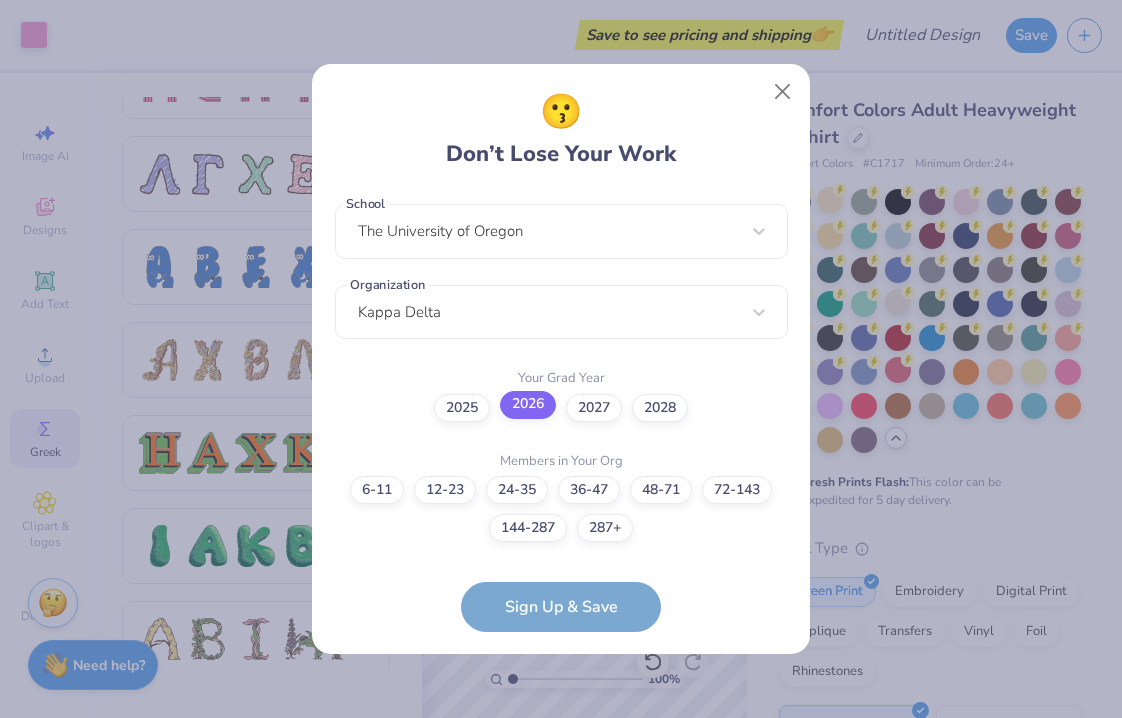 click on "2026" at bounding box center (561, 837) 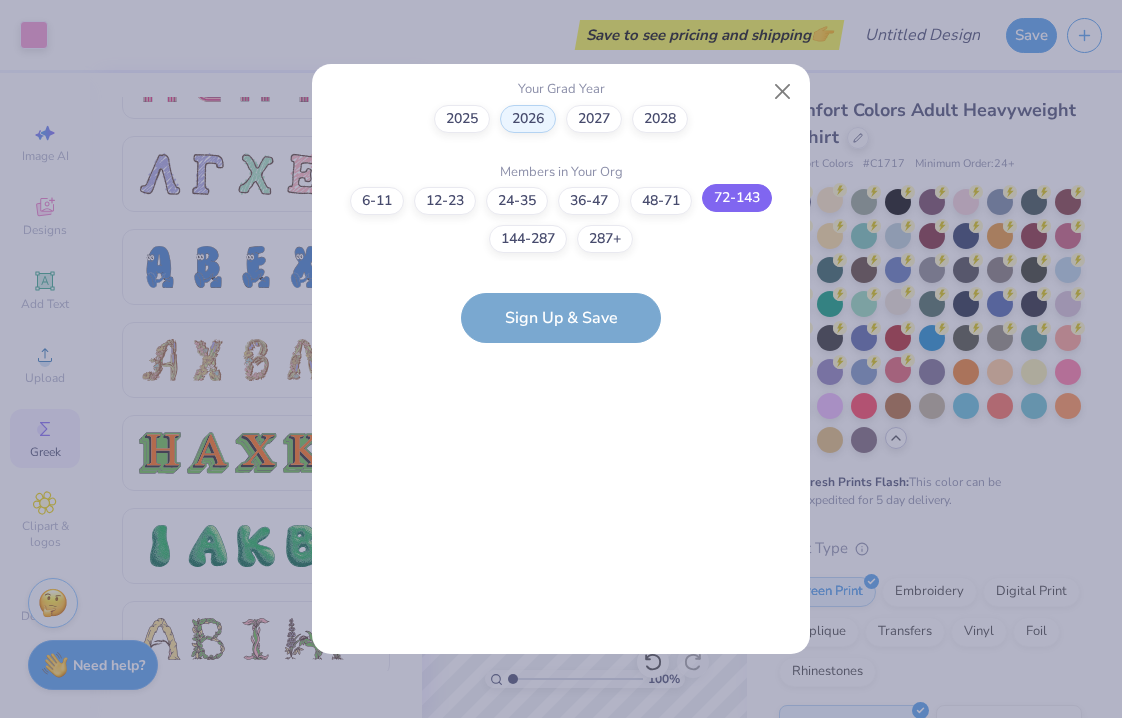 click on "72-143" at bounding box center [737, 198] 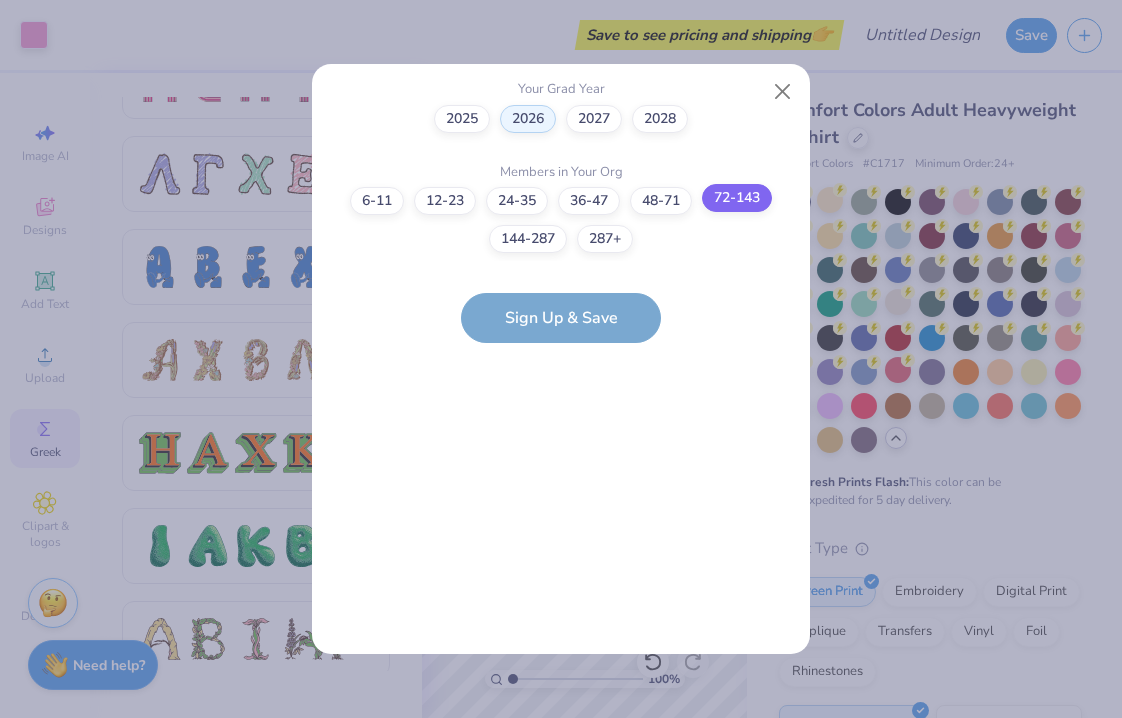 click on "72-143" at bounding box center [561, 650] 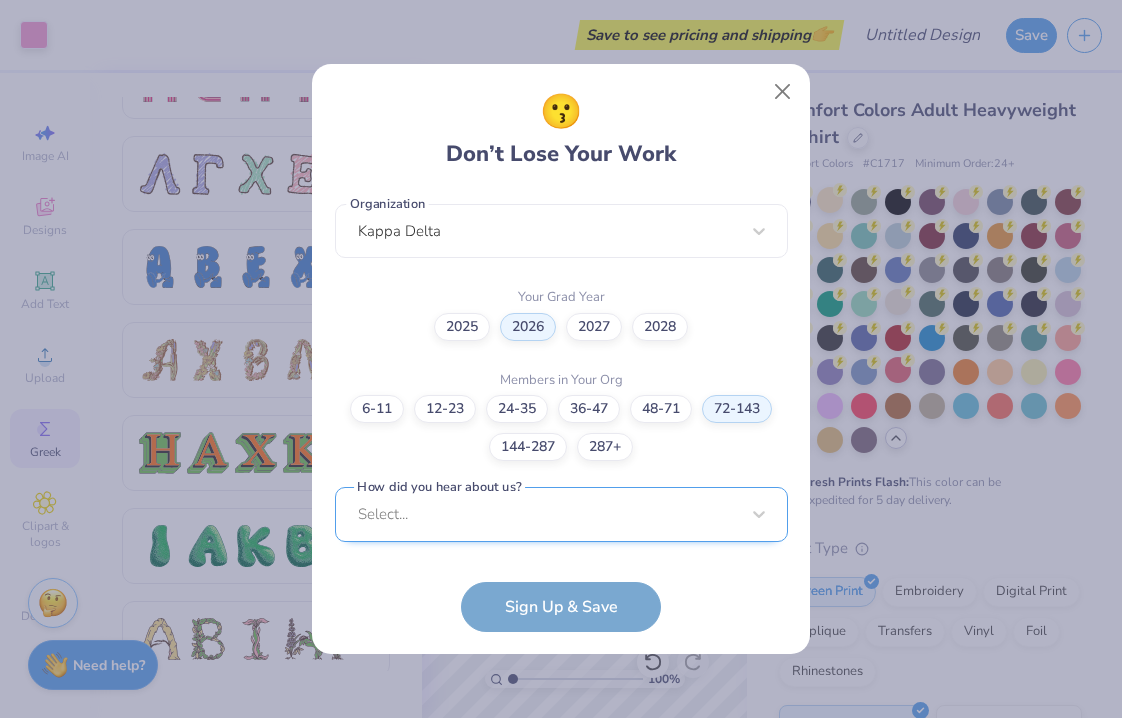 scroll, scrollTop: 811, scrollLeft: 0, axis: vertical 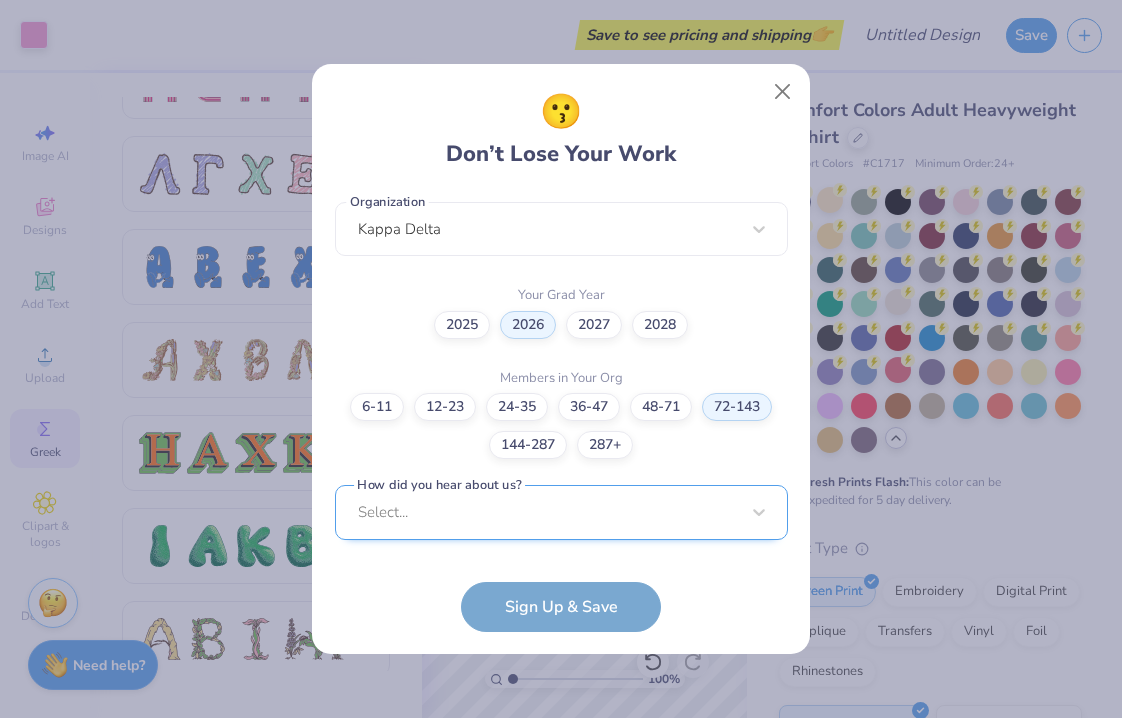 click on "Select..." at bounding box center (561, 512) 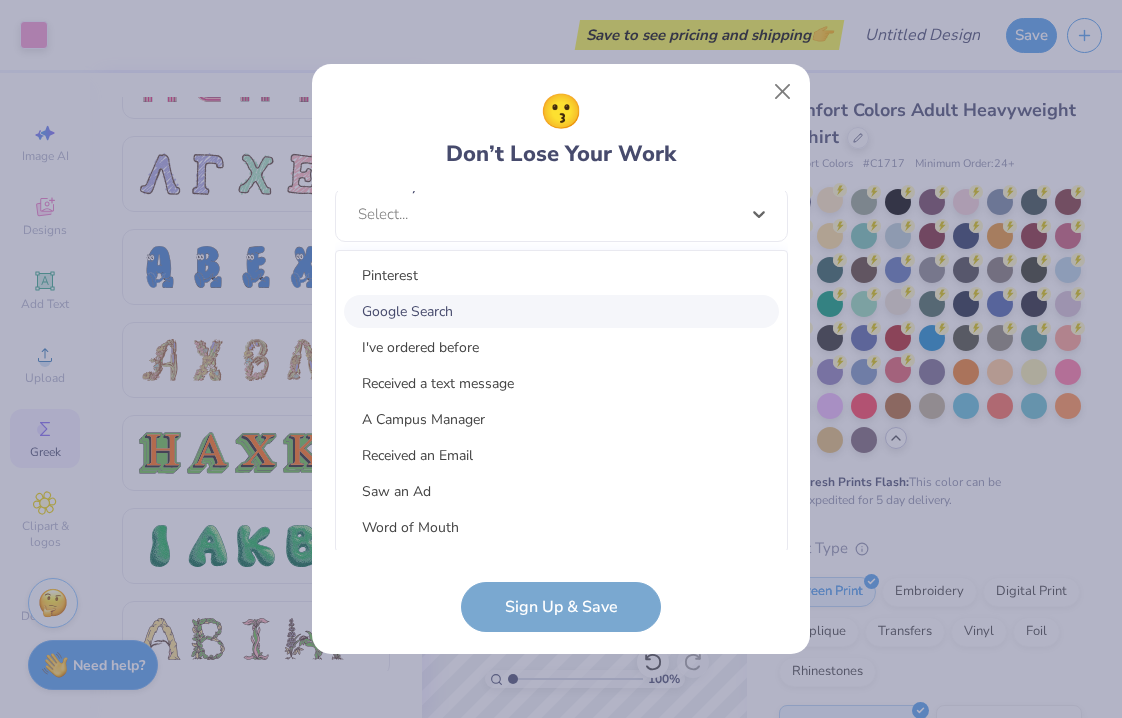click on "Google Search" at bounding box center [561, 311] 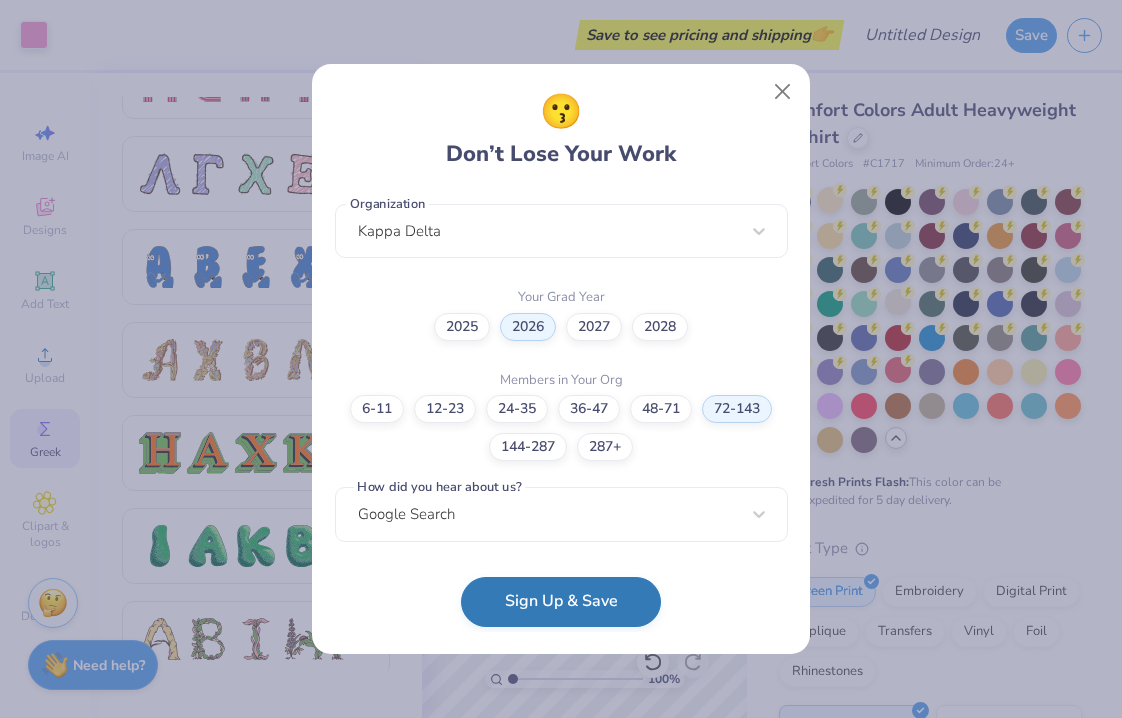 click on "Sign Up & Save" at bounding box center [561, 602] 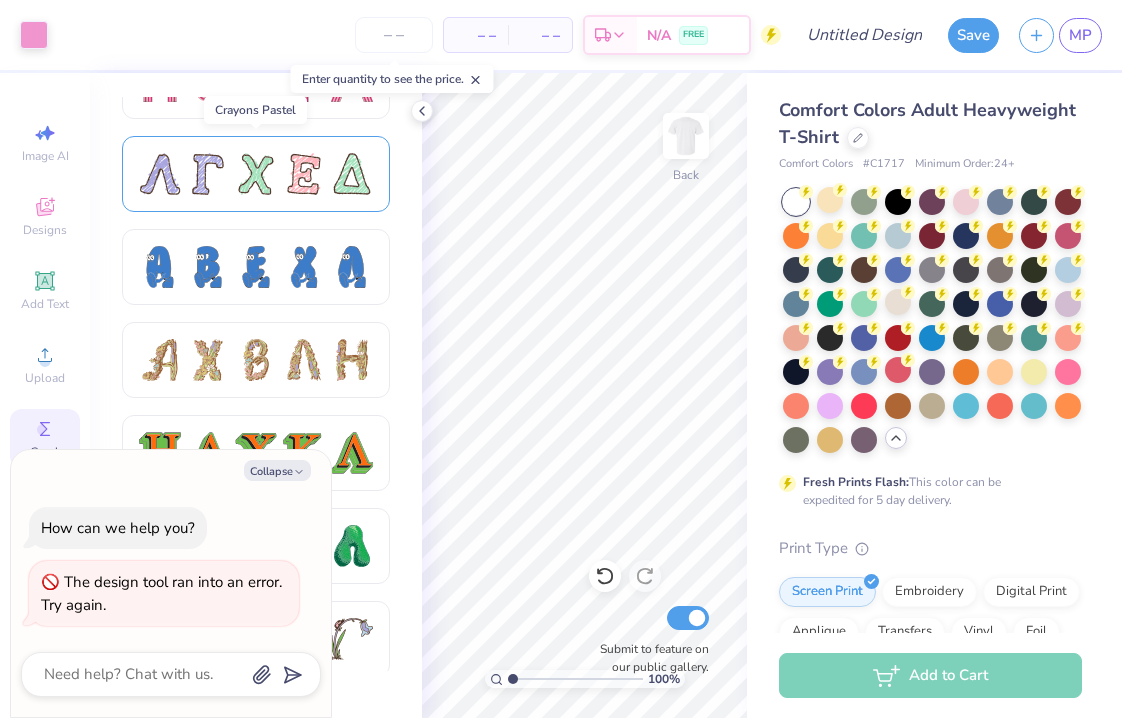 click at bounding box center (256, 174) 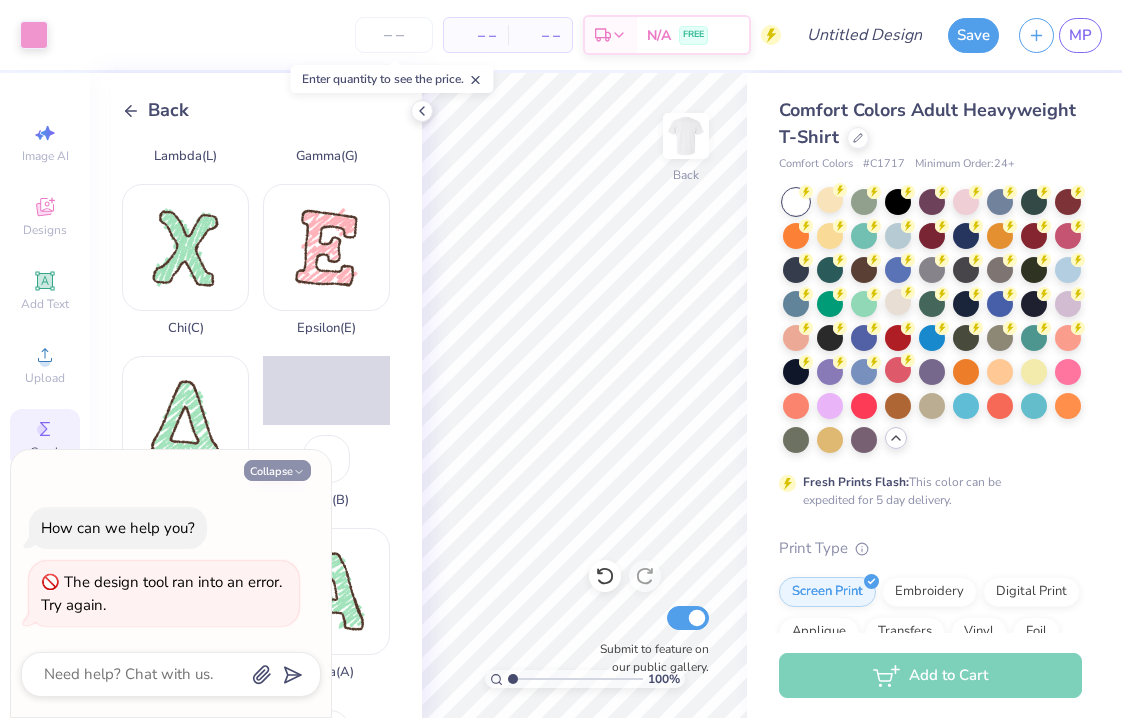 scroll, scrollTop: 331, scrollLeft: 0, axis: vertical 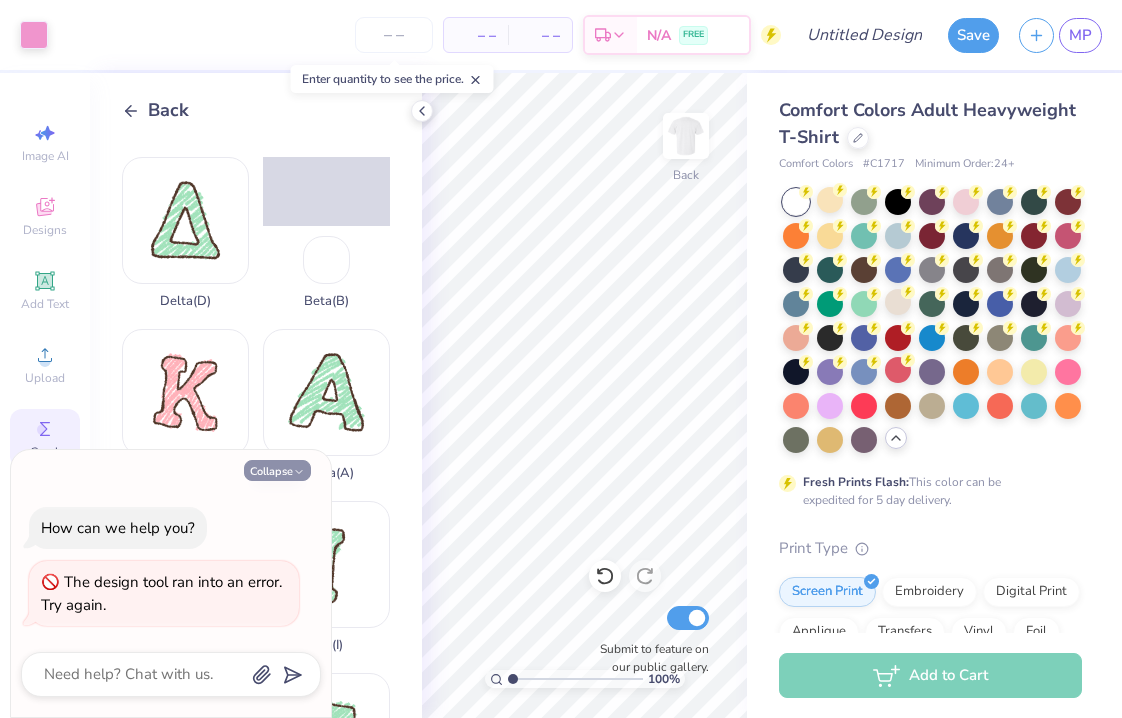 click on "Collapse" at bounding box center [277, 470] 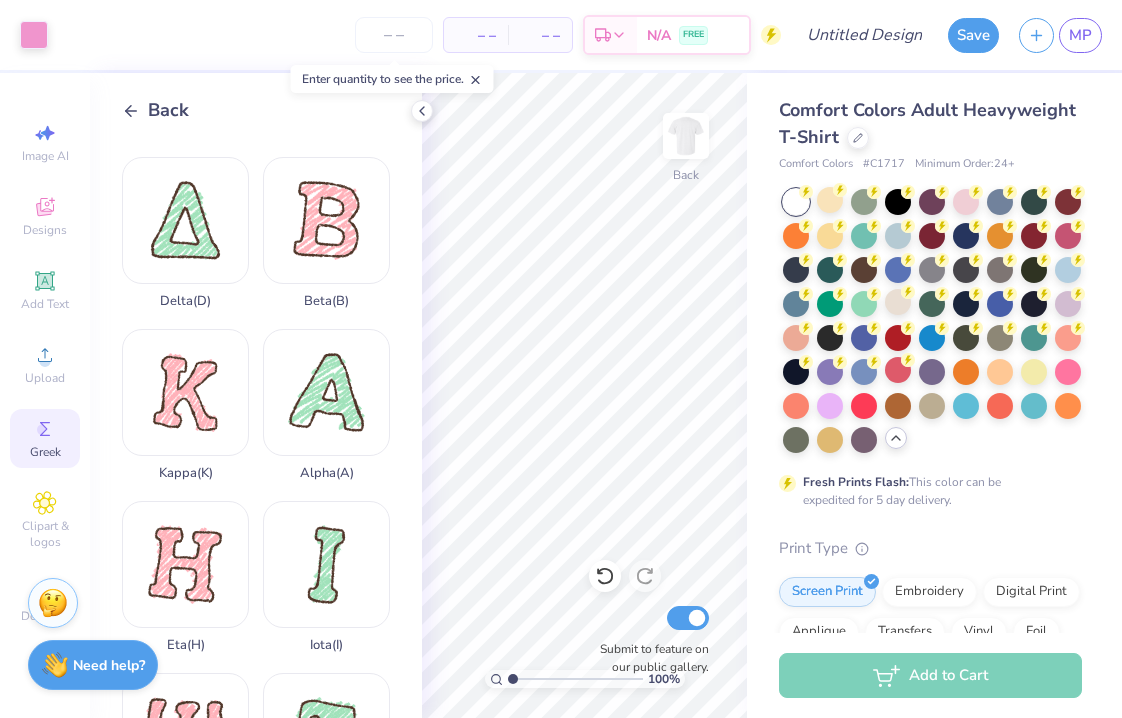 type on "x" 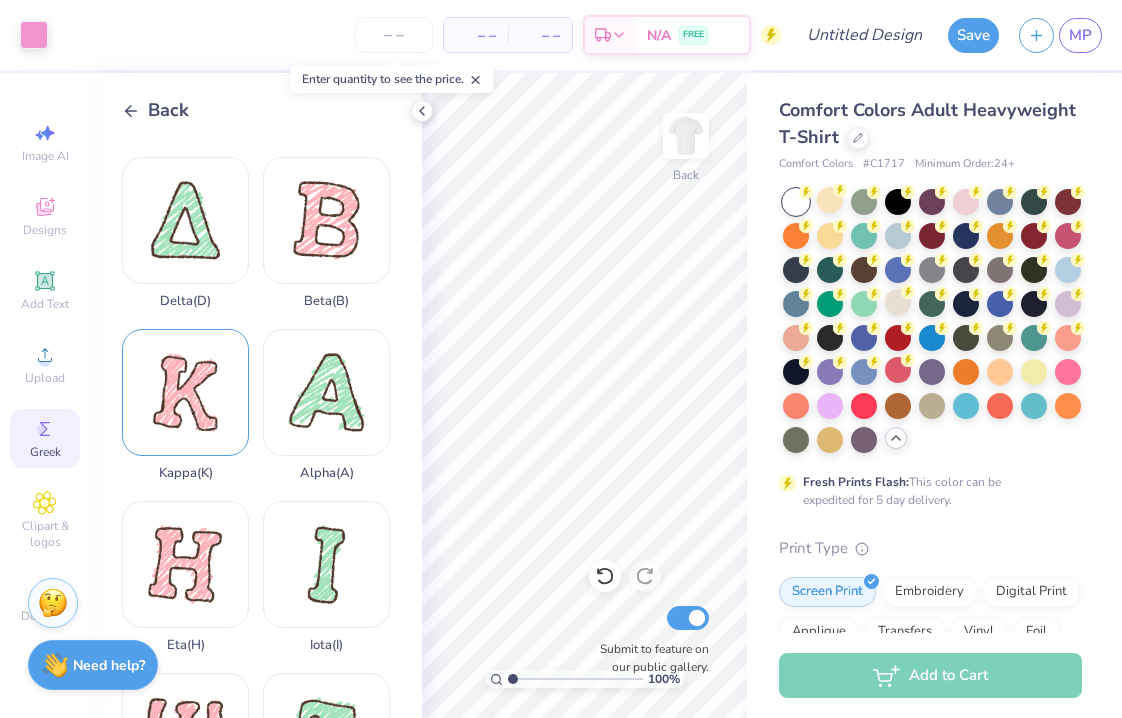 click on "Kappa  ( K )" at bounding box center [185, 405] 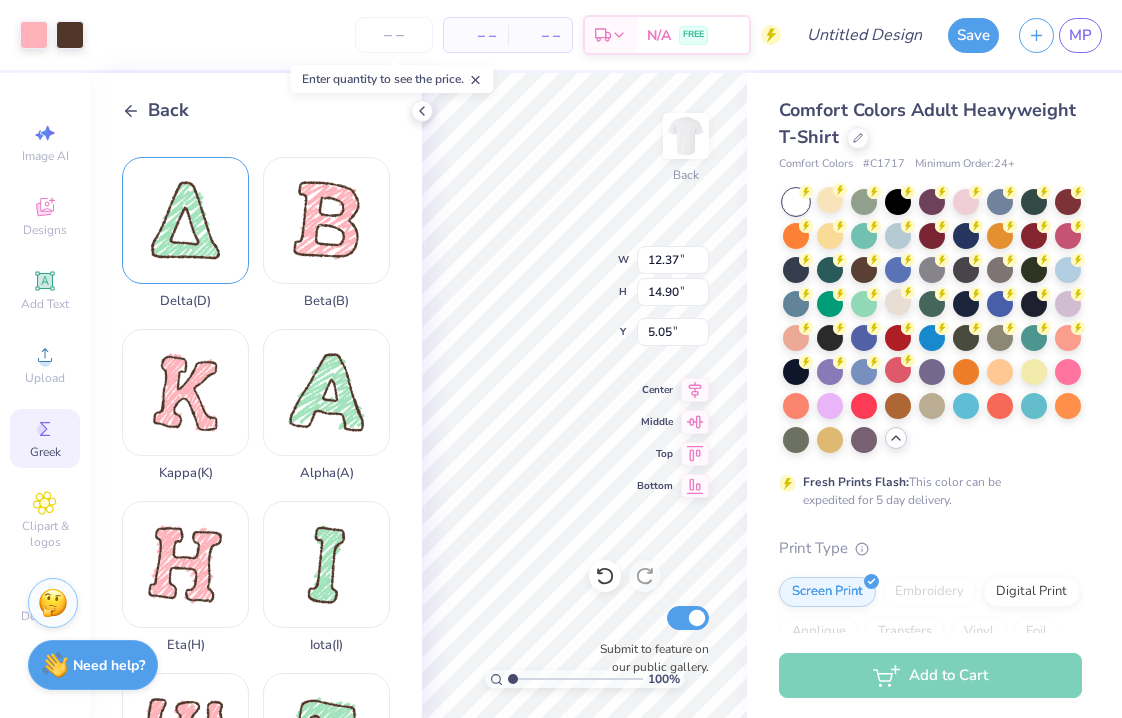 click on "Delta  ( D )" at bounding box center (185, 233) 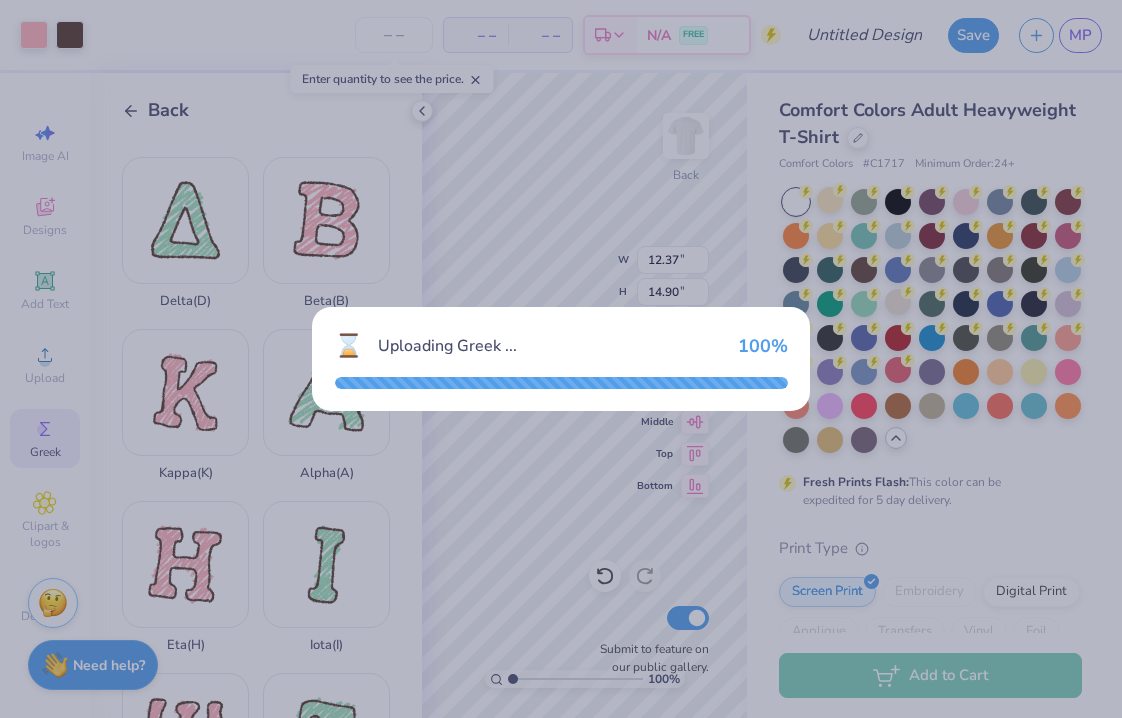 type on "11.33" 